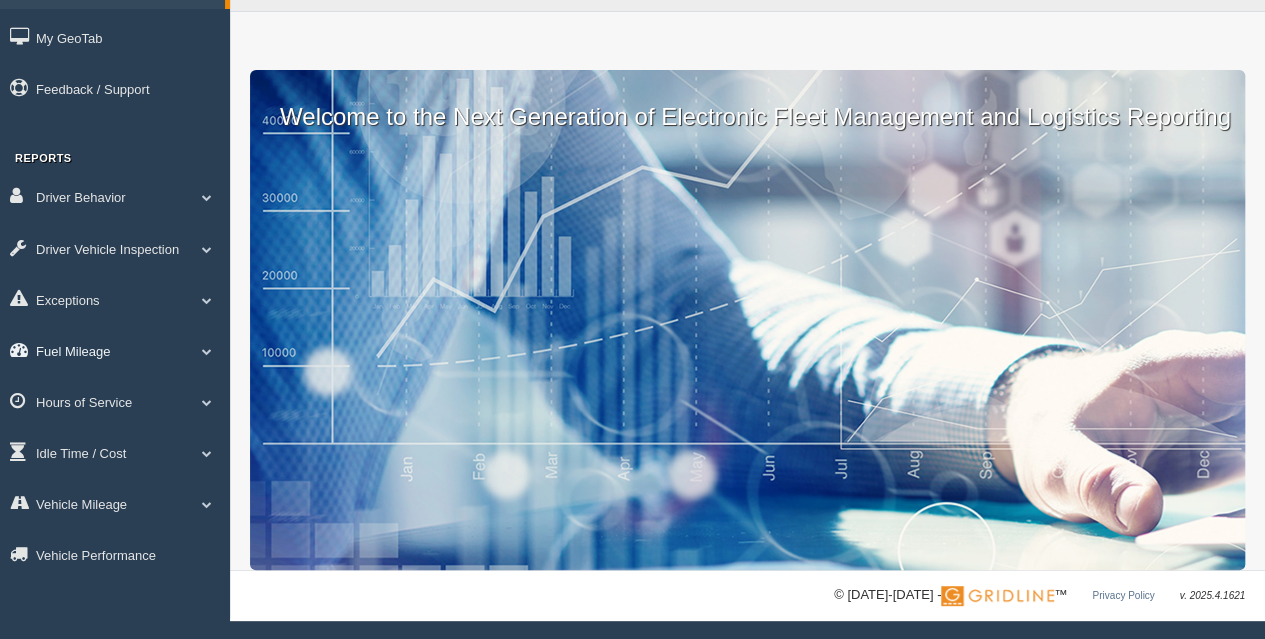 scroll, scrollTop: 0, scrollLeft: 0, axis: both 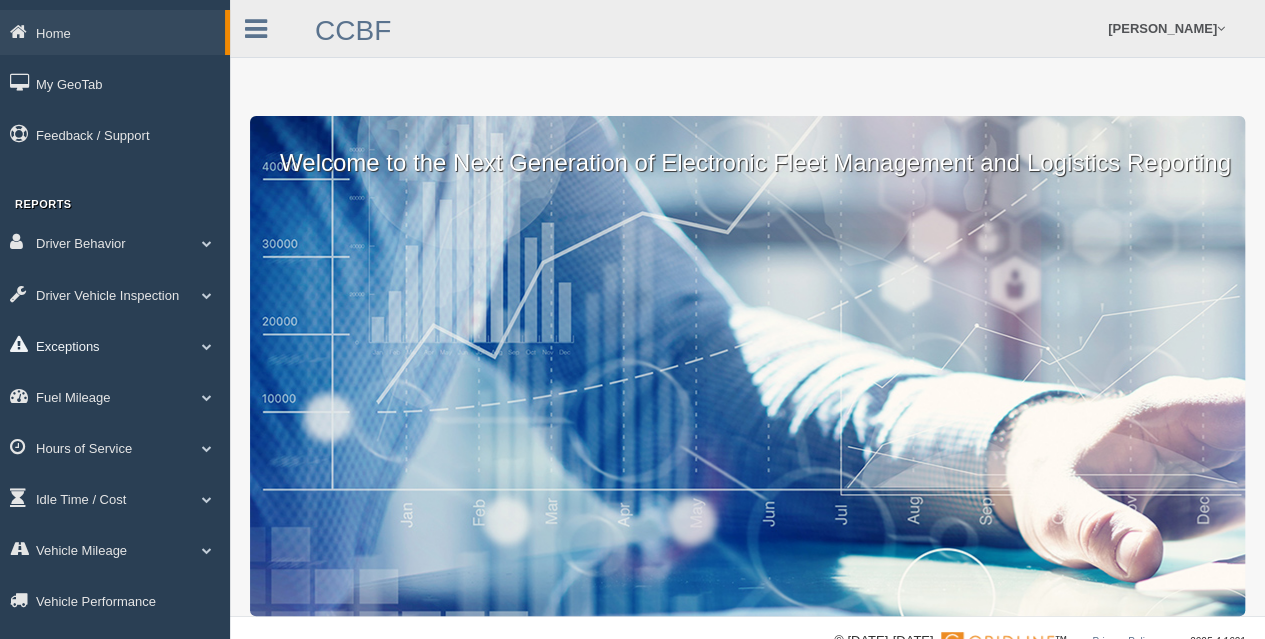 click on "Exceptions" at bounding box center (115, 345) 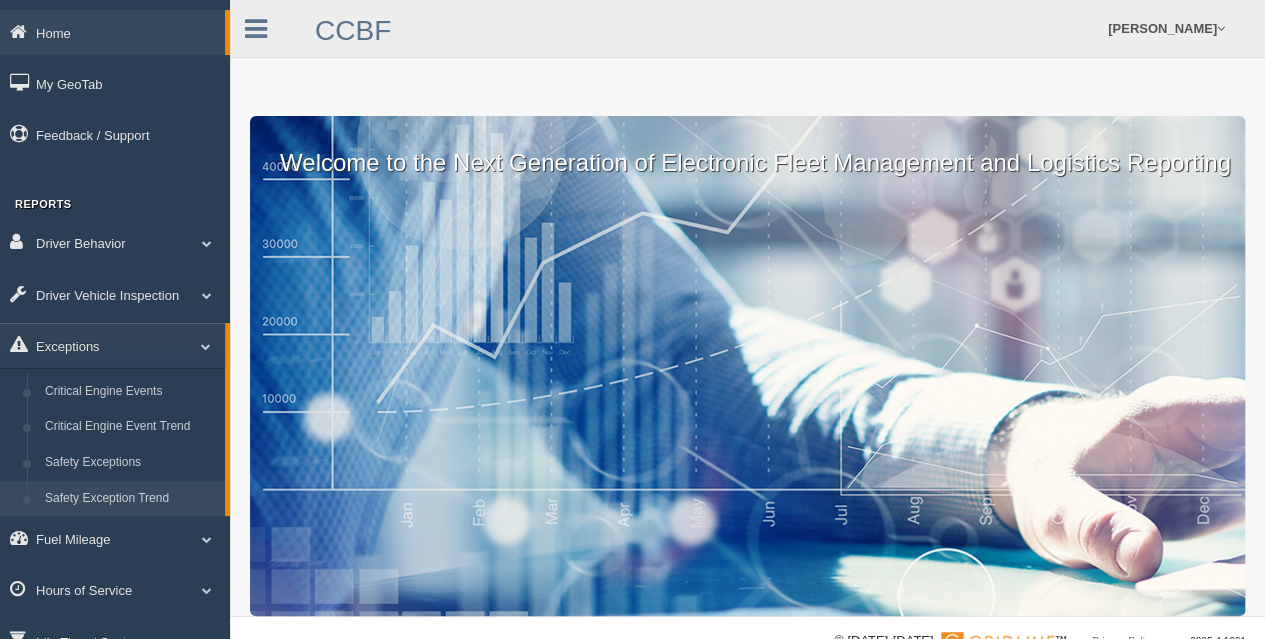 click on "Safety Exception Trend" at bounding box center [130, 499] 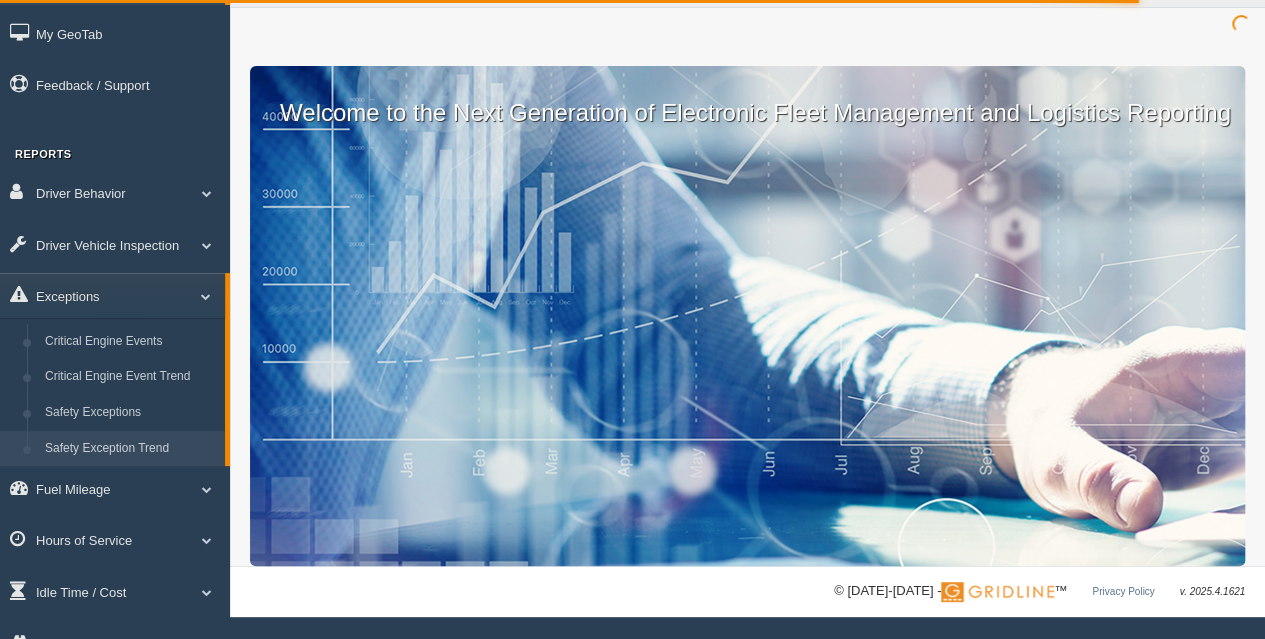 scroll, scrollTop: 0, scrollLeft: 0, axis: both 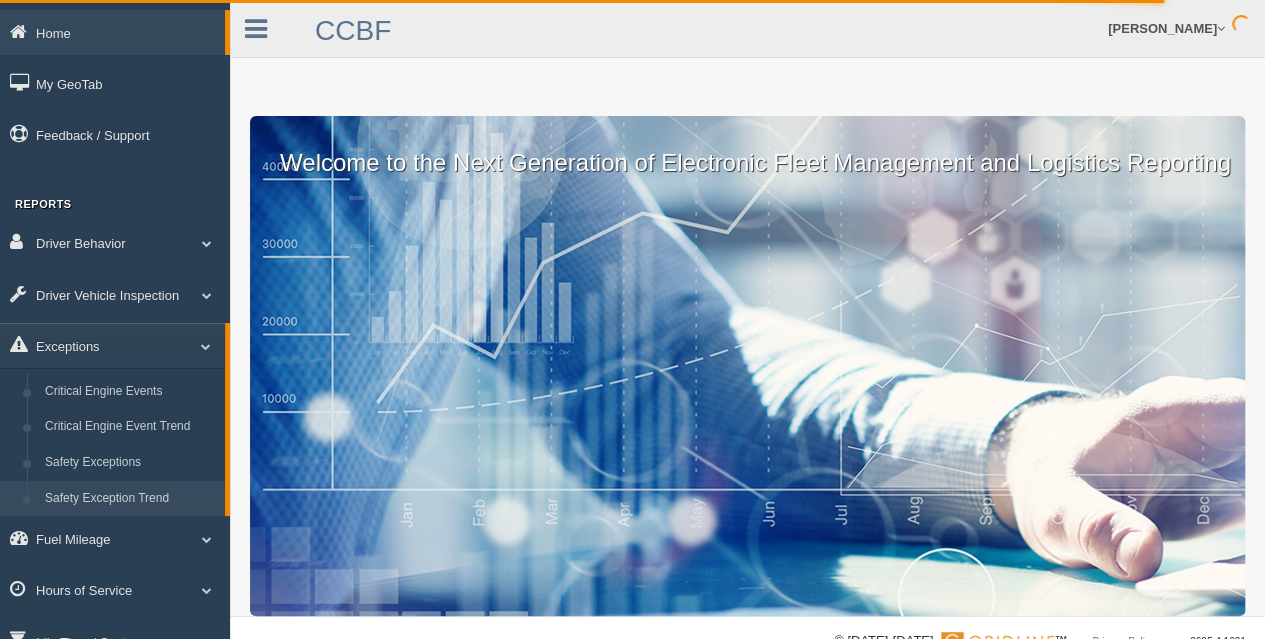 click on "Safety Exception Trend" at bounding box center (130, 499) 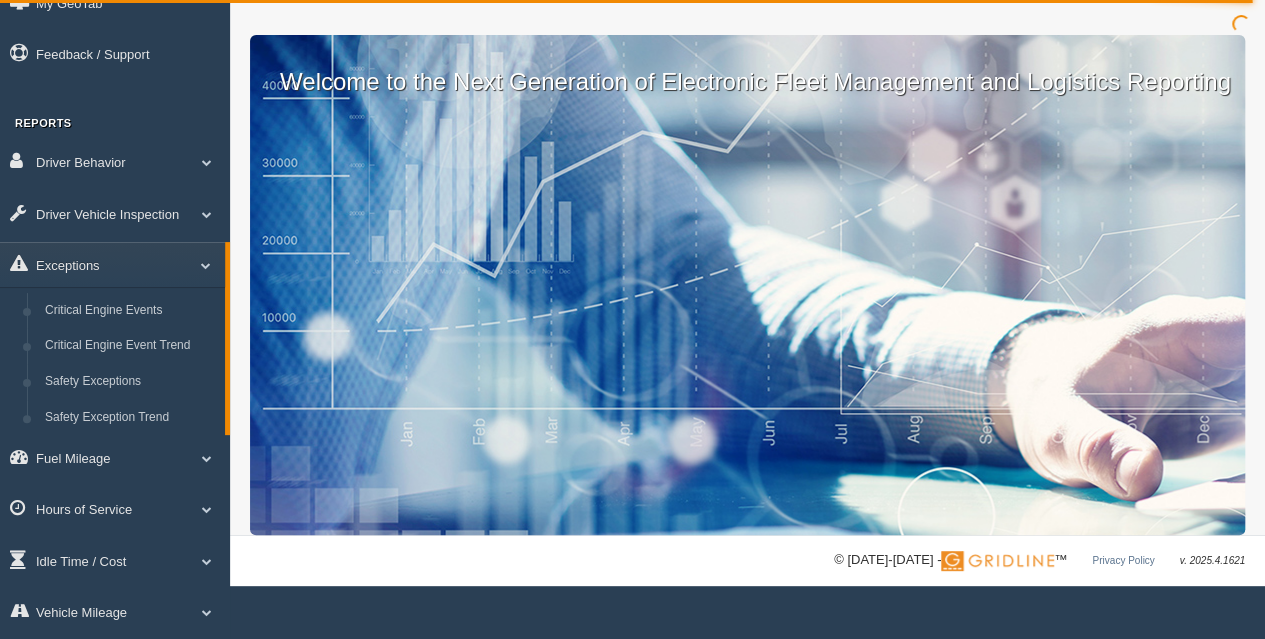 scroll, scrollTop: 0, scrollLeft: 0, axis: both 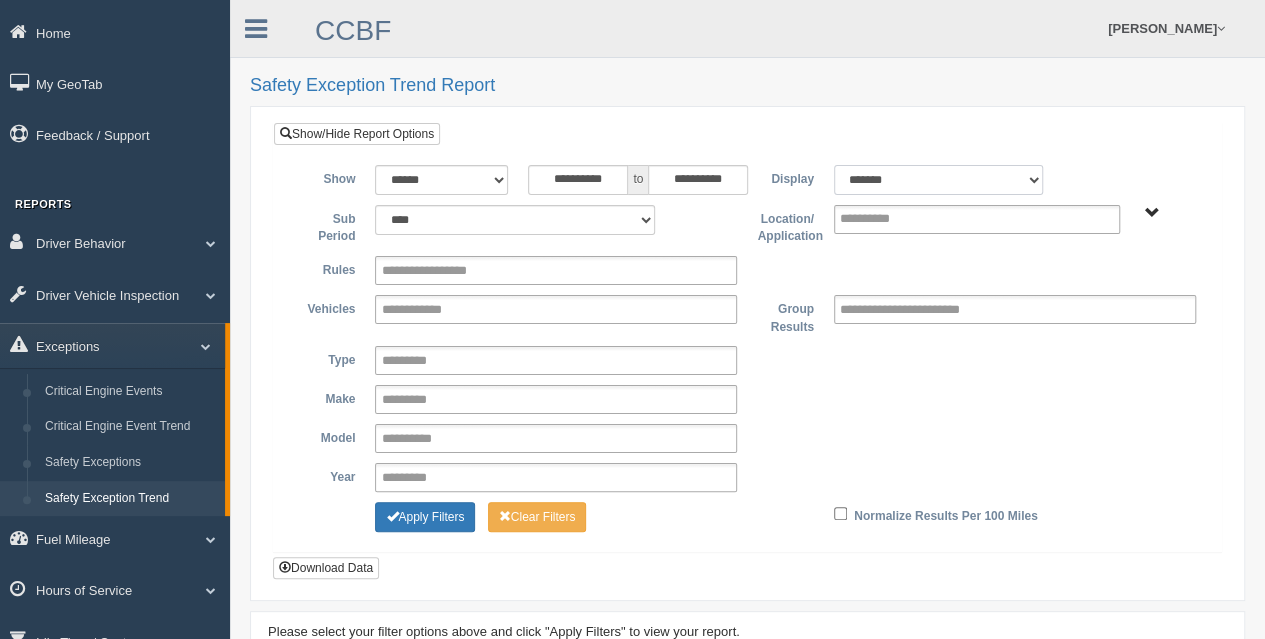 click on "*******
******" at bounding box center [939, 180] 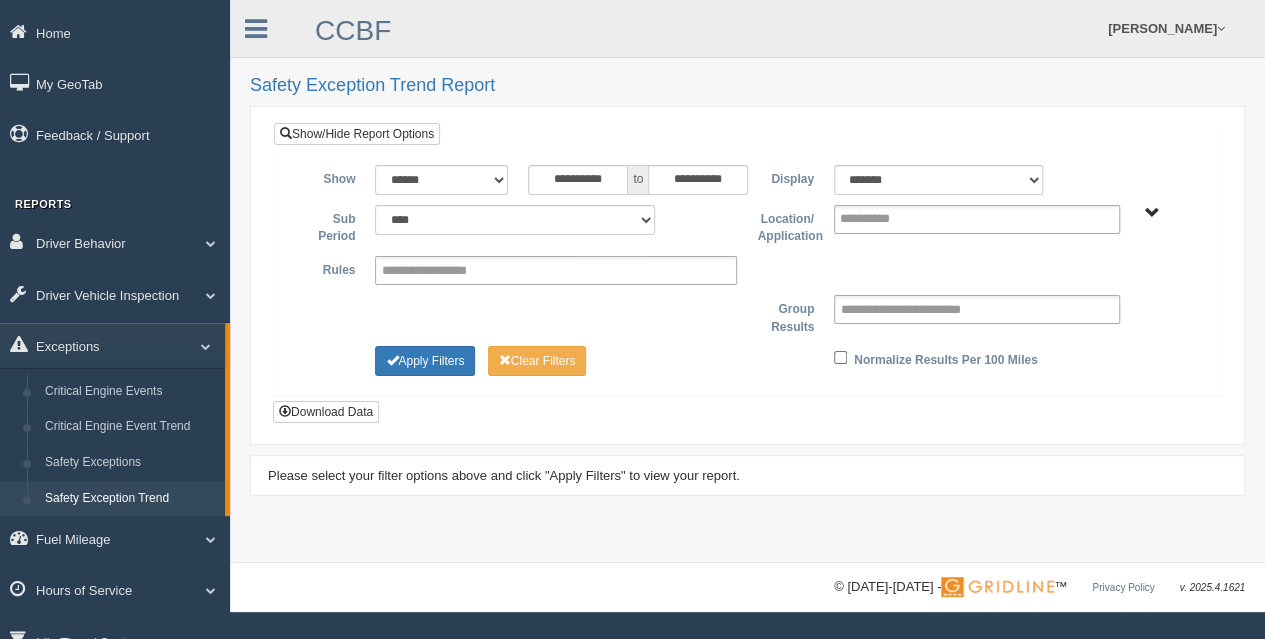 type 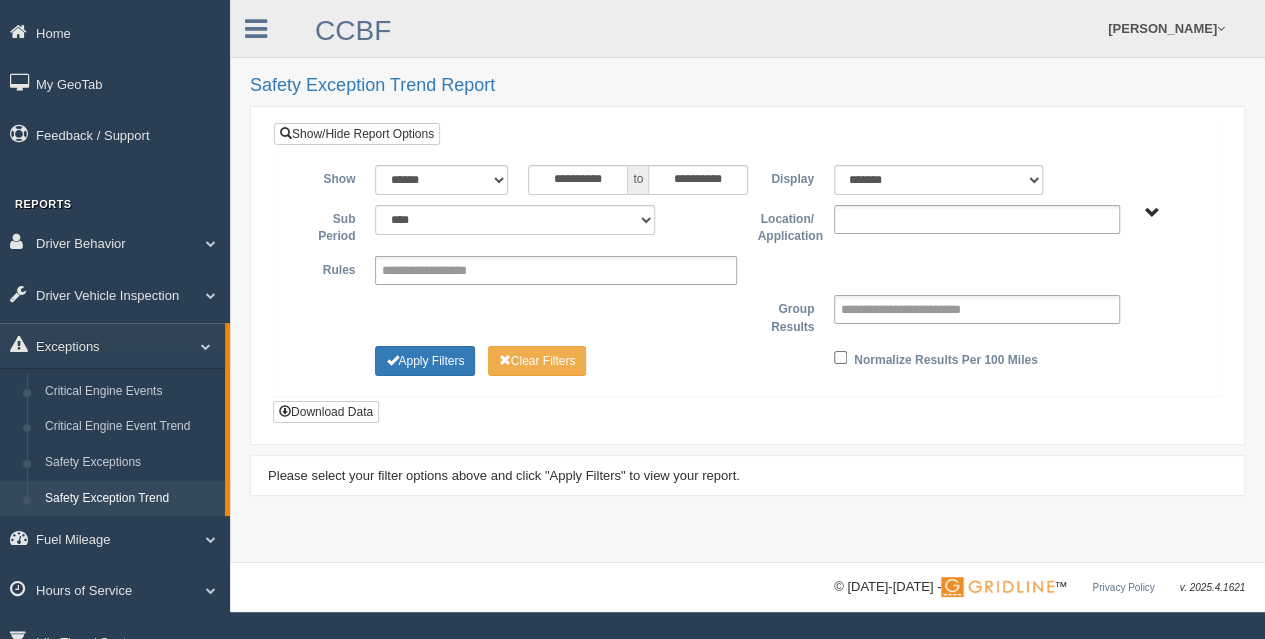 click at bounding box center [883, 219] 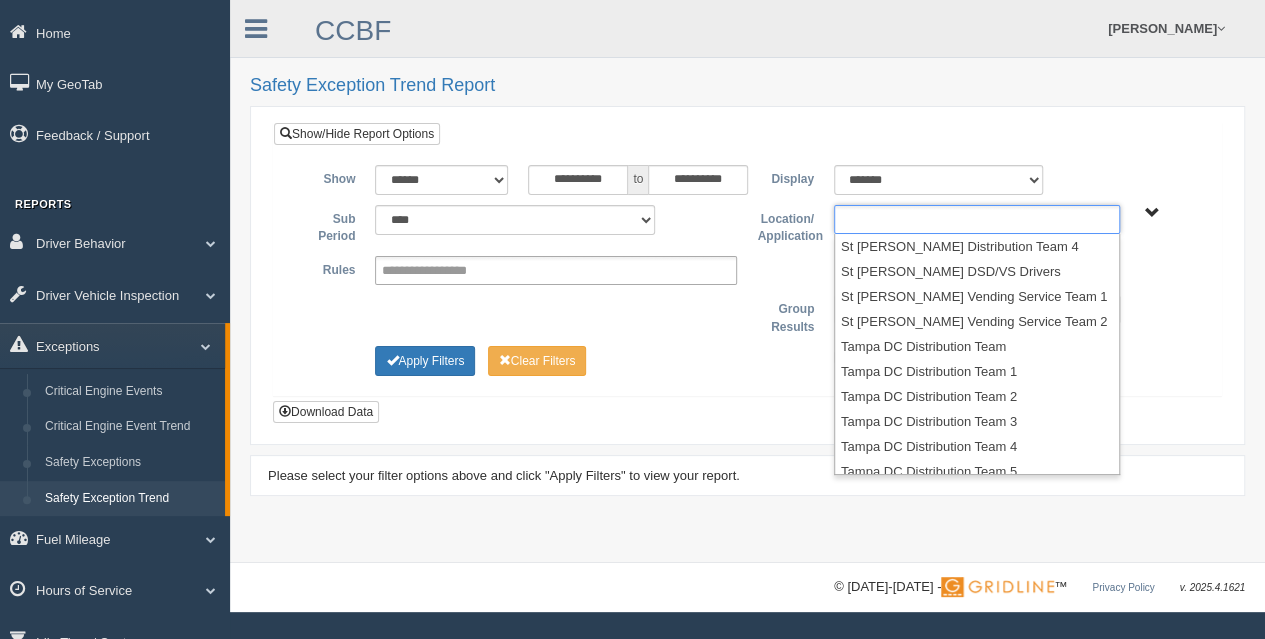 scroll, scrollTop: 300, scrollLeft: 0, axis: vertical 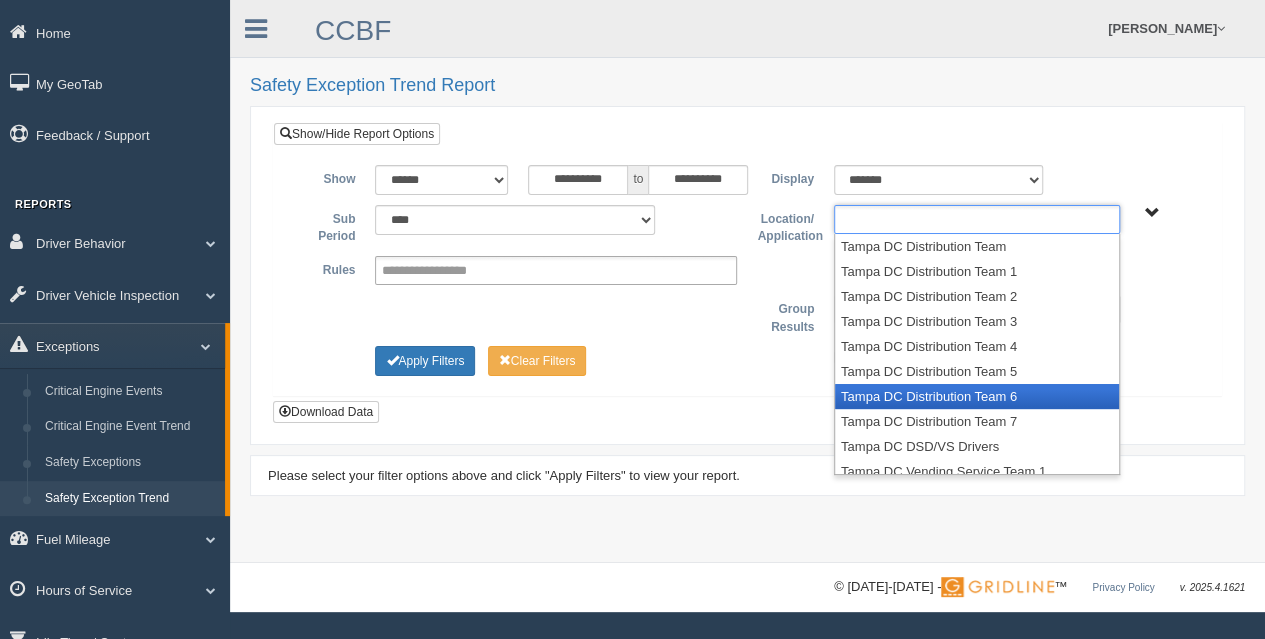 click on "Tampa DC Distribution Team 6" at bounding box center (977, 396) 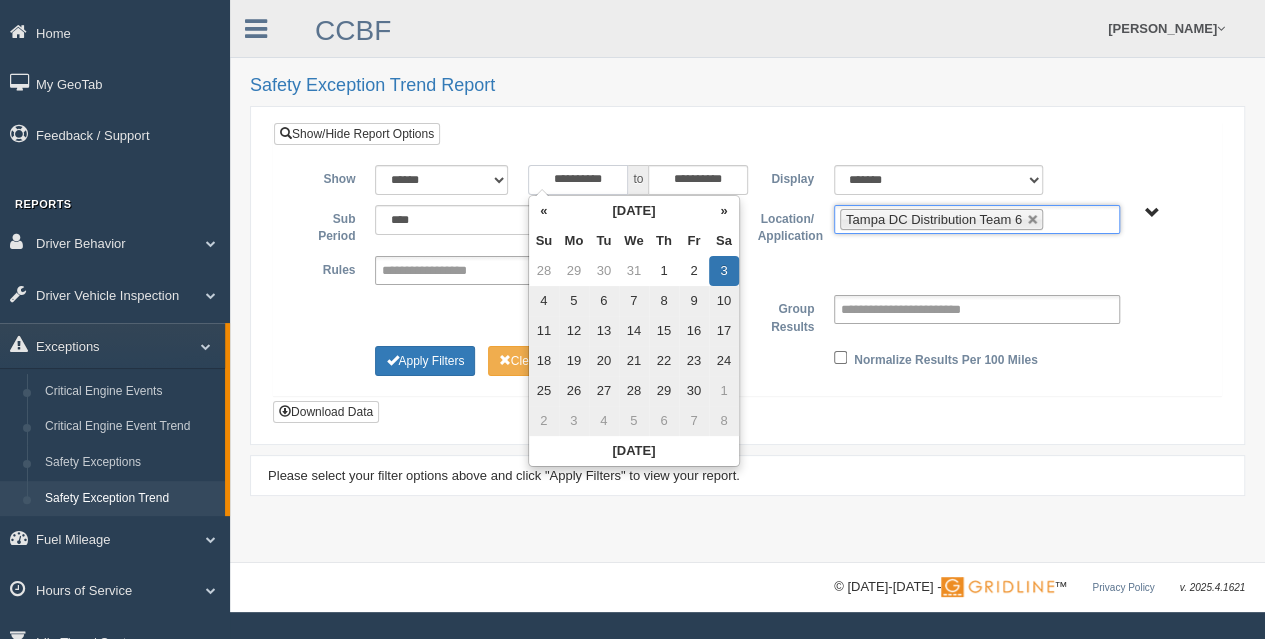 click on "**********" at bounding box center (578, 180) 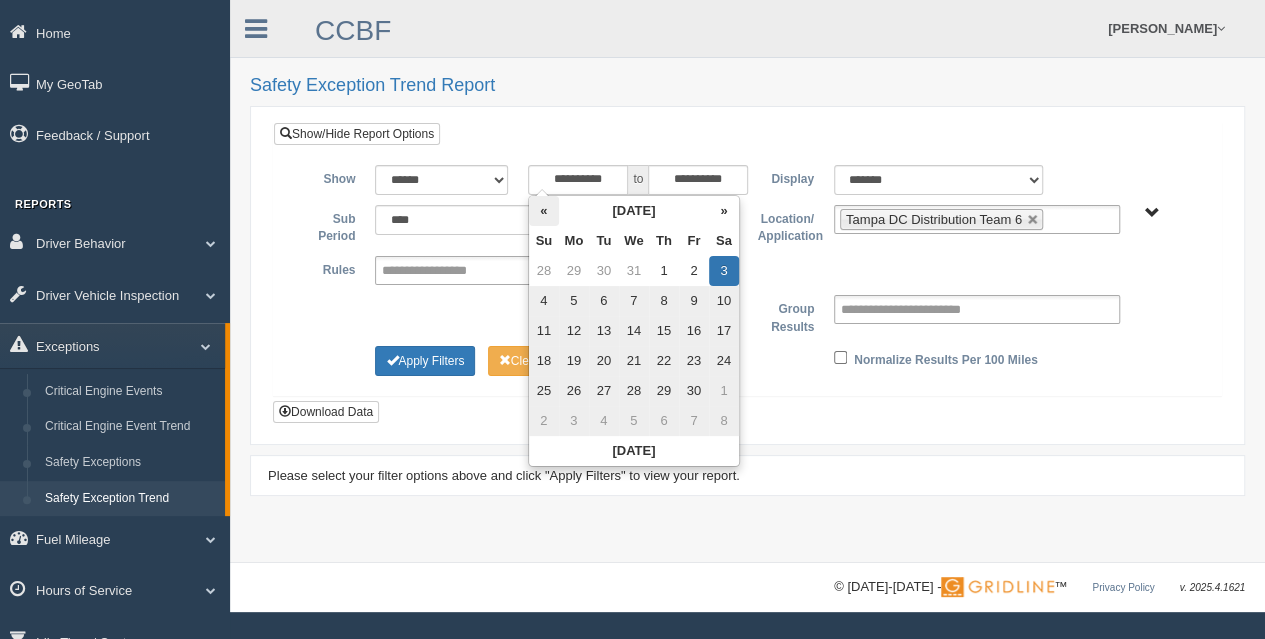 click on "«" at bounding box center [544, 211] 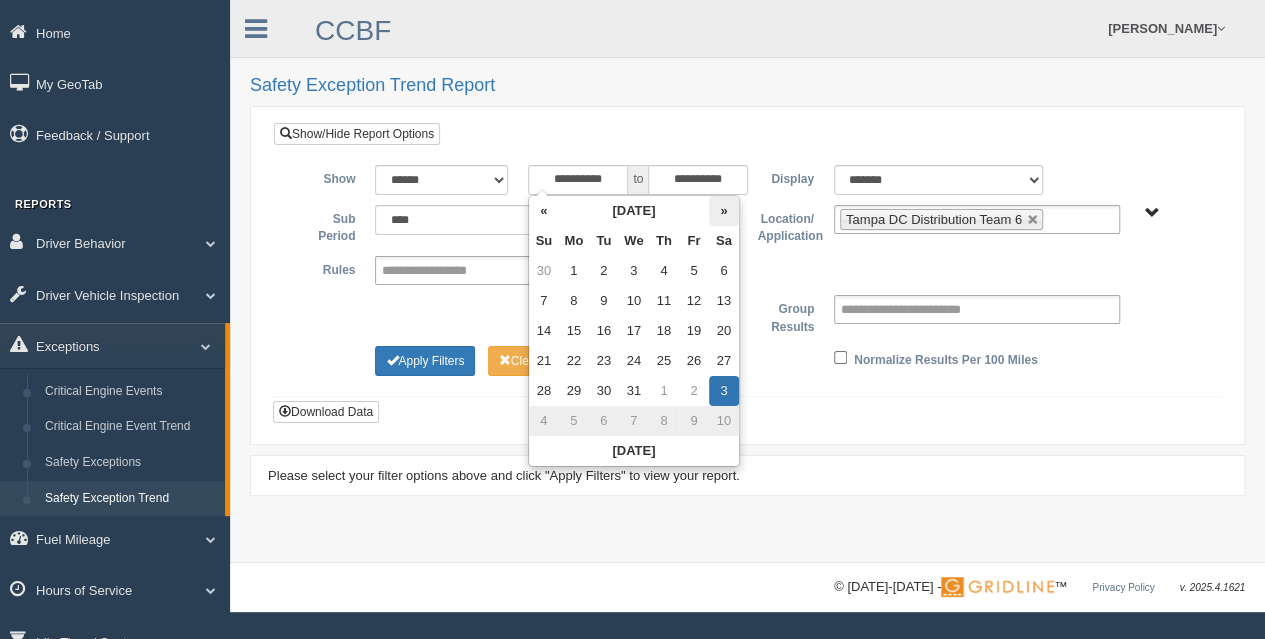 click on "»" at bounding box center [724, 211] 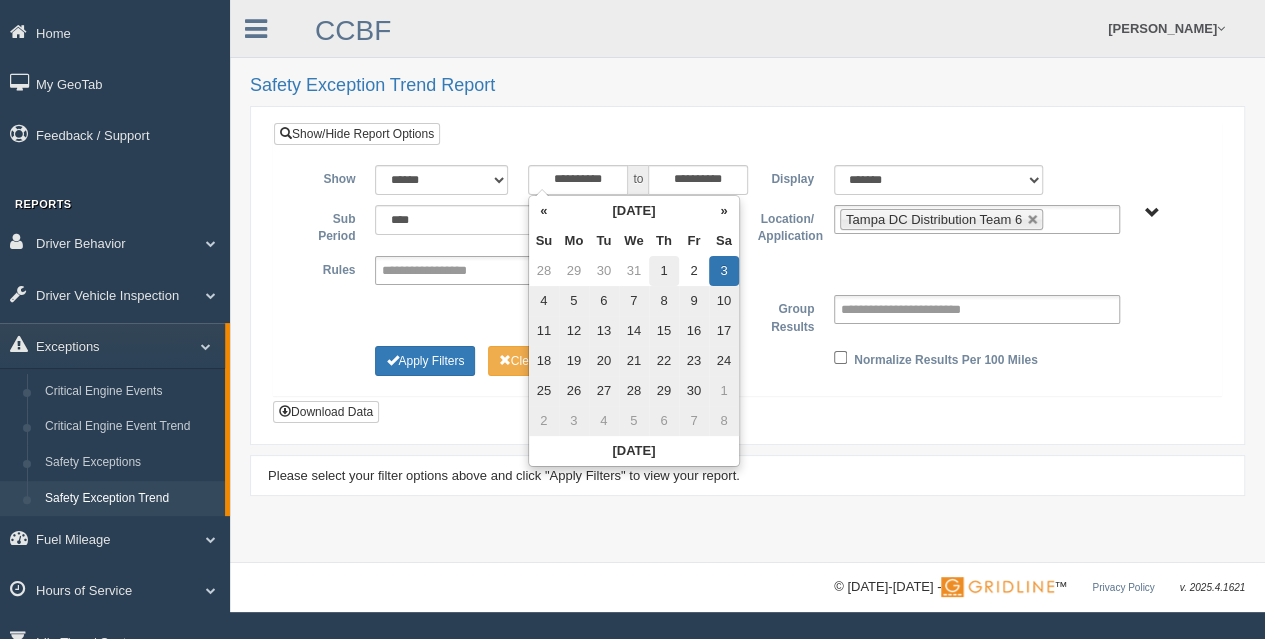 click on "1" at bounding box center [664, 271] 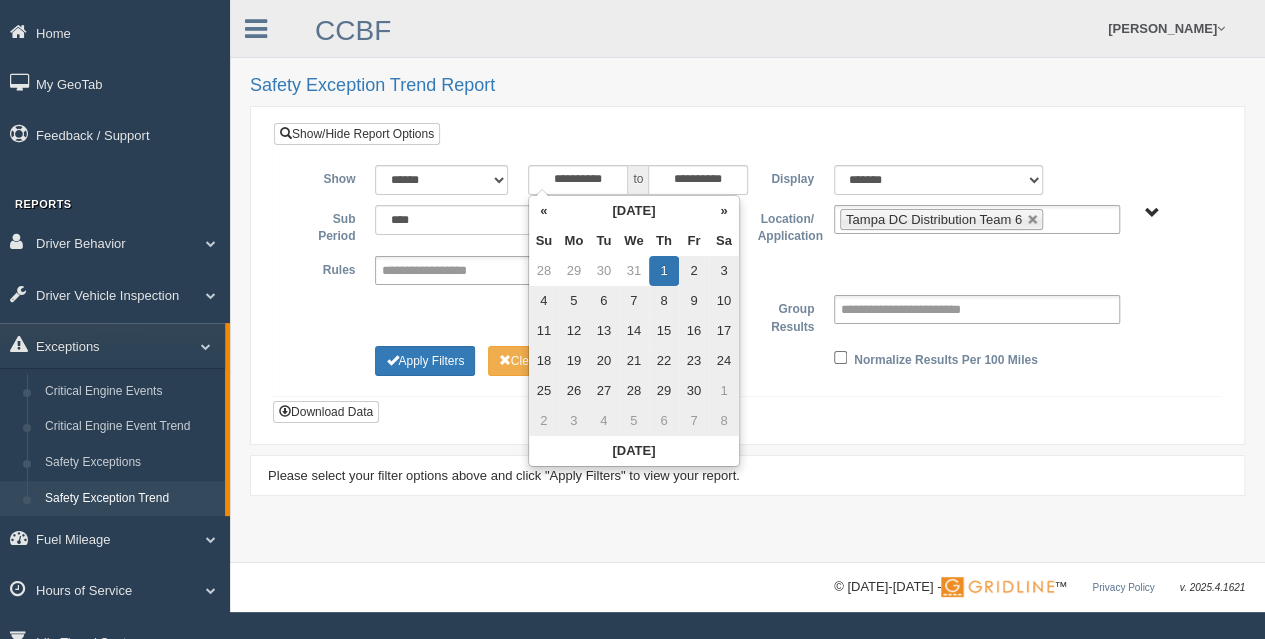 click on "30" at bounding box center (694, 391) 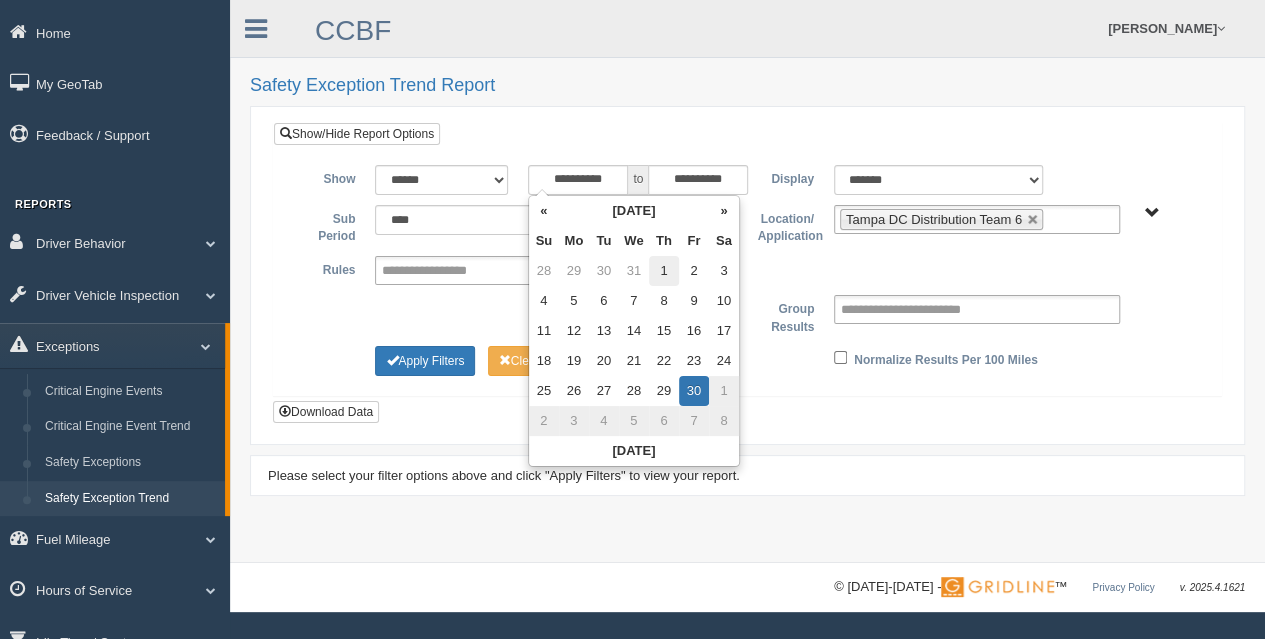 click on "1" at bounding box center [664, 271] 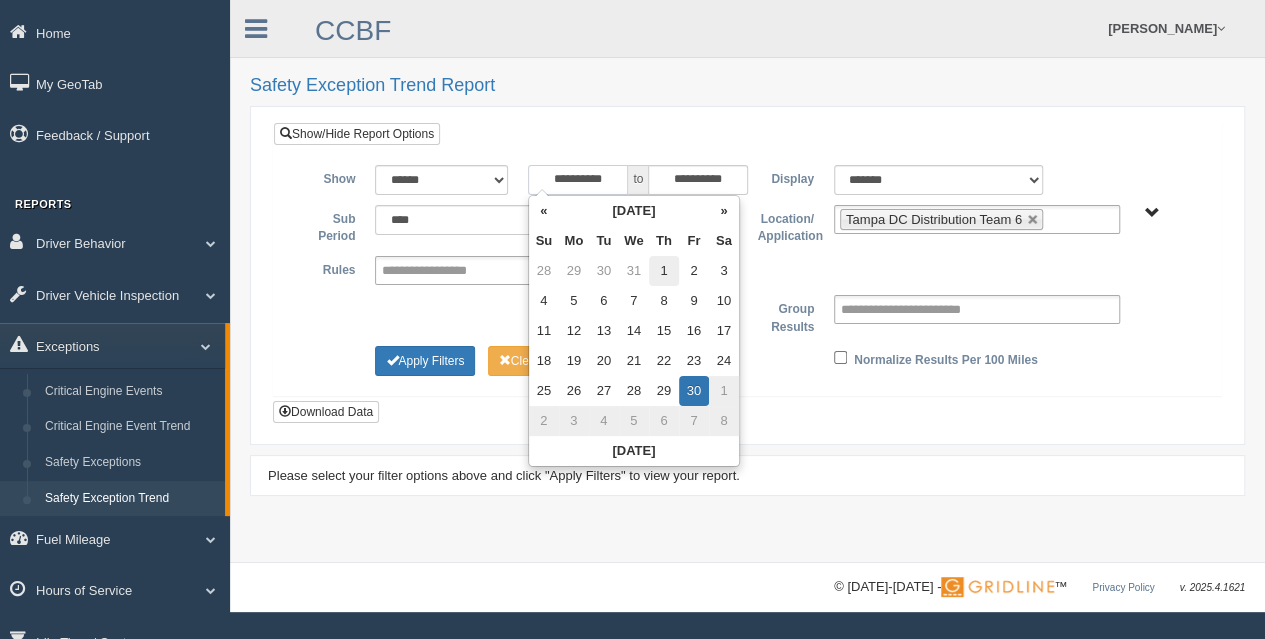 type on "**********" 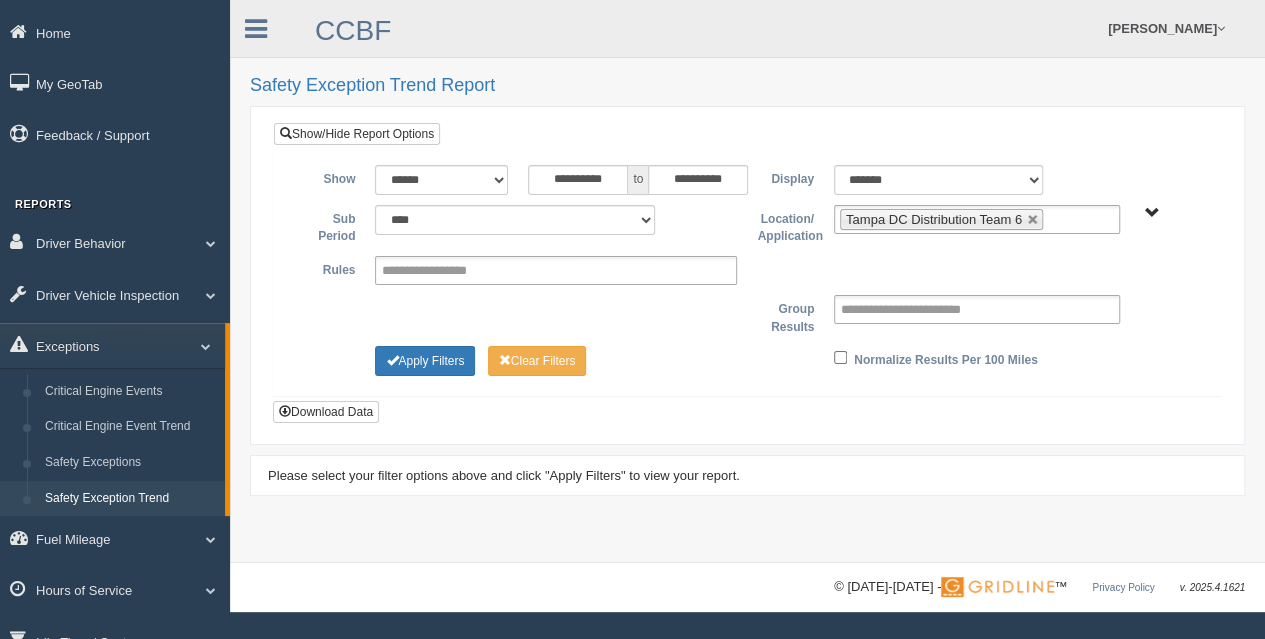 click on "**********" at bounding box center (747, 275) 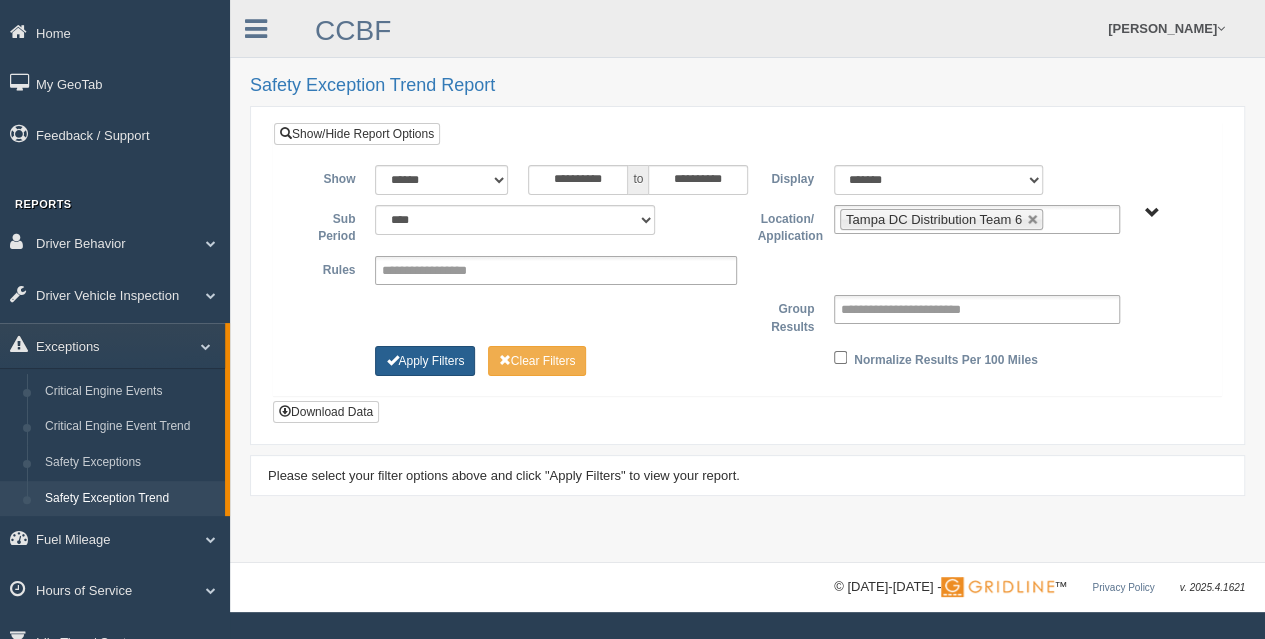 click on "Apply Filters" at bounding box center (425, 361) 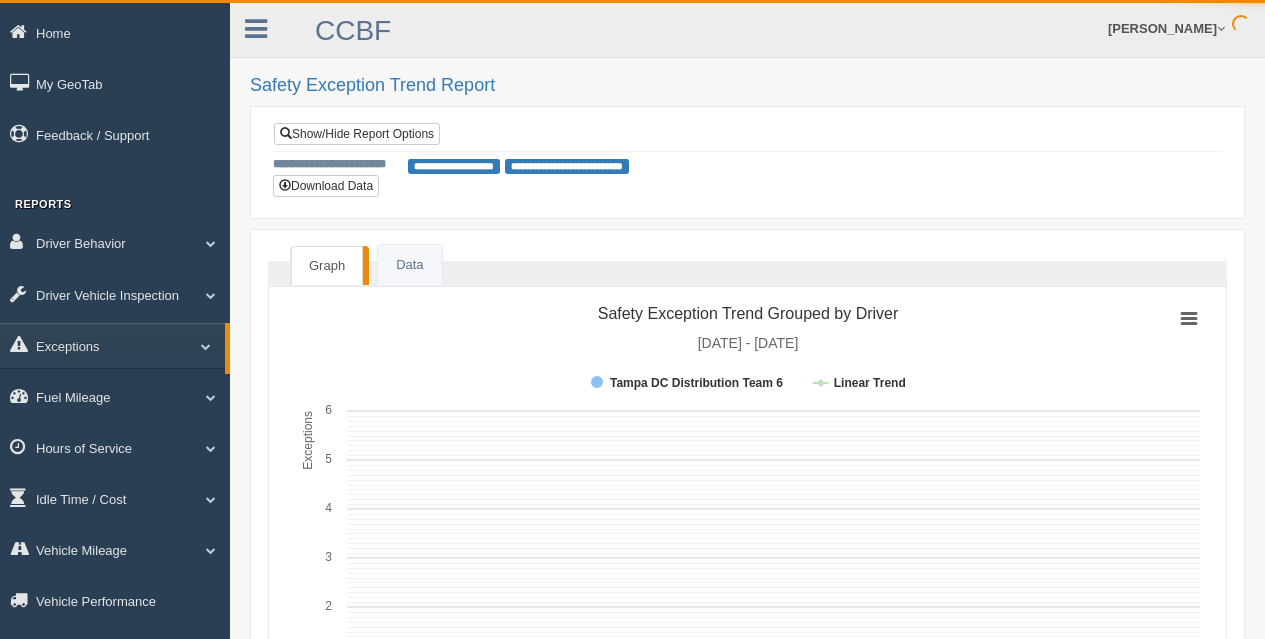 scroll, scrollTop: 0, scrollLeft: 0, axis: both 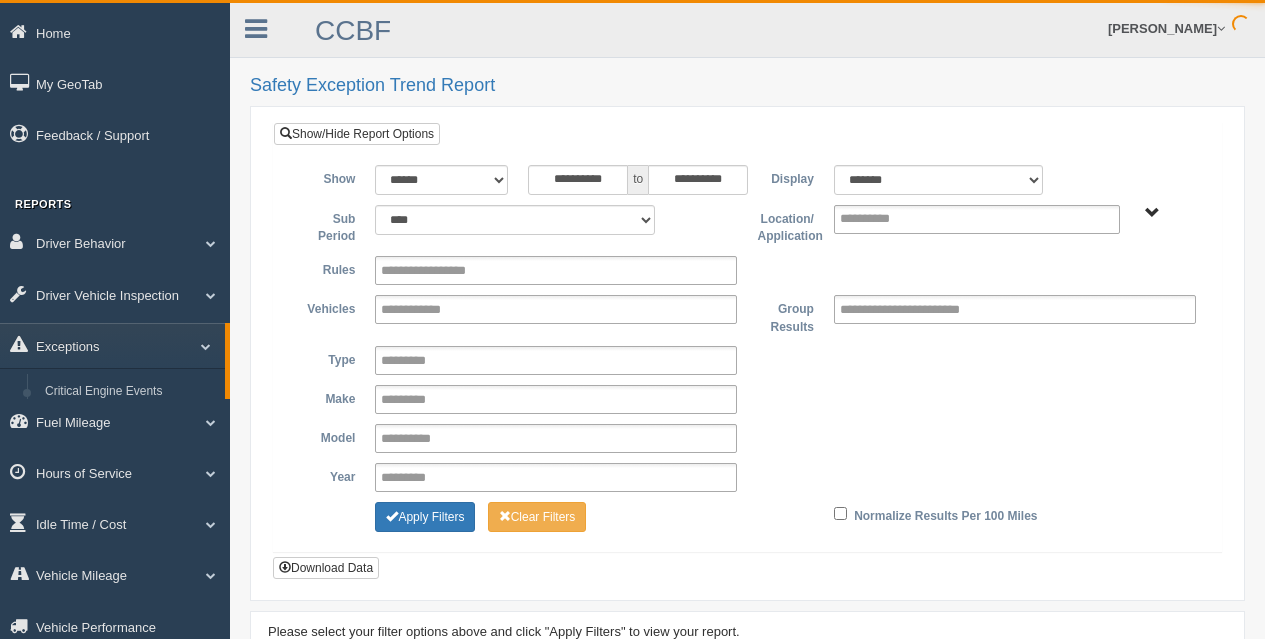 select on "**" 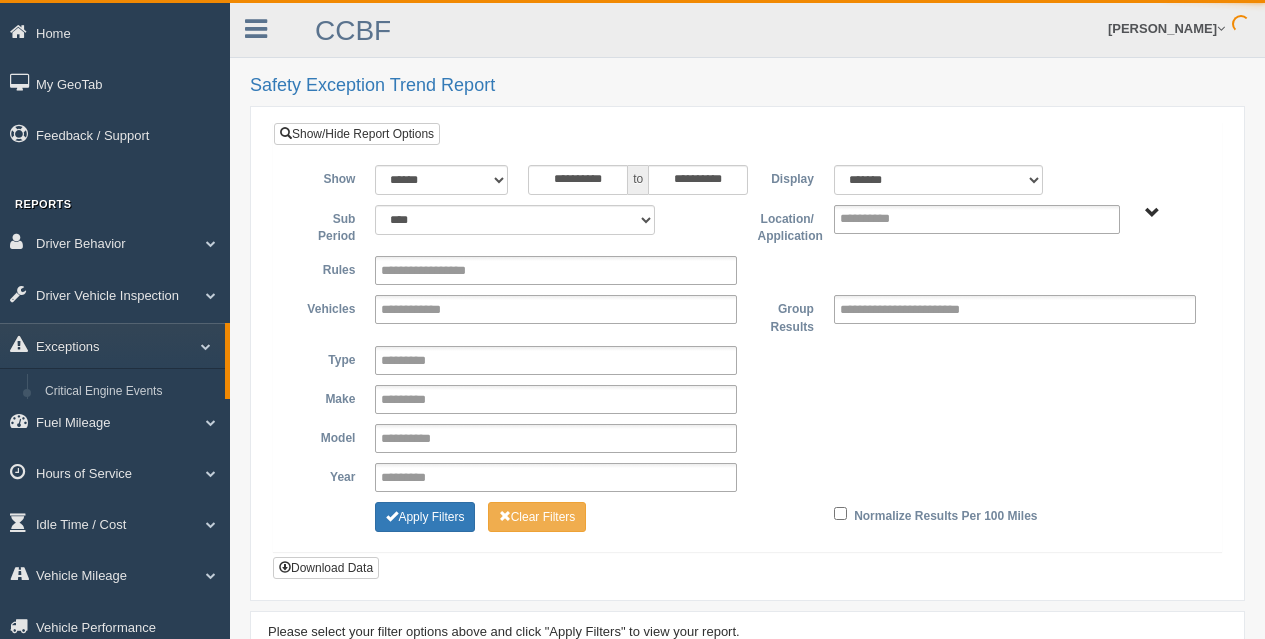 scroll, scrollTop: 0, scrollLeft: 0, axis: both 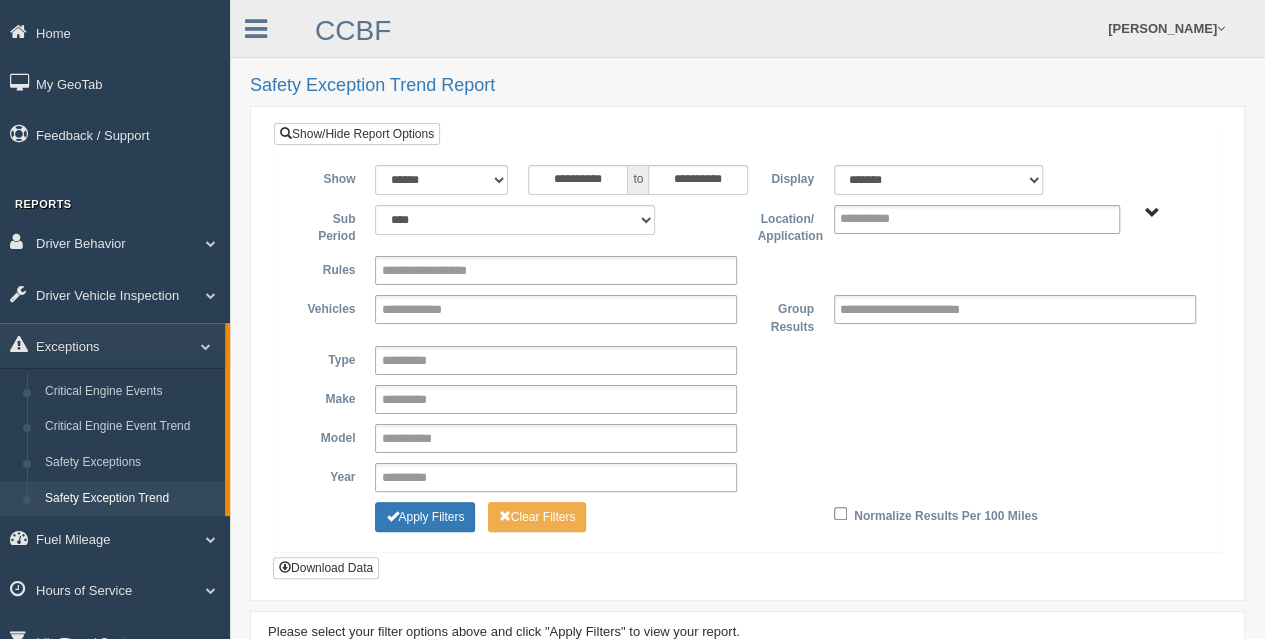 click on "**********" at bounding box center (747, 225) 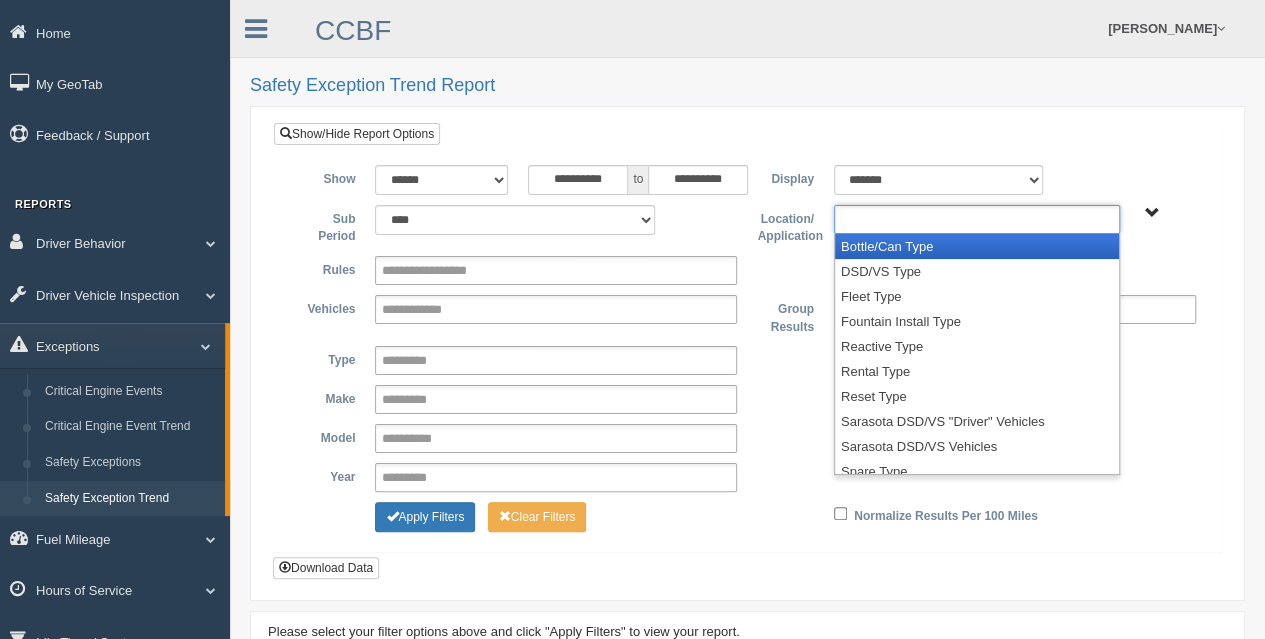 click at bounding box center [883, 219] 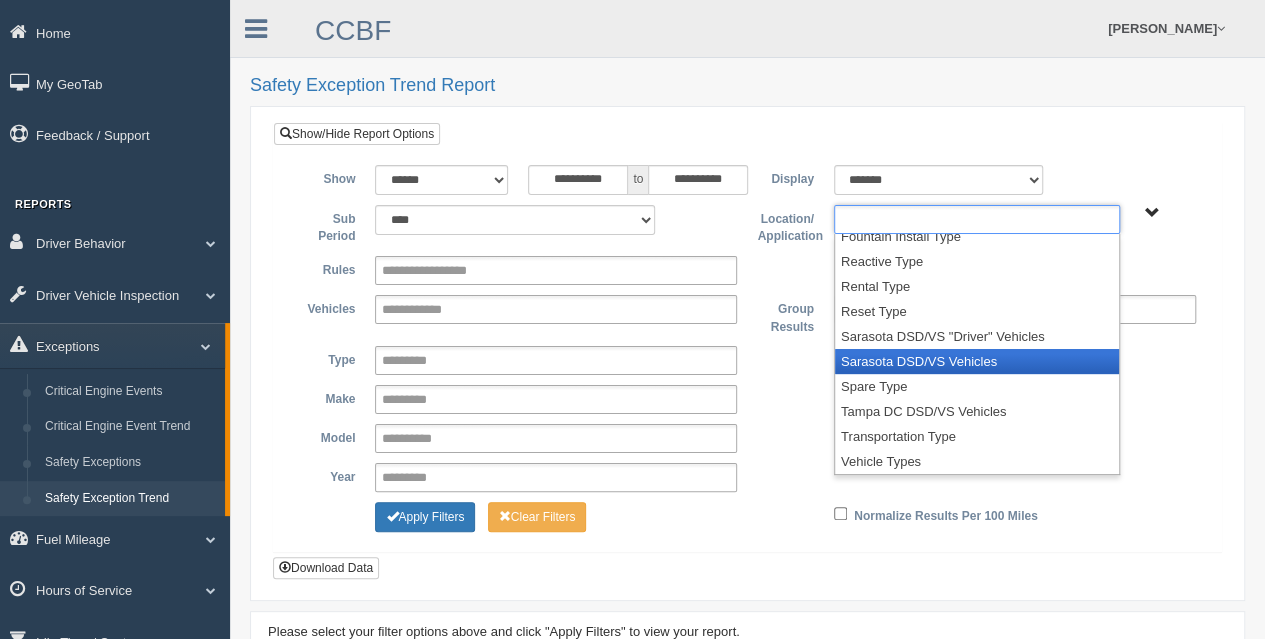 scroll, scrollTop: 0, scrollLeft: 0, axis: both 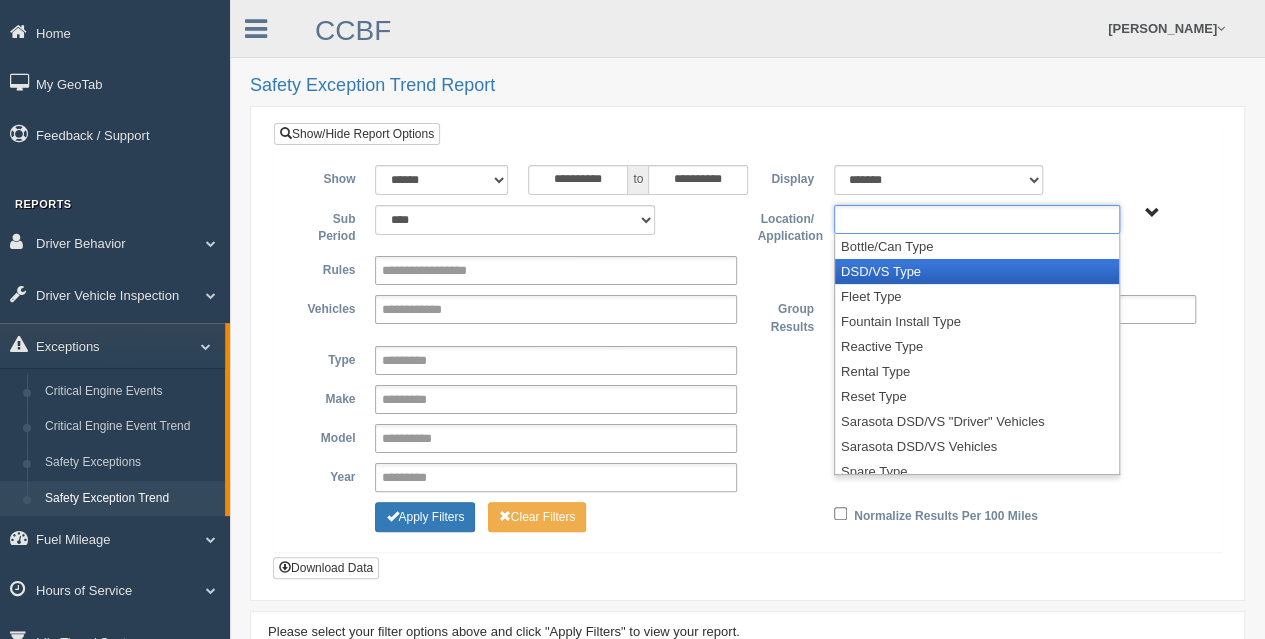 click on "DSD/VS Type" at bounding box center (977, 271) 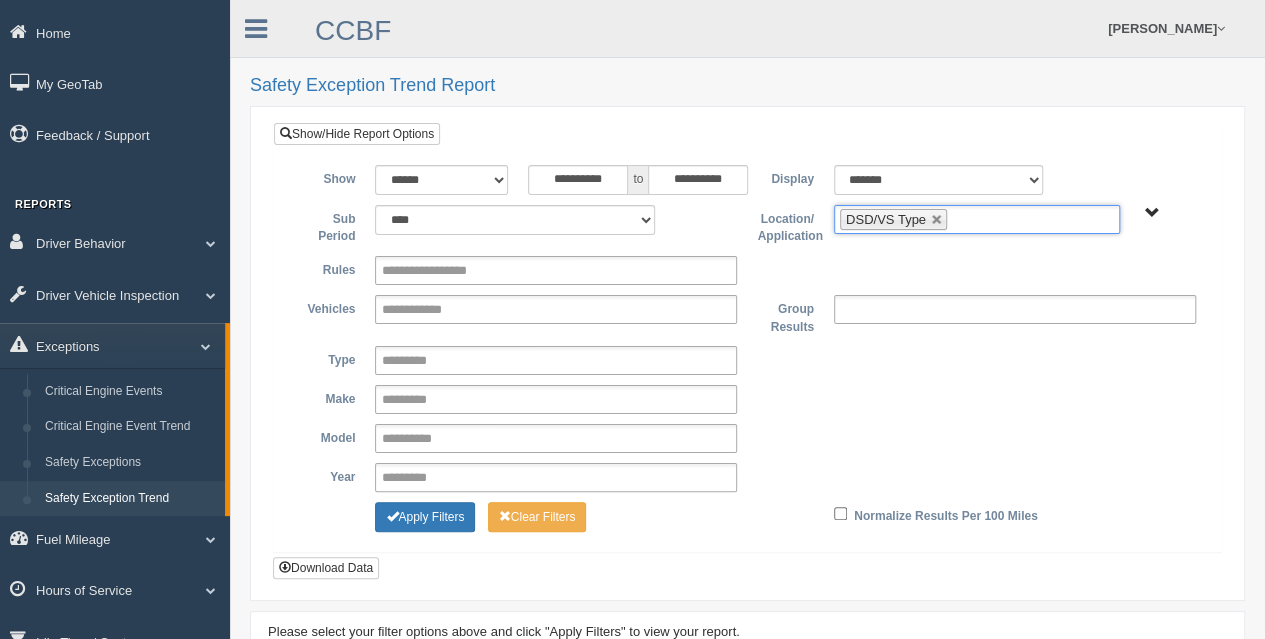 click at bounding box center [927, 309] 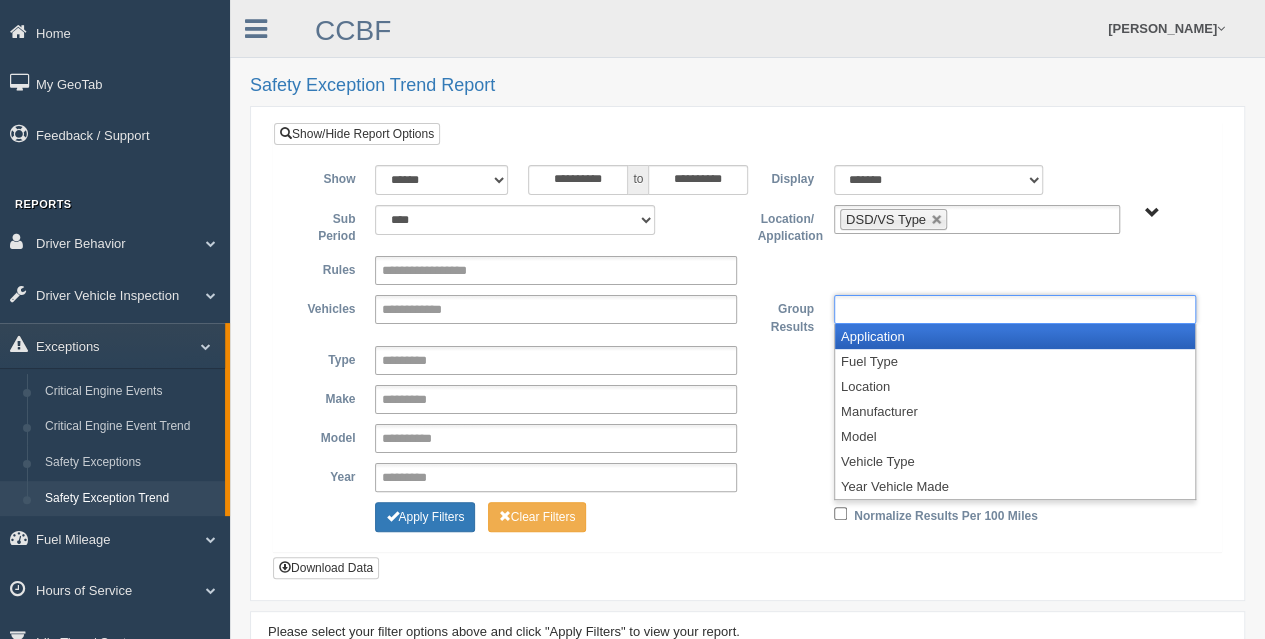 type on "**********" 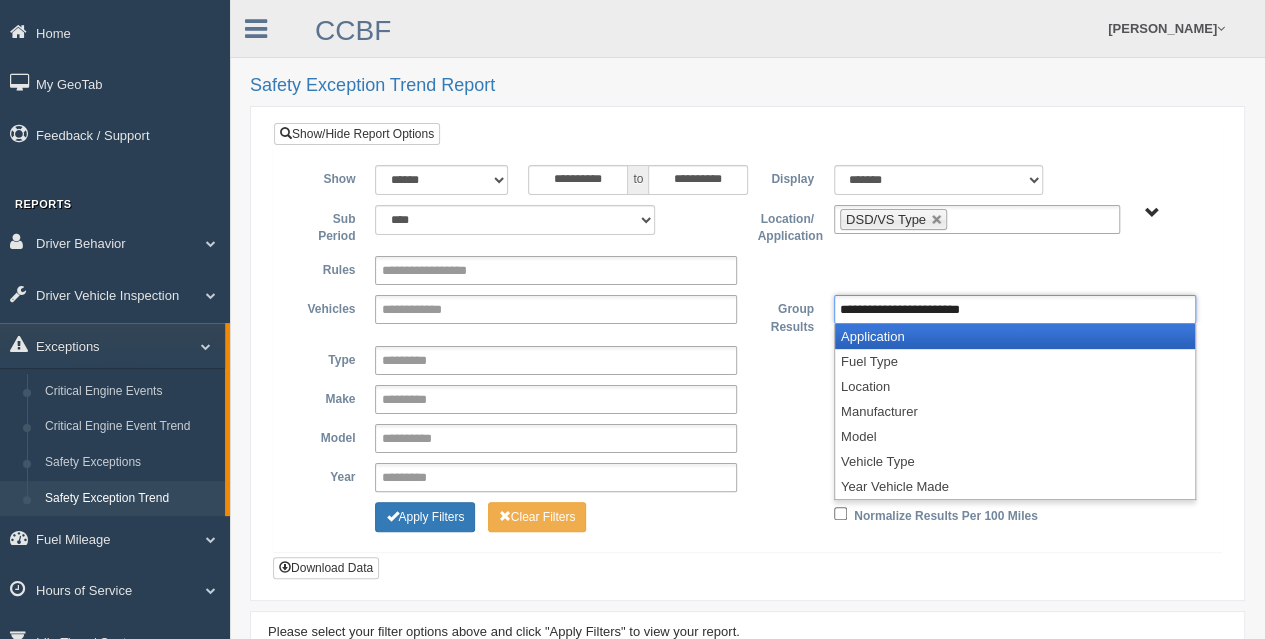 click on "**********" at bounding box center (747, 270) 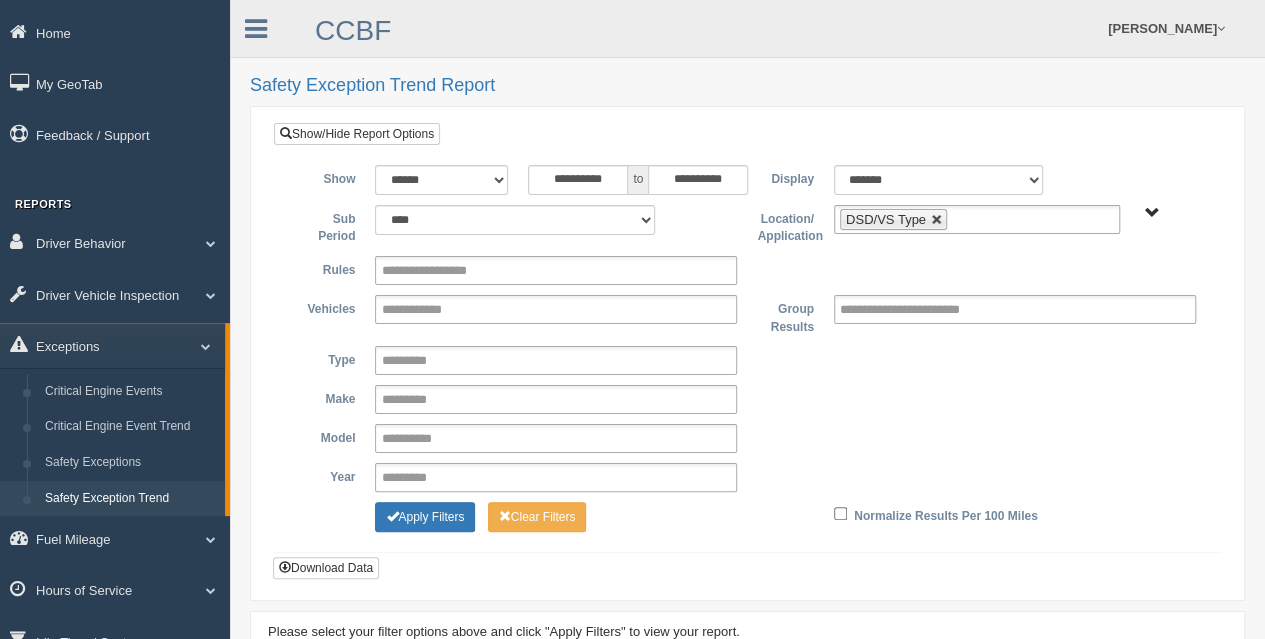click at bounding box center [937, 220] 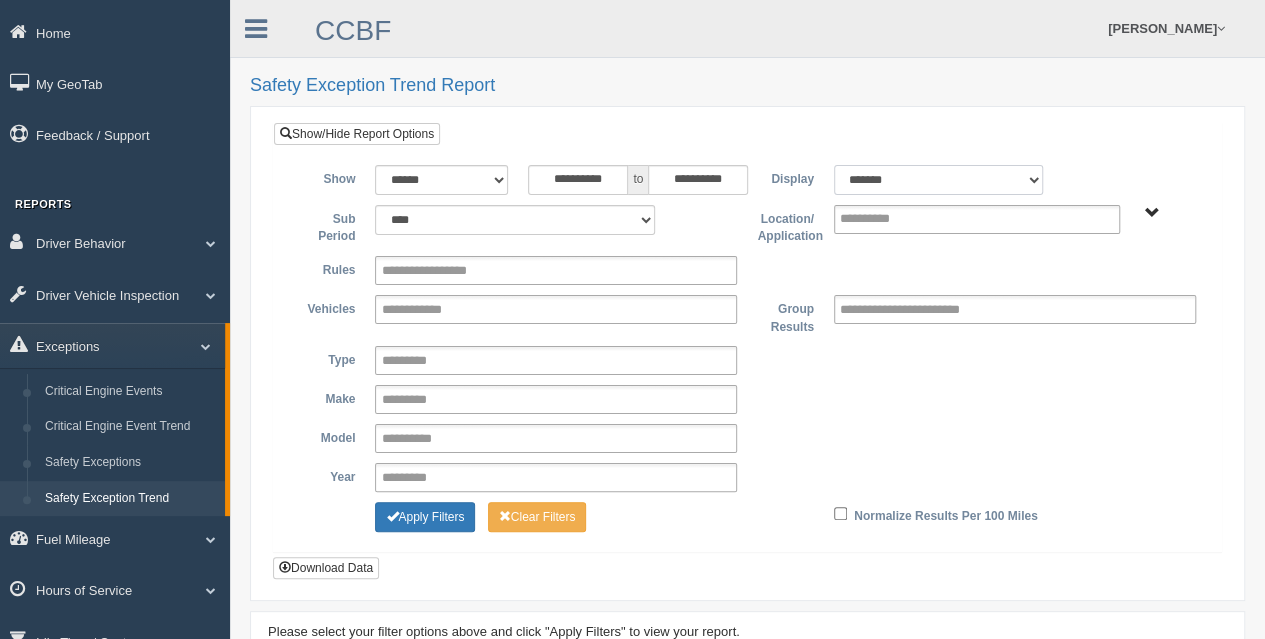 click on "*******
******" at bounding box center [939, 180] 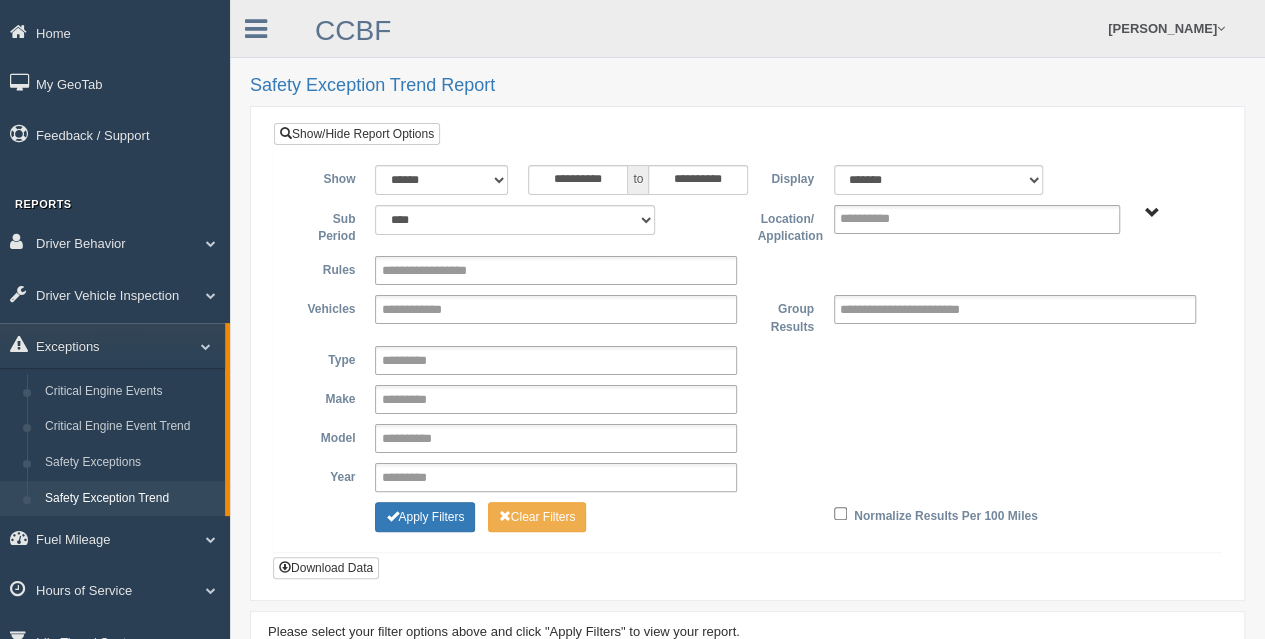 type 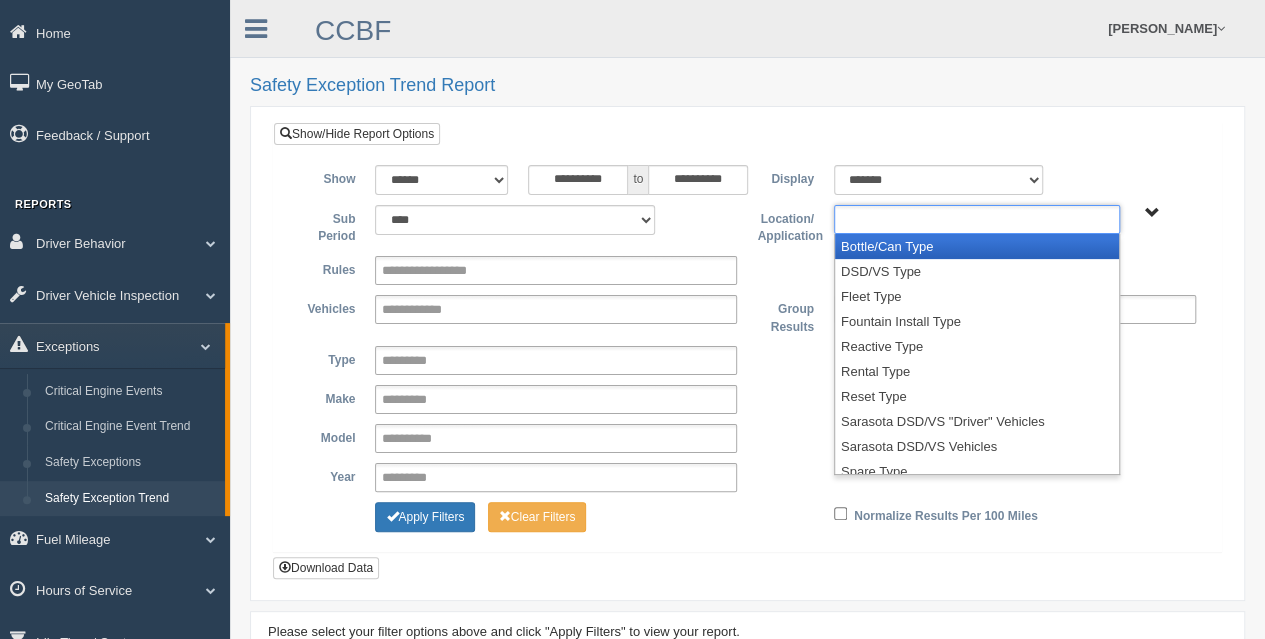 click at bounding box center [977, 219] 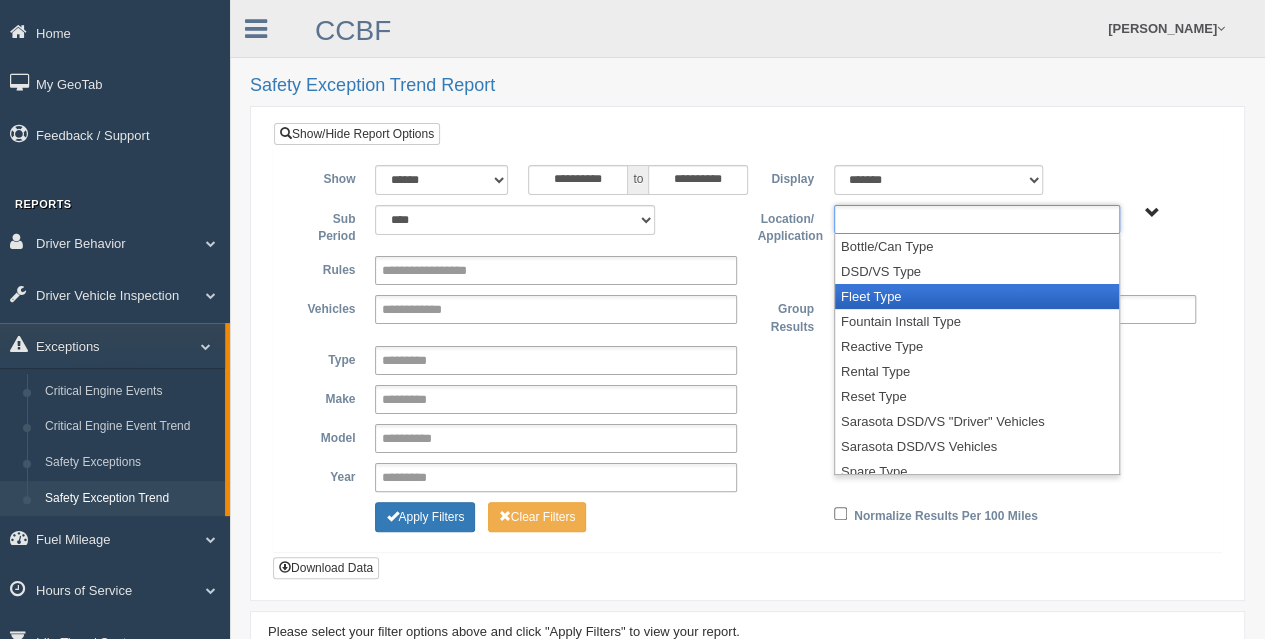scroll, scrollTop: 85, scrollLeft: 0, axis: vertical 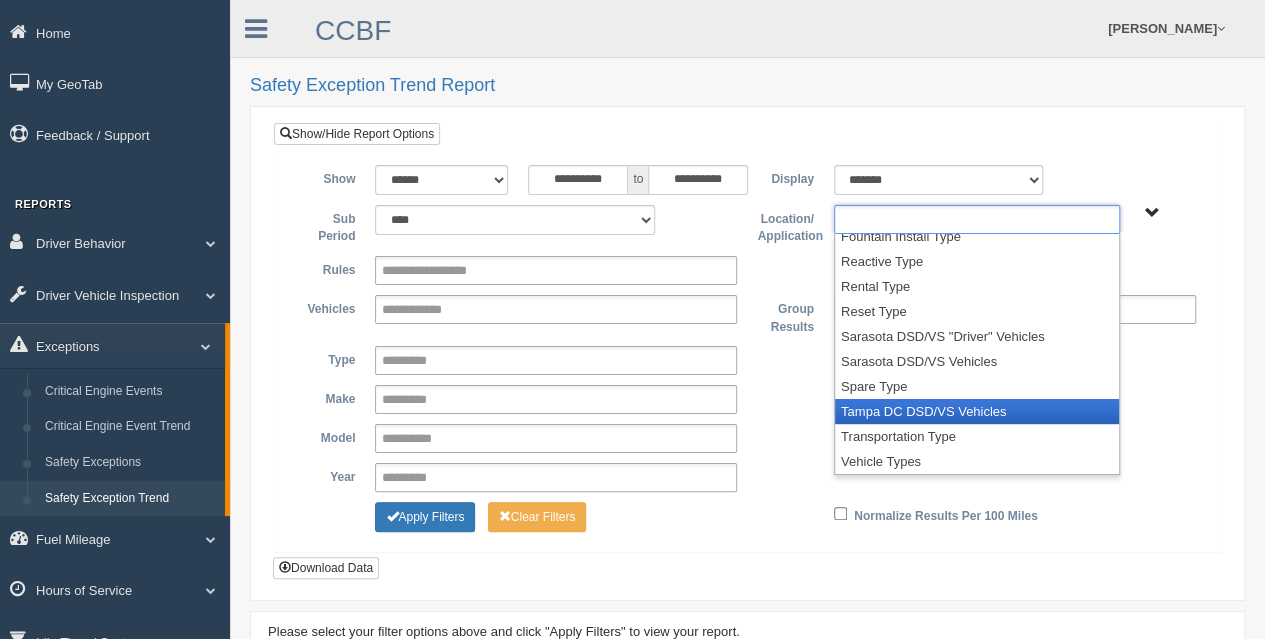 click on "Tampa DC DSD/VS Vehicles" at bounding box center [977, 411] 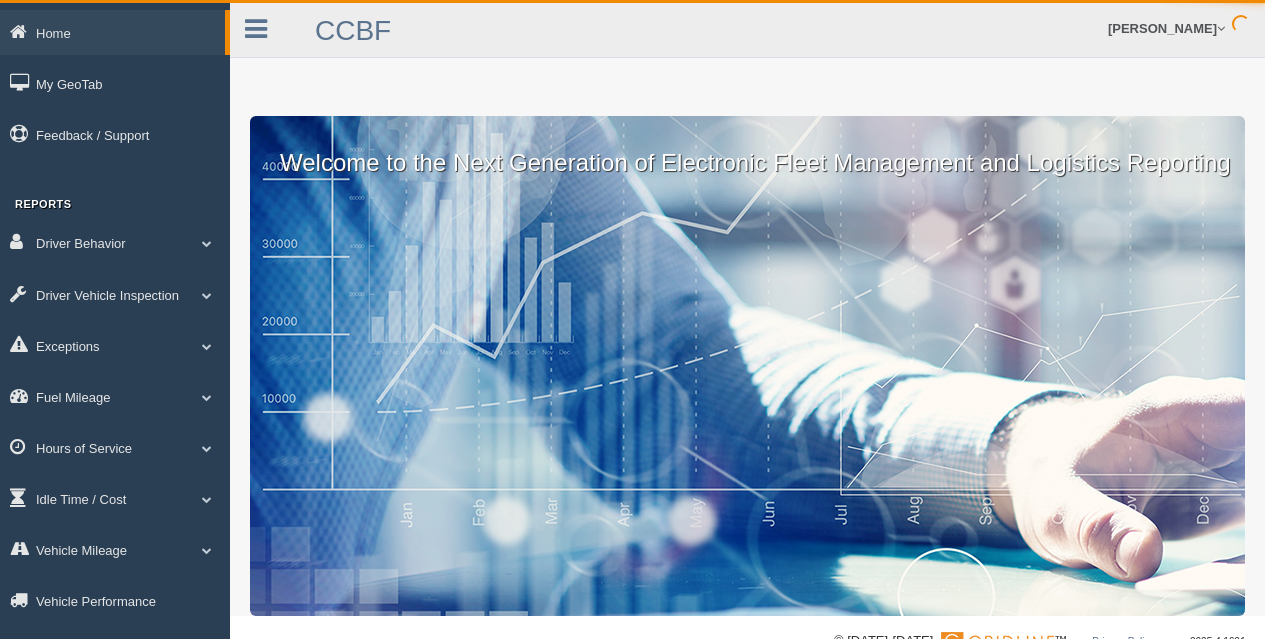 scroll, scrollTop: 0, scrollLeft: 0, axis: both 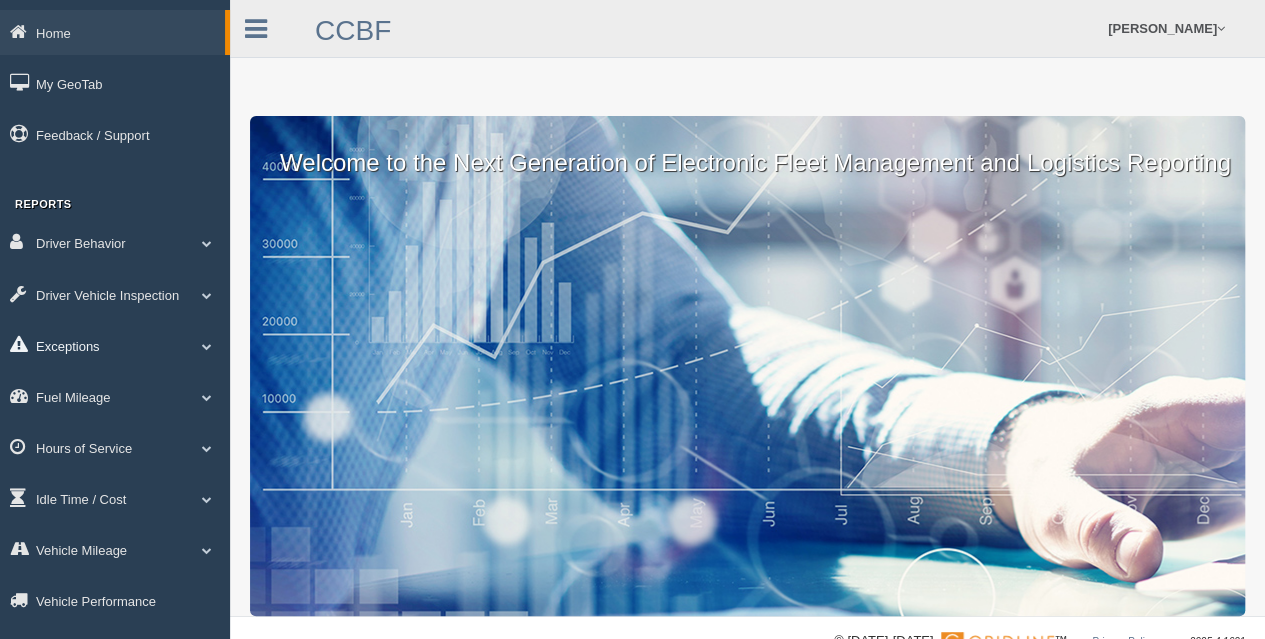 click on "Exceptions" at bounding box center [115, 345] 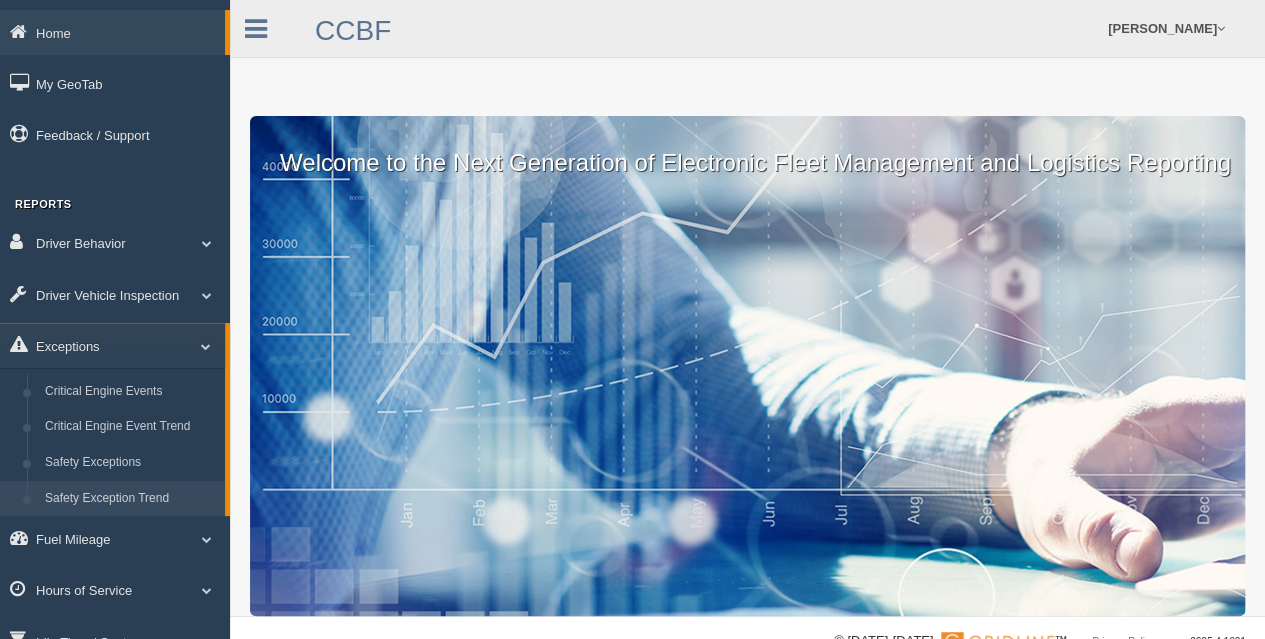 click on "Safety Exception Trend" at bounding box center (130, 499) 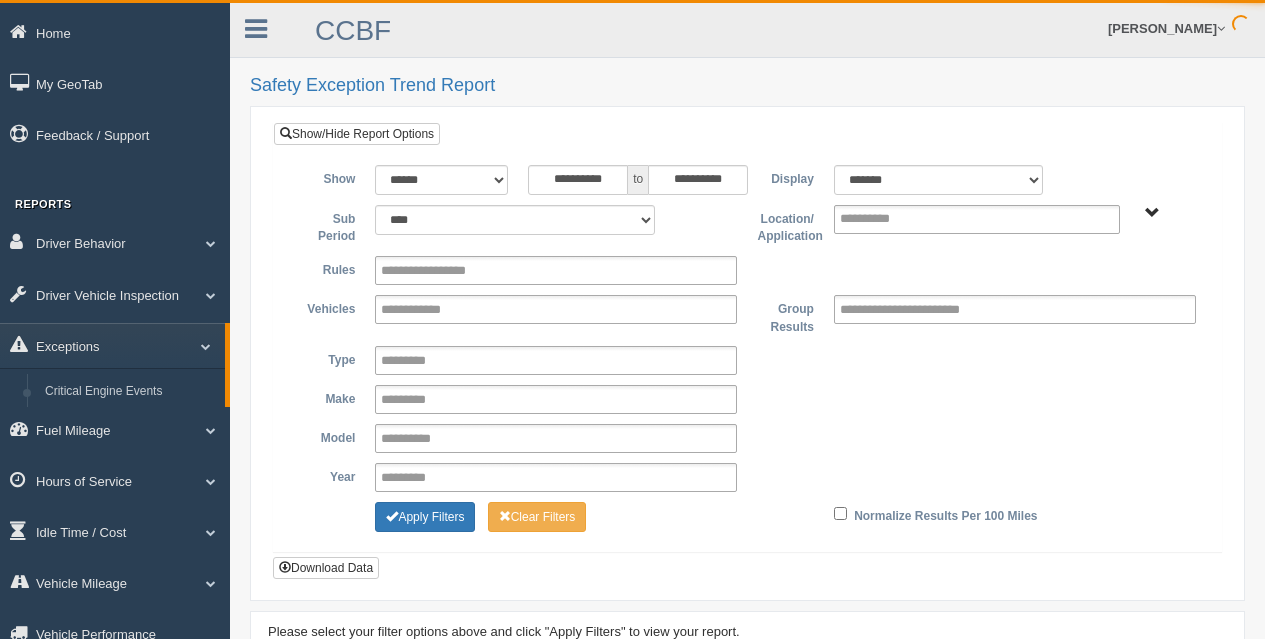 scroll, scrollTop: 0, scrollLeft: 0, axis: both 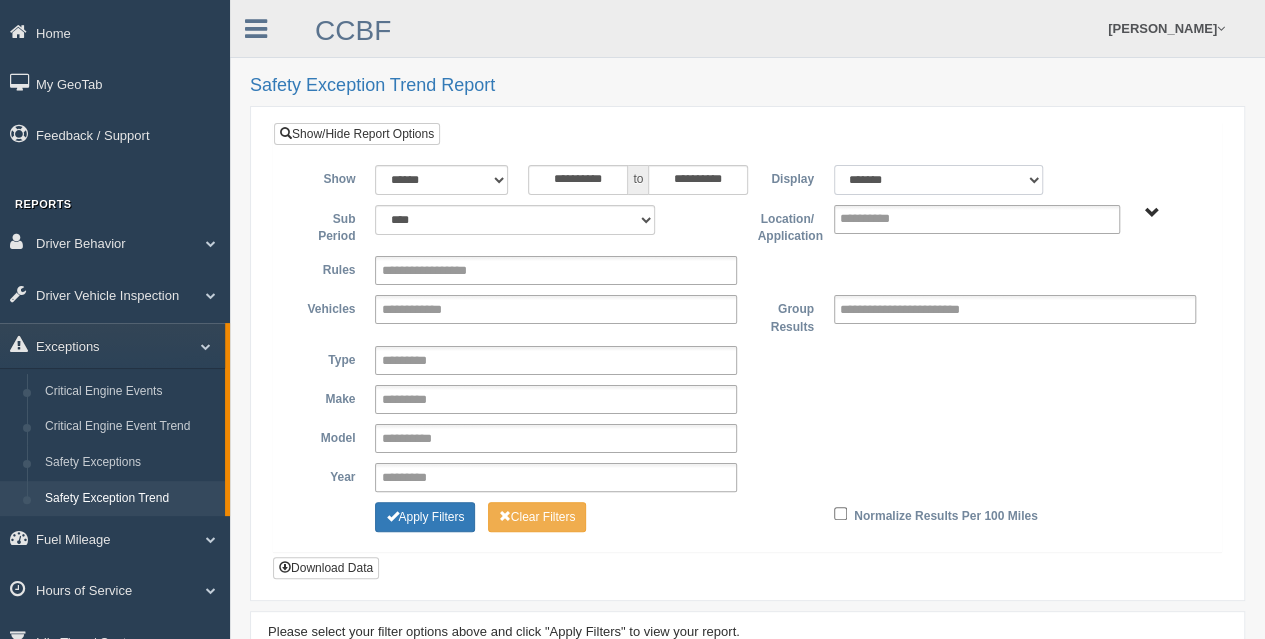 click on "*******
******" at bounding box center [939, 180] 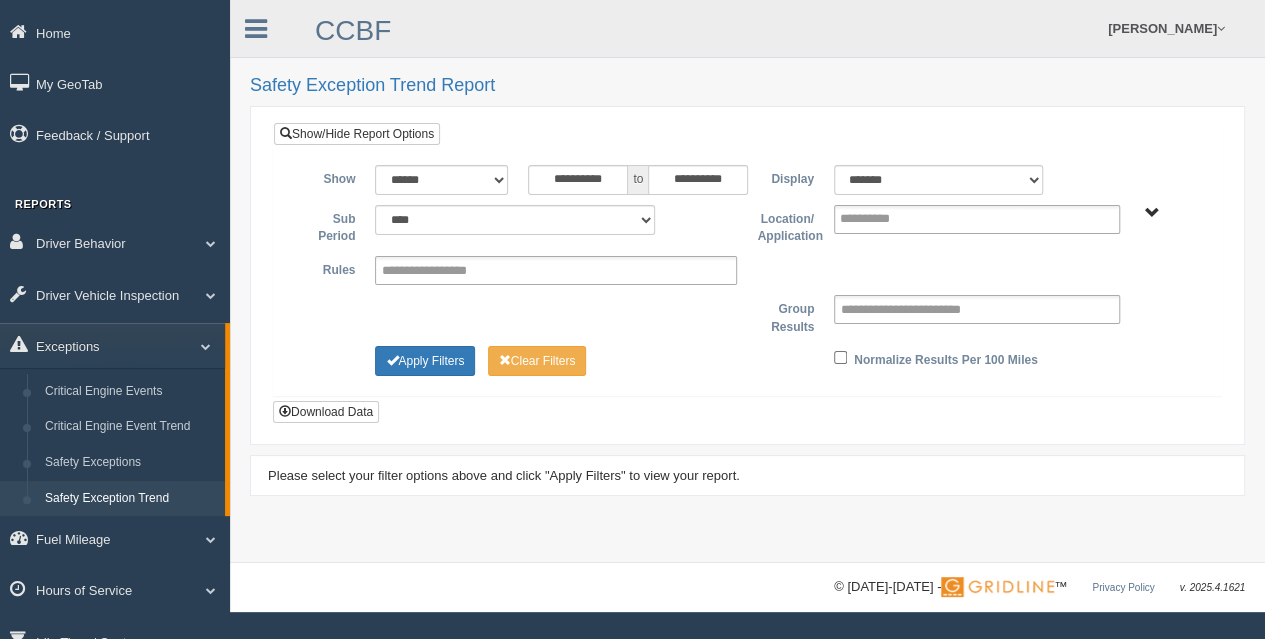 type 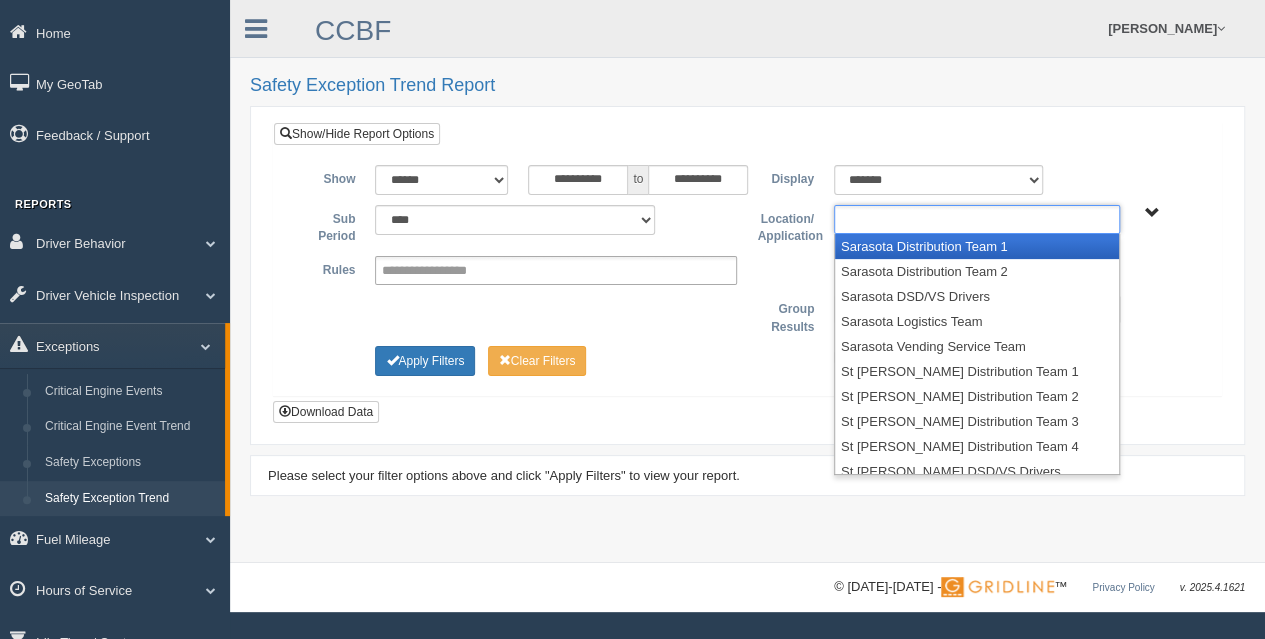 click at bounding box center (977, 219) 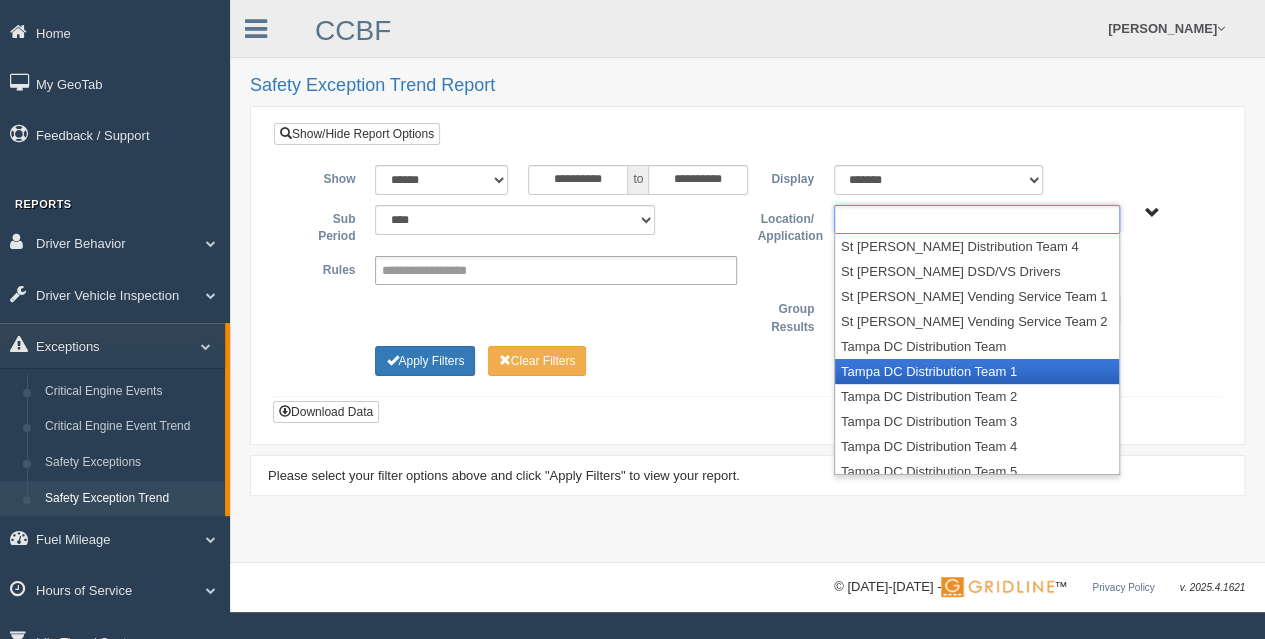 scroll, scrollTop: 335, scrollLeft: 0, axis: vertical 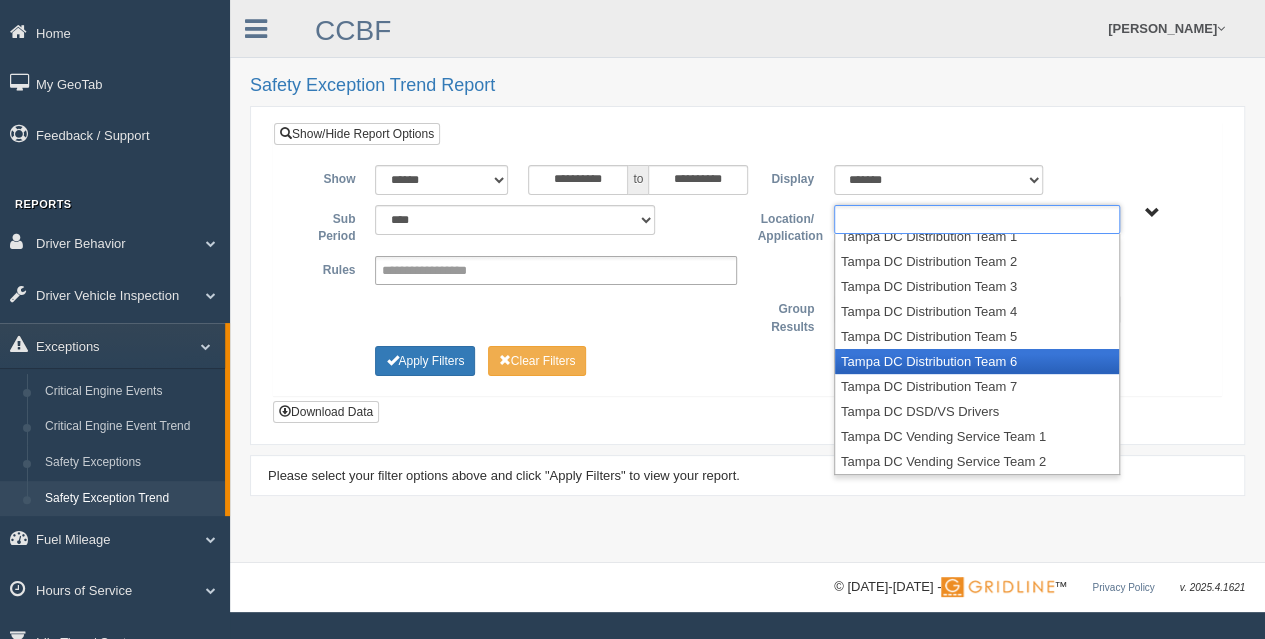 click on "Tampa DC Distribution Team 6" at bounding box center [977, 361] 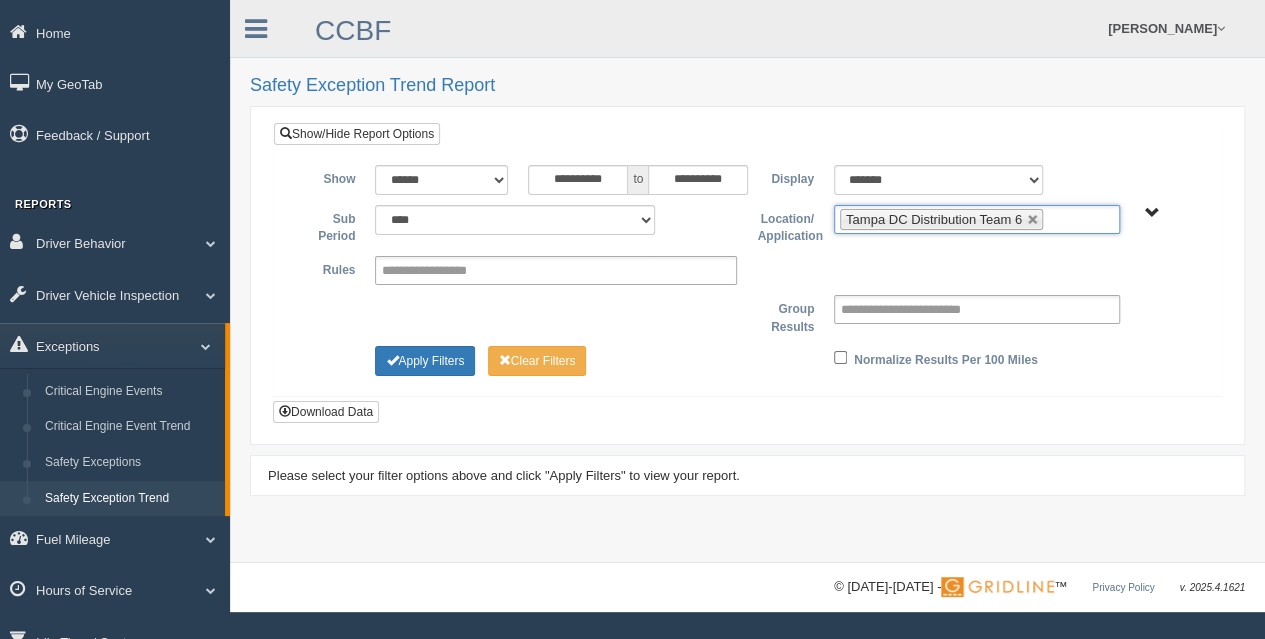 scroll, scrollTop: 310, scrollLeft: 0, axis: vertical 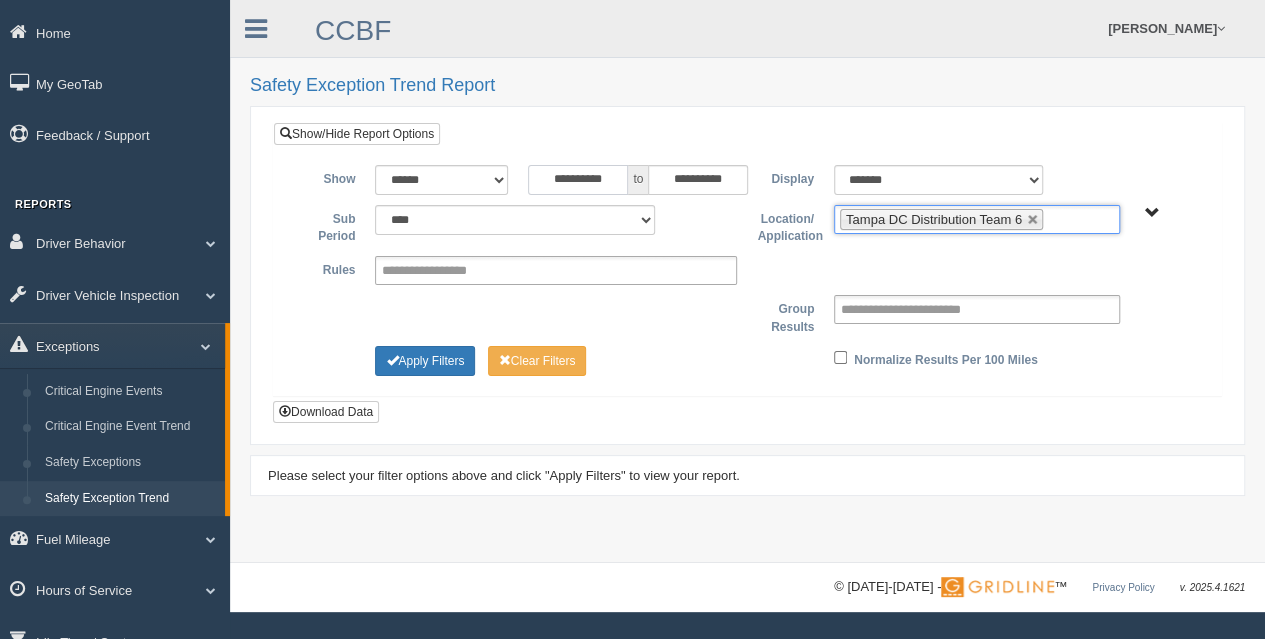 click on "**********" at bounding box center (578, 180) 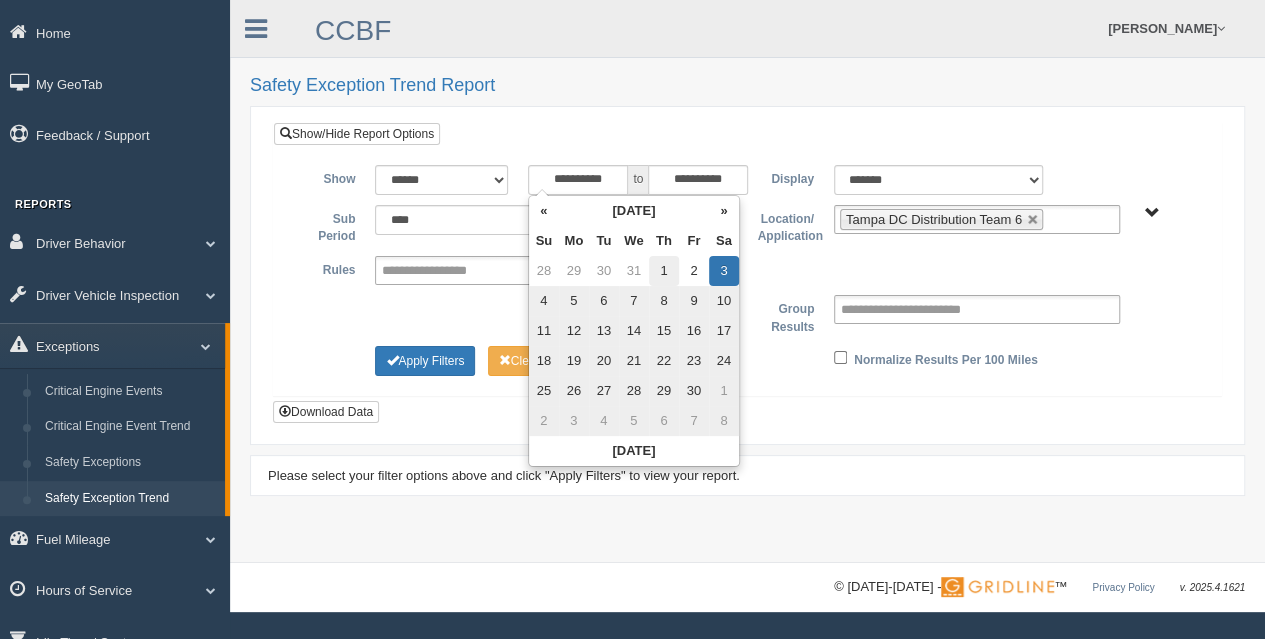 drag, startPoint x: 654, startPoint y: 269, endPoint x: 660, endPoint y: 249, distance: 20.880613 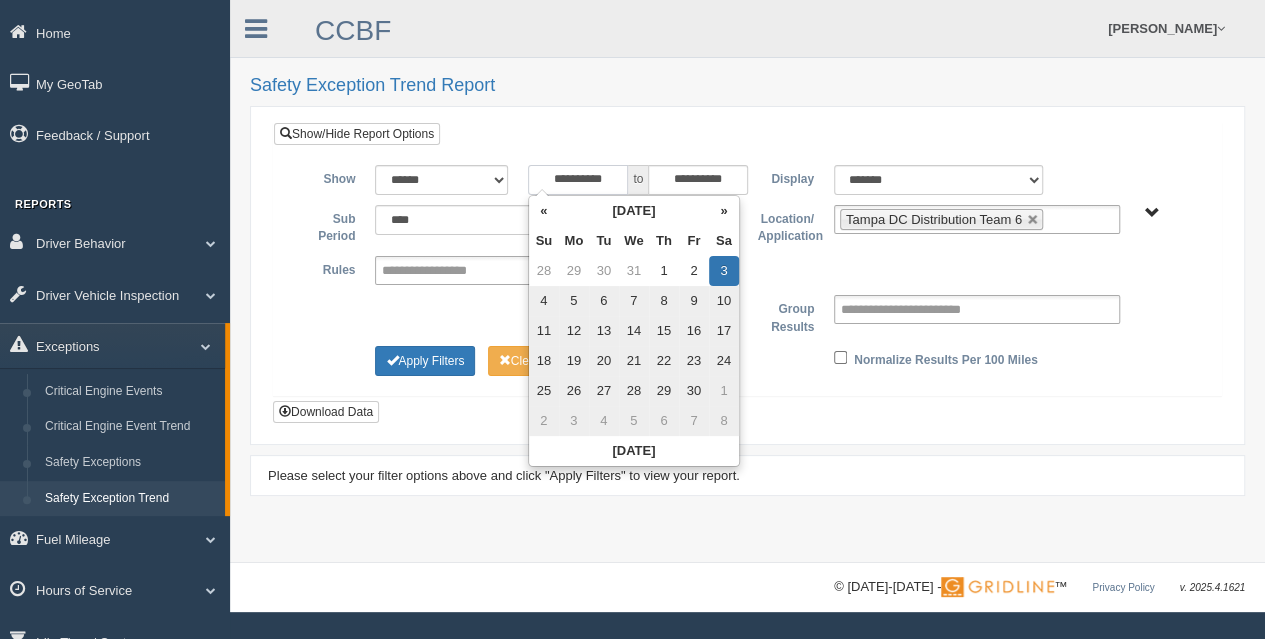 type on "**********" 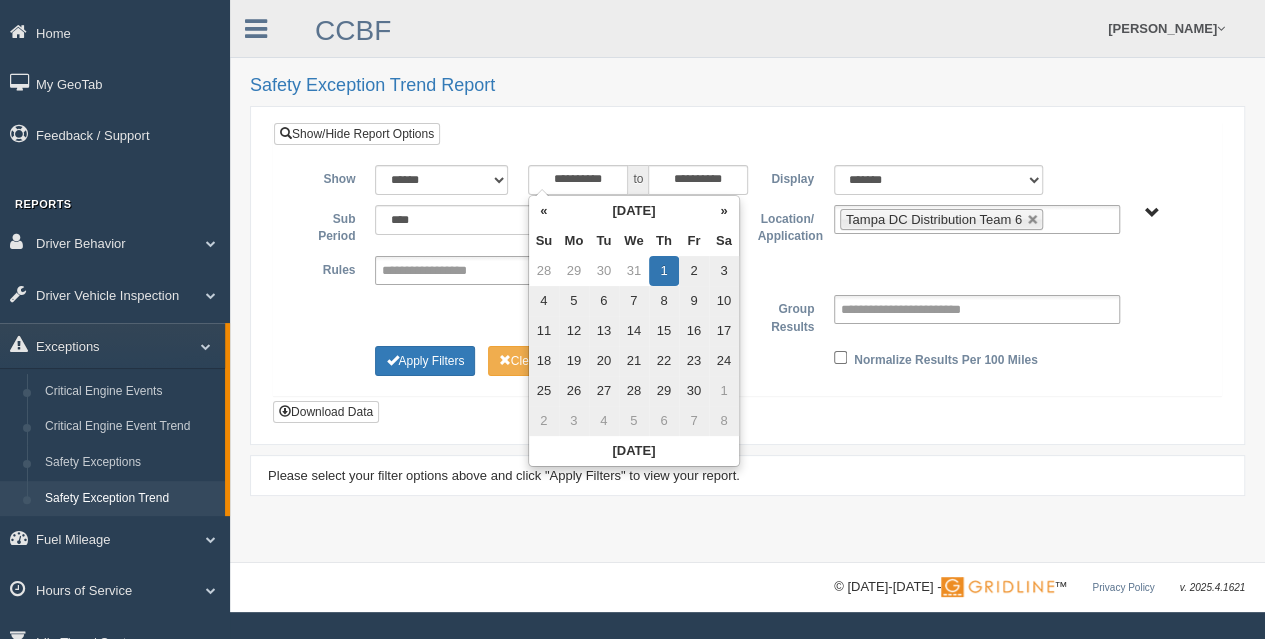 click on "**********" at bounding box center [747, 273] 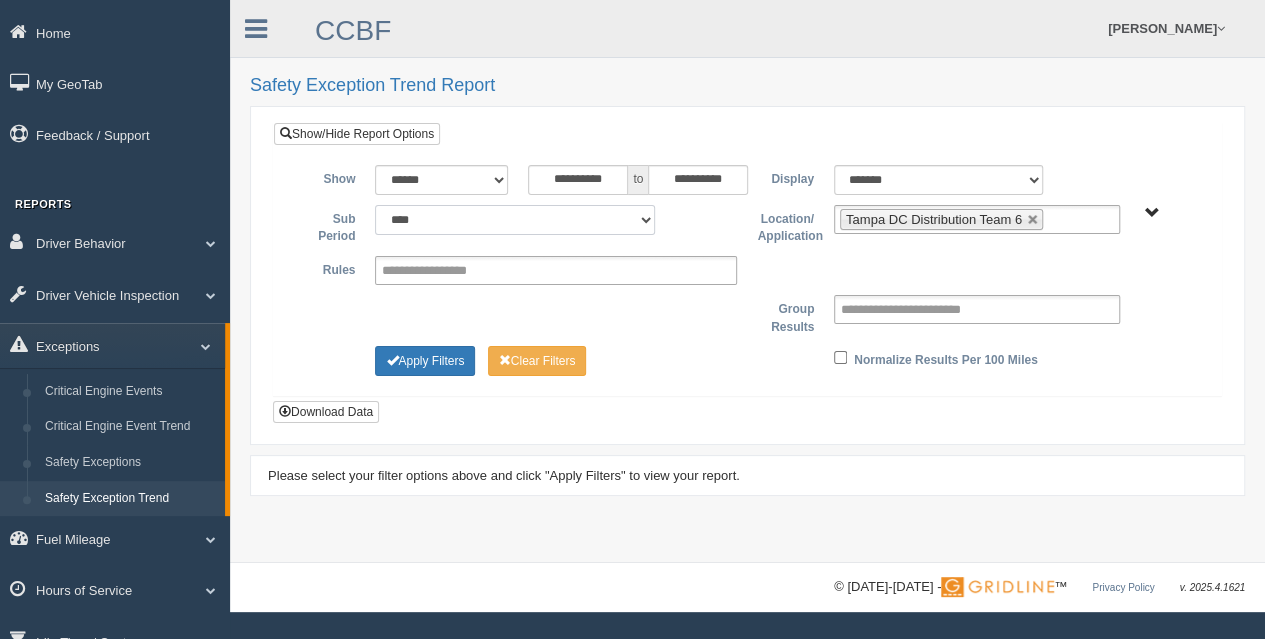 click on "****
****
*****
*******" at bounding box center (515, 220) 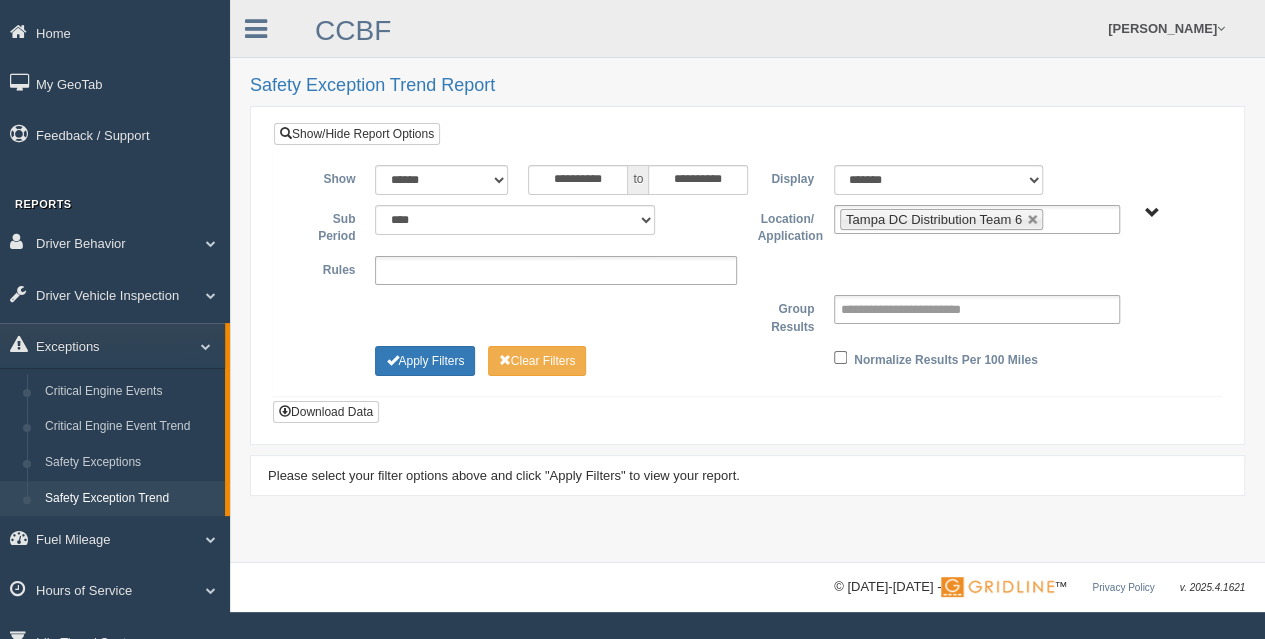 click at bounding box center [444, 270] 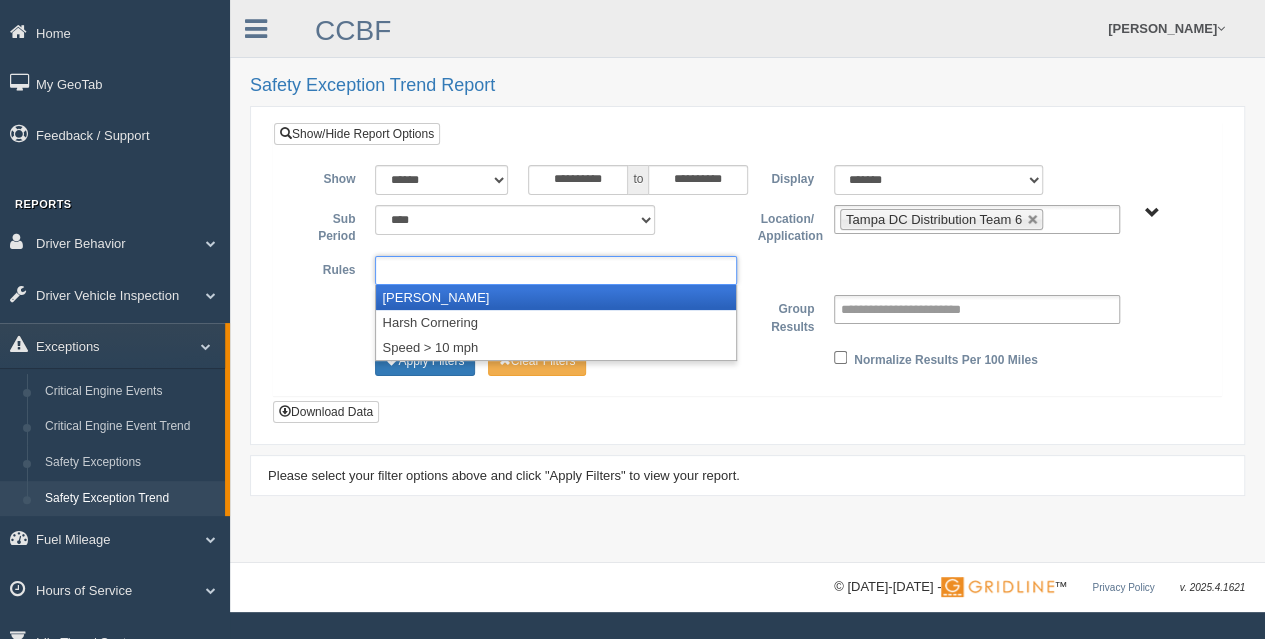 click at bounding box center (444, 270) 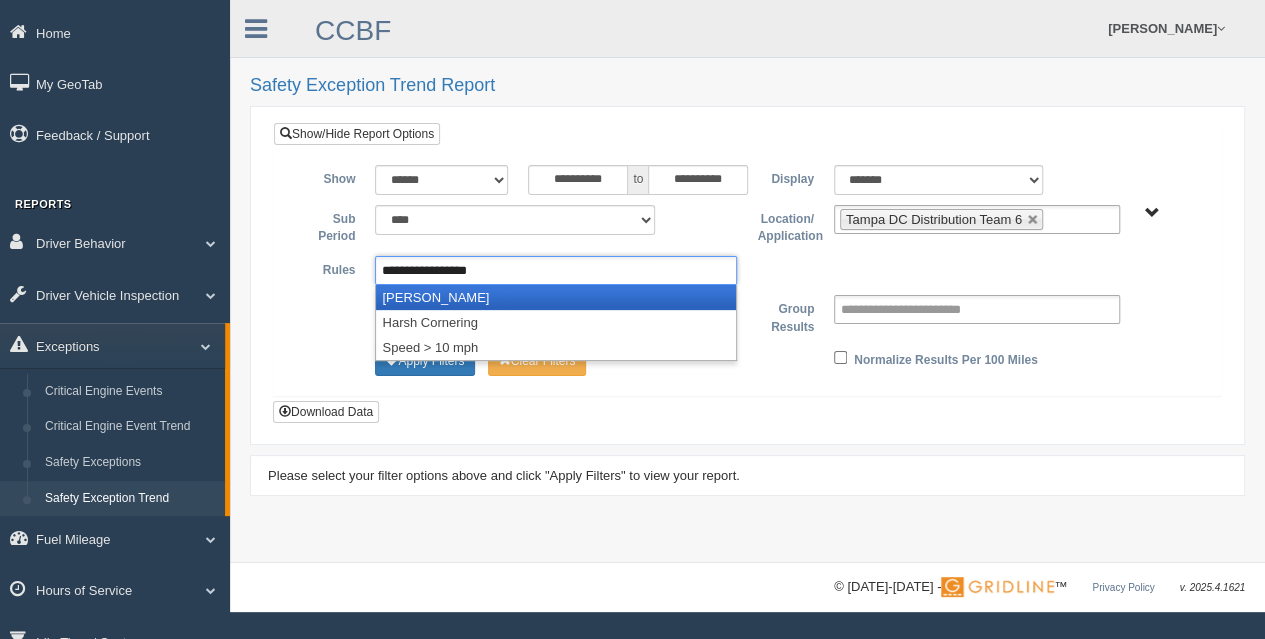 click on "**********" at bounding box center (747, 276) 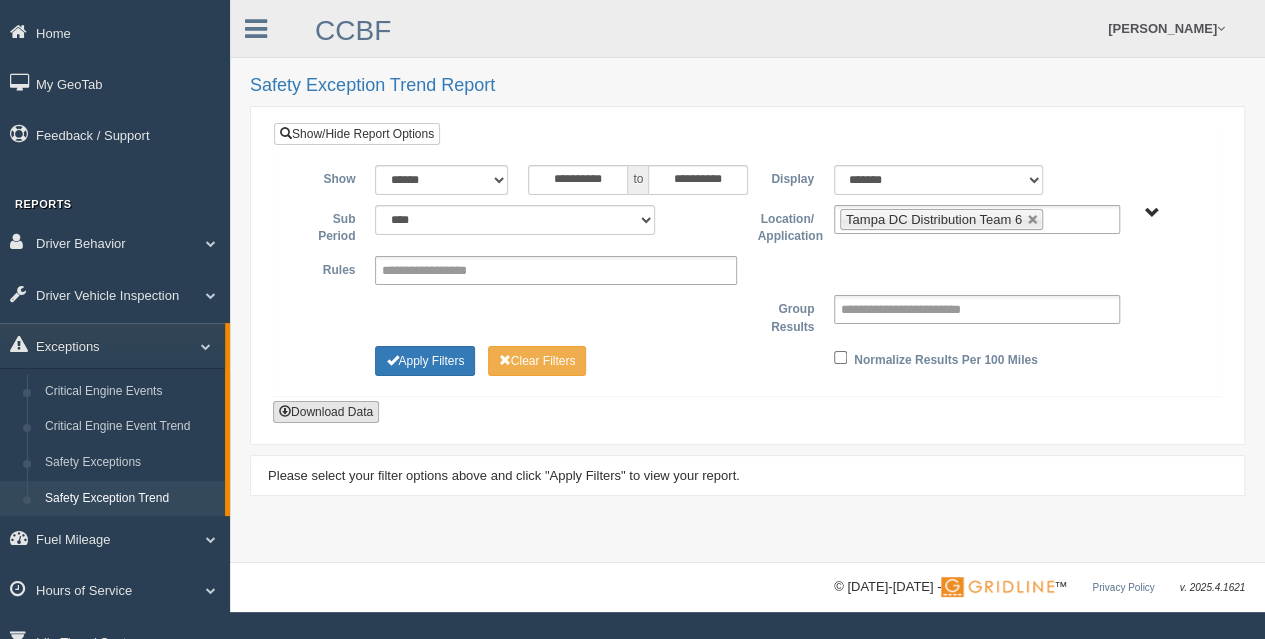 click on "Download Data" at bounding box center (326, 412) 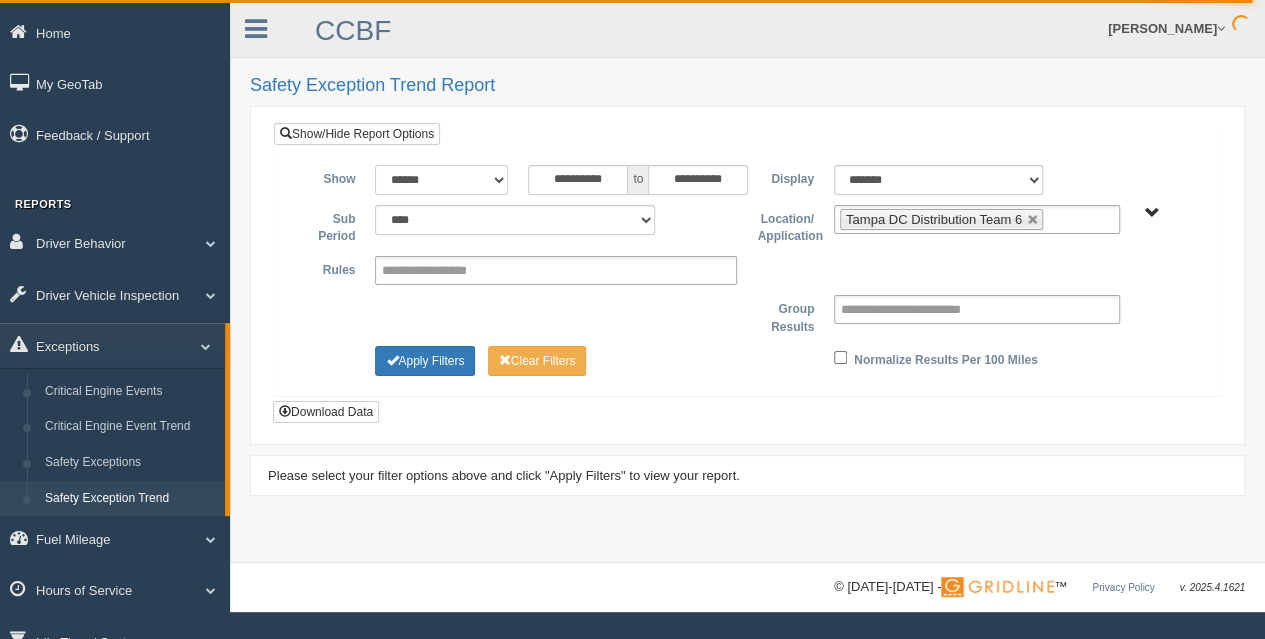 click on "**********" at bounding box center (441, 180) 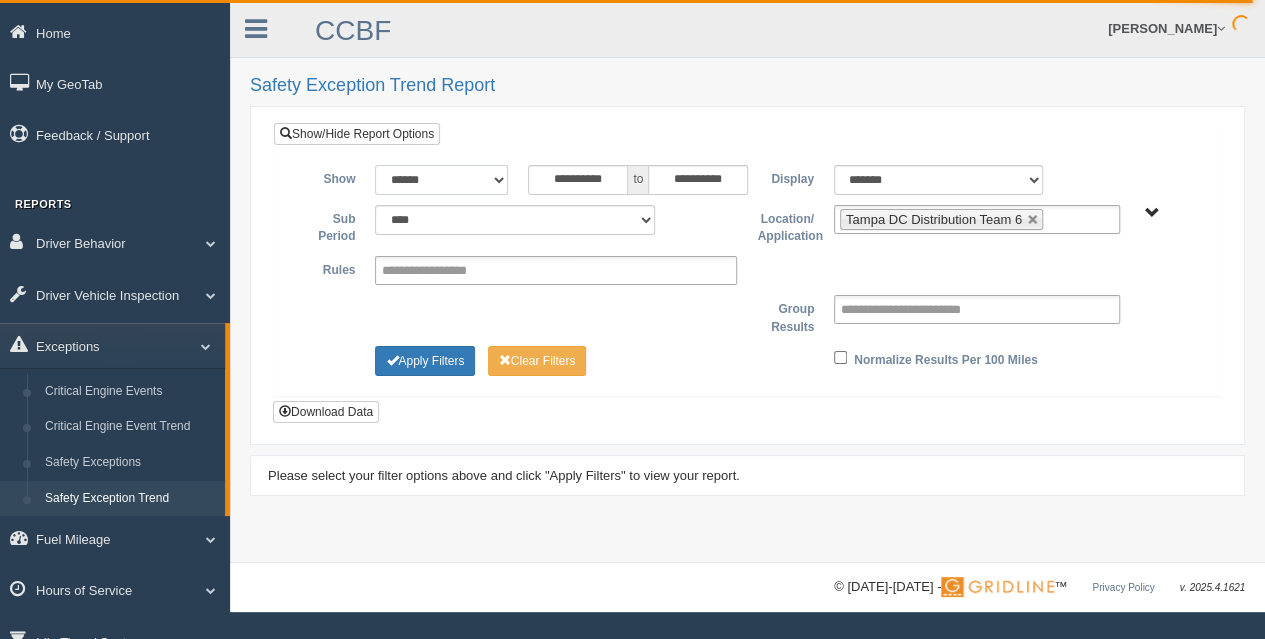 click on "**********" at bounding box center (441, 180) 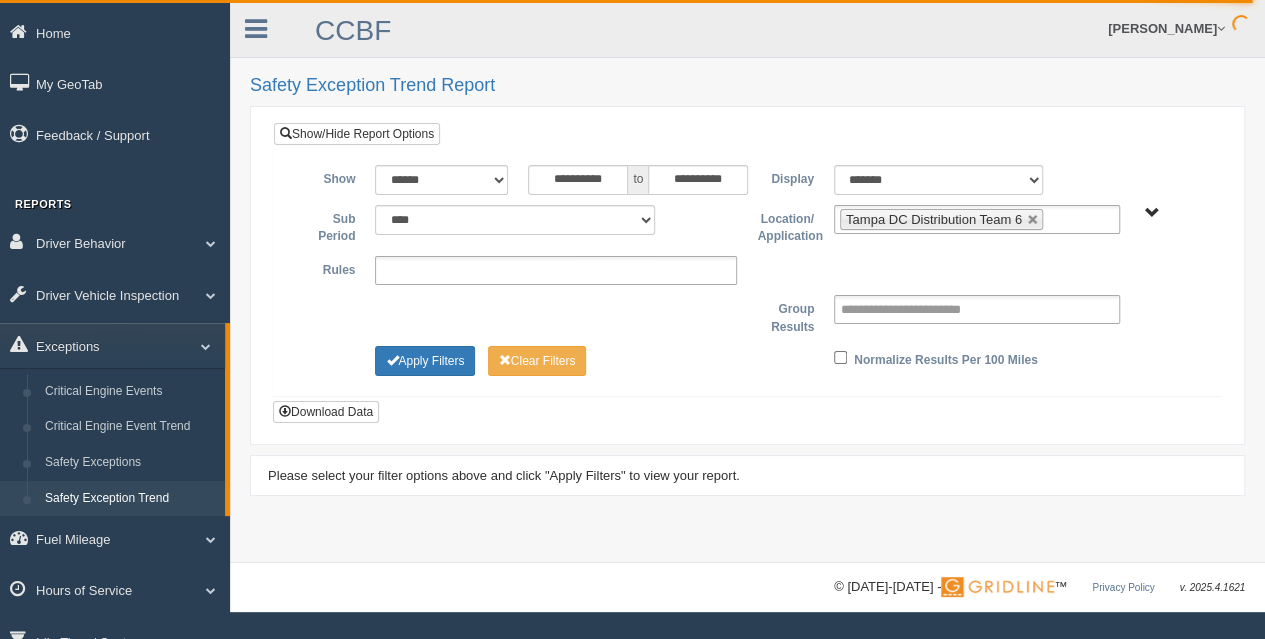 click at bounding box center [444, 270] 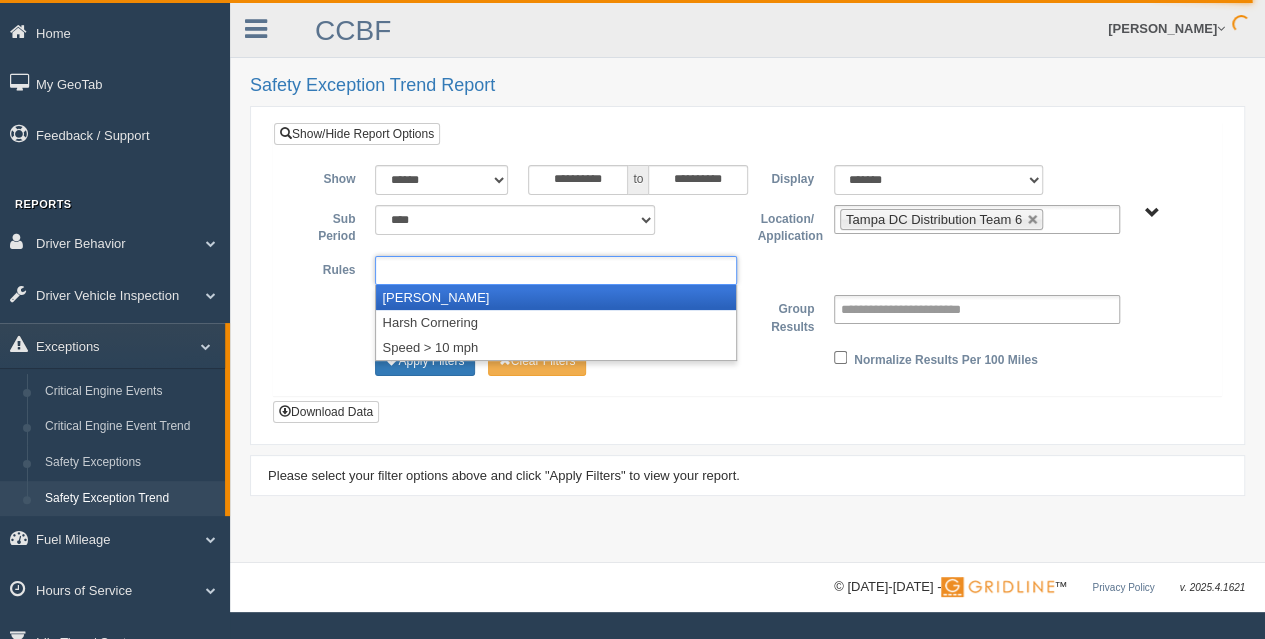 click at bounding box center [444, 270] 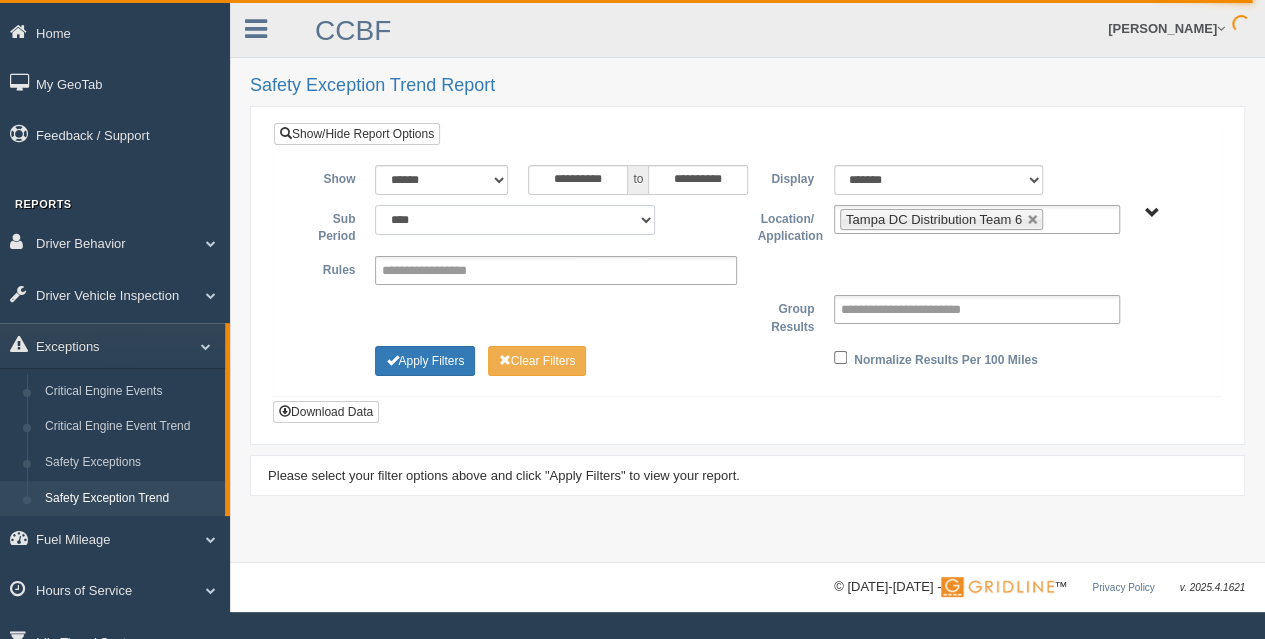 click on "****
****
*****
*******" at bounding box center (515, 220) 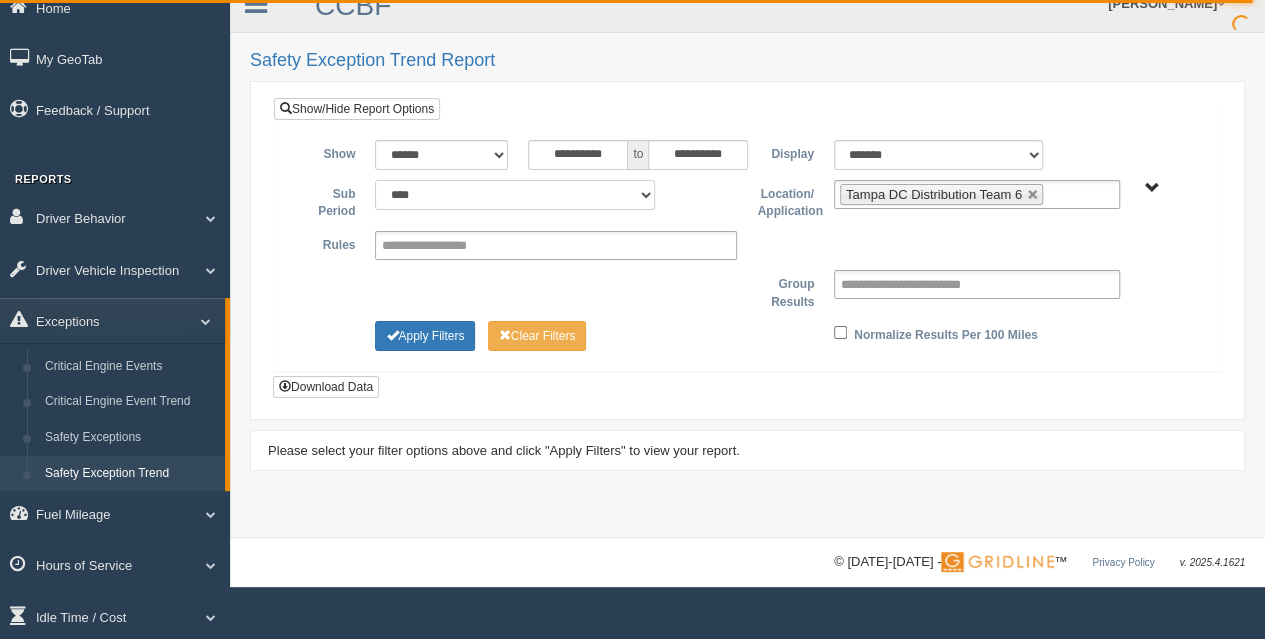 scroll, scrollTop: 0, scrollLeft: 0, axis: both 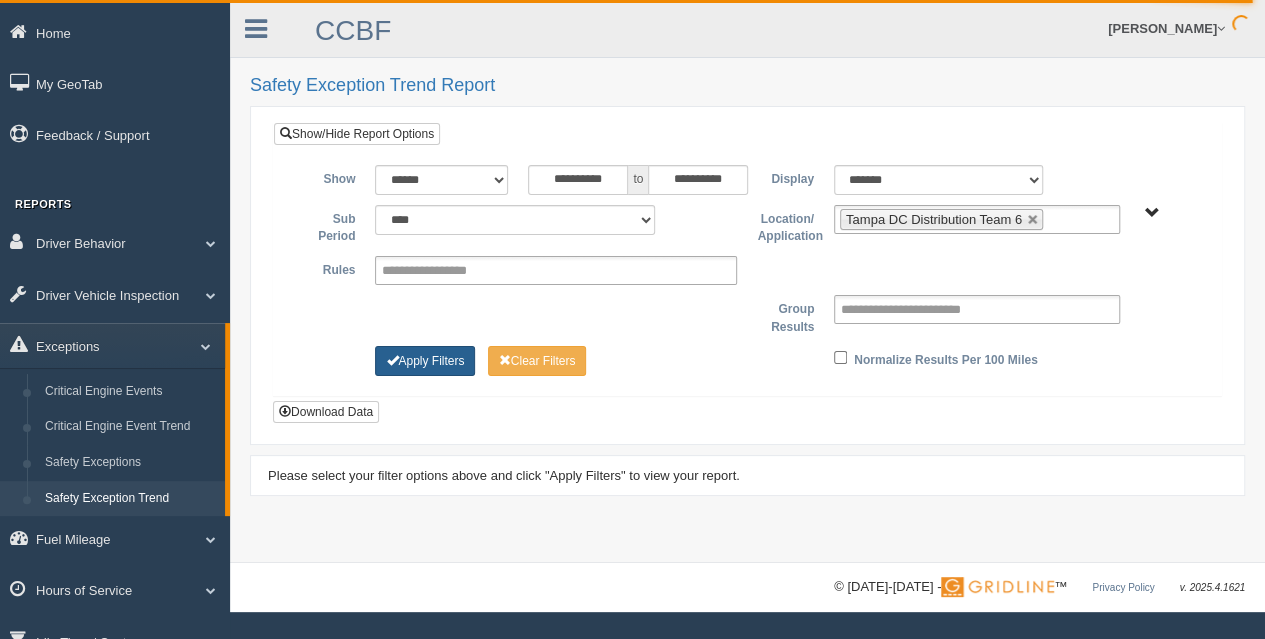 click on "Apply Filters" at bounding box center (425, 361) 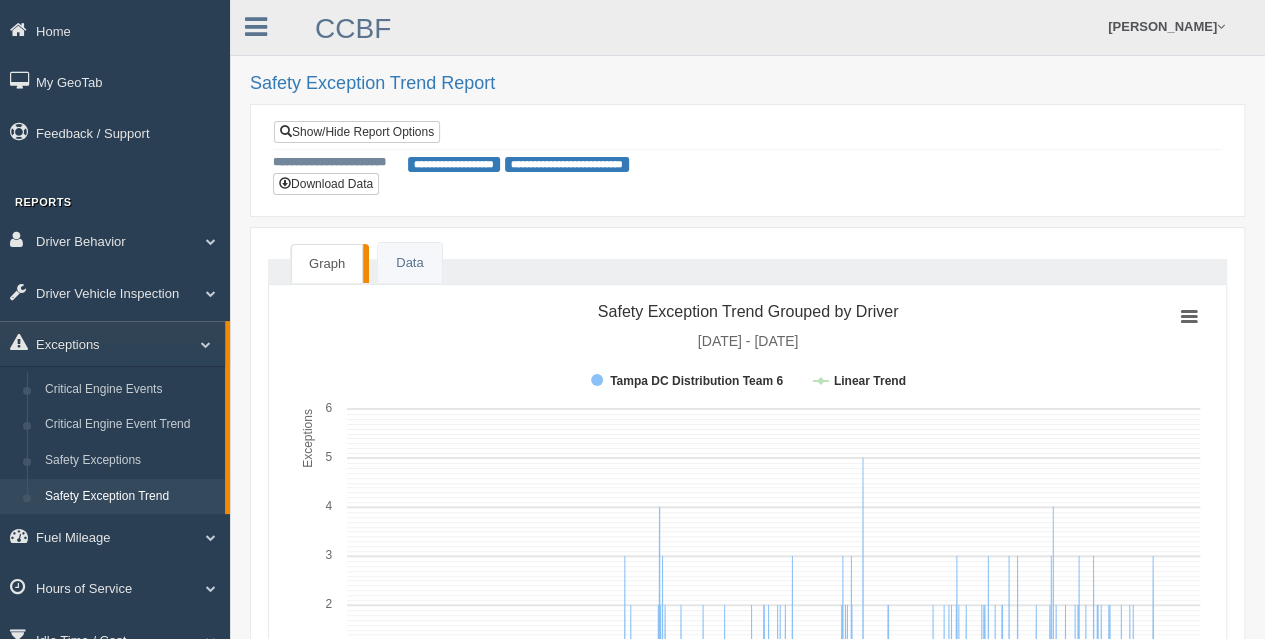 scroll, scrollTop: 0, scrollLeft: 0, axis: both 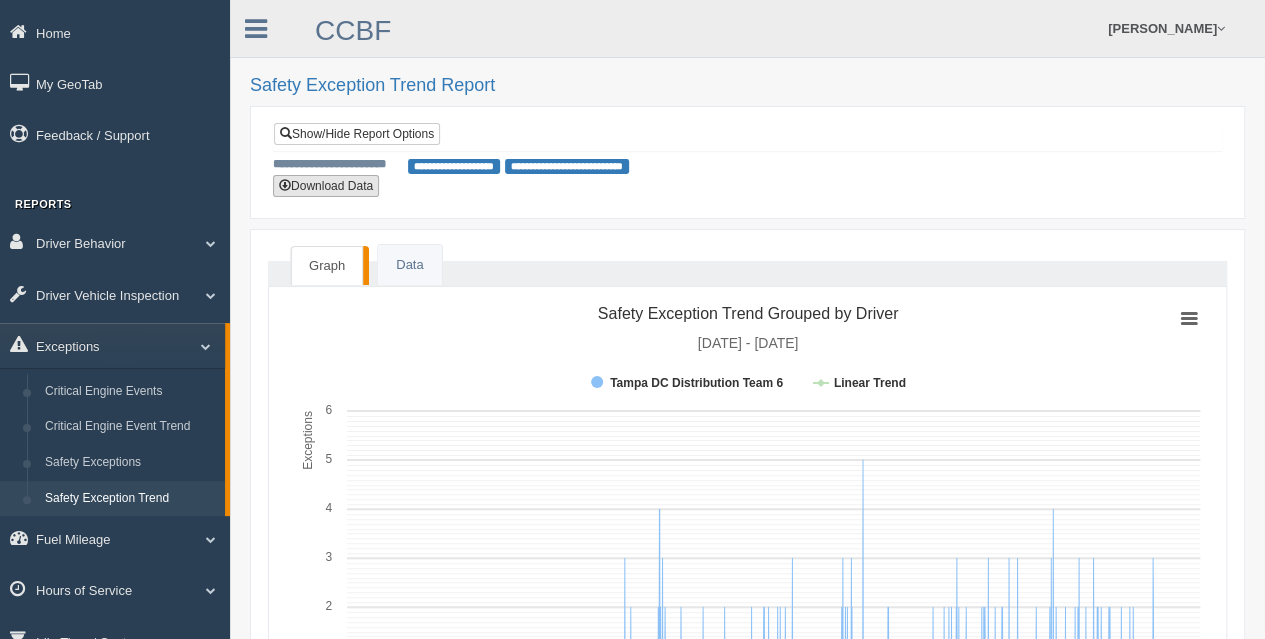 click on "Download Data" at bounding box center (326, 186) 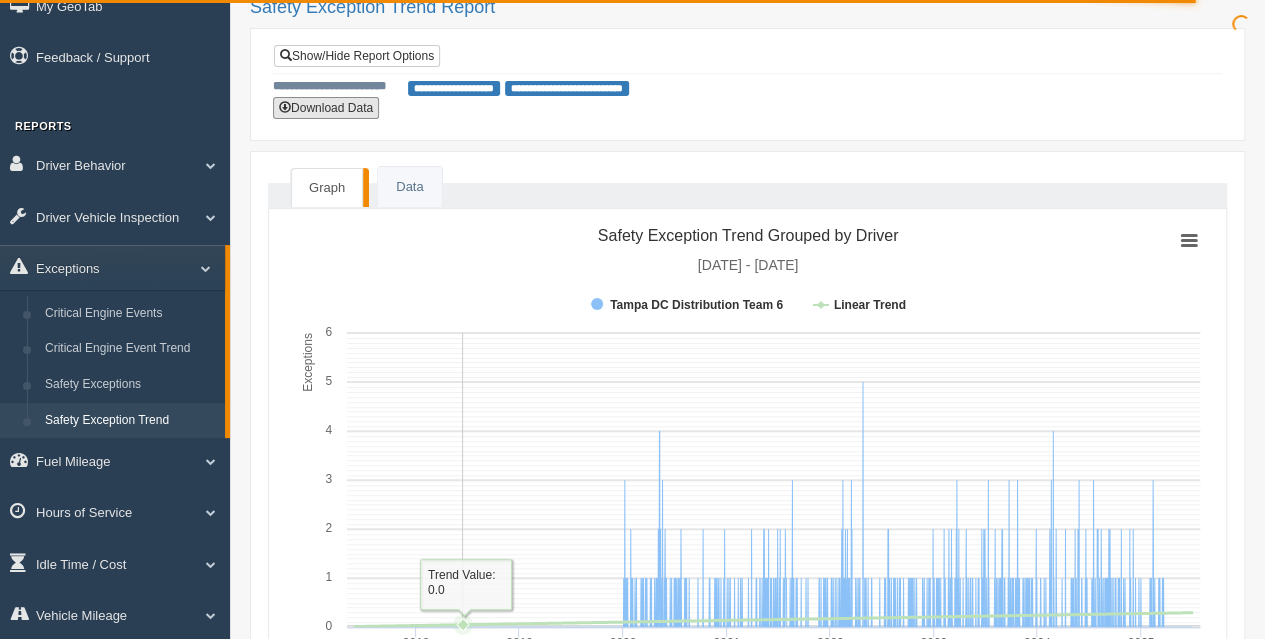 scroll, scrollTop: 0, scrollLeft: 0, axis: both 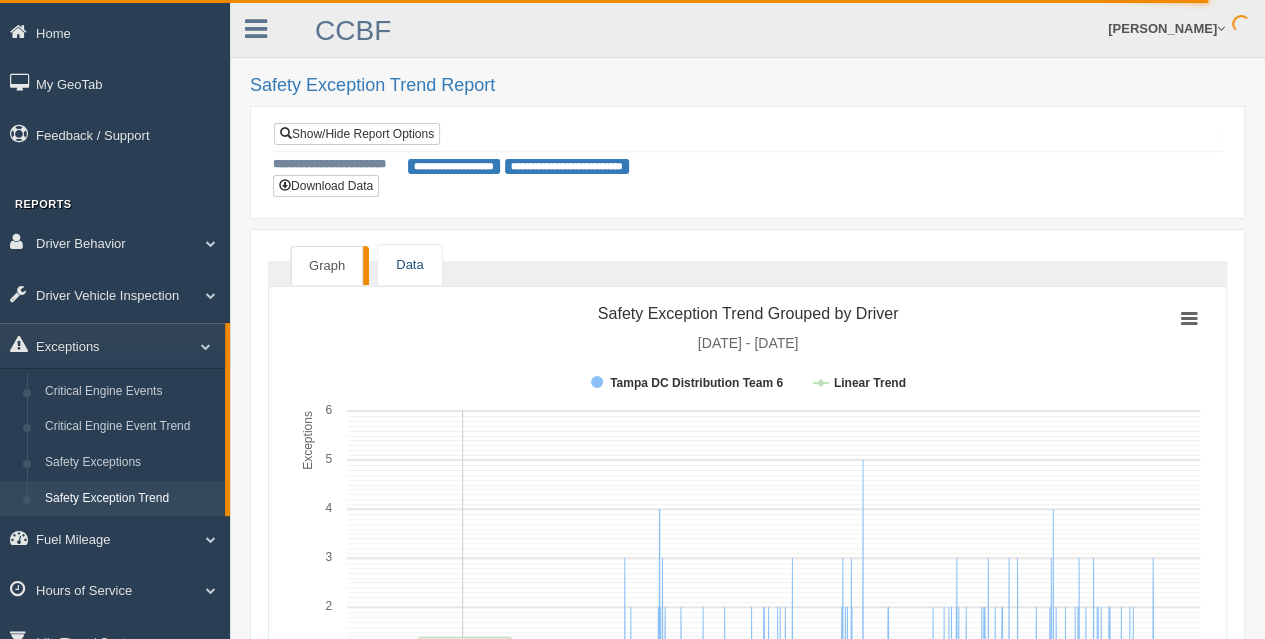 click on "Data" at bounding box center (409, 265) 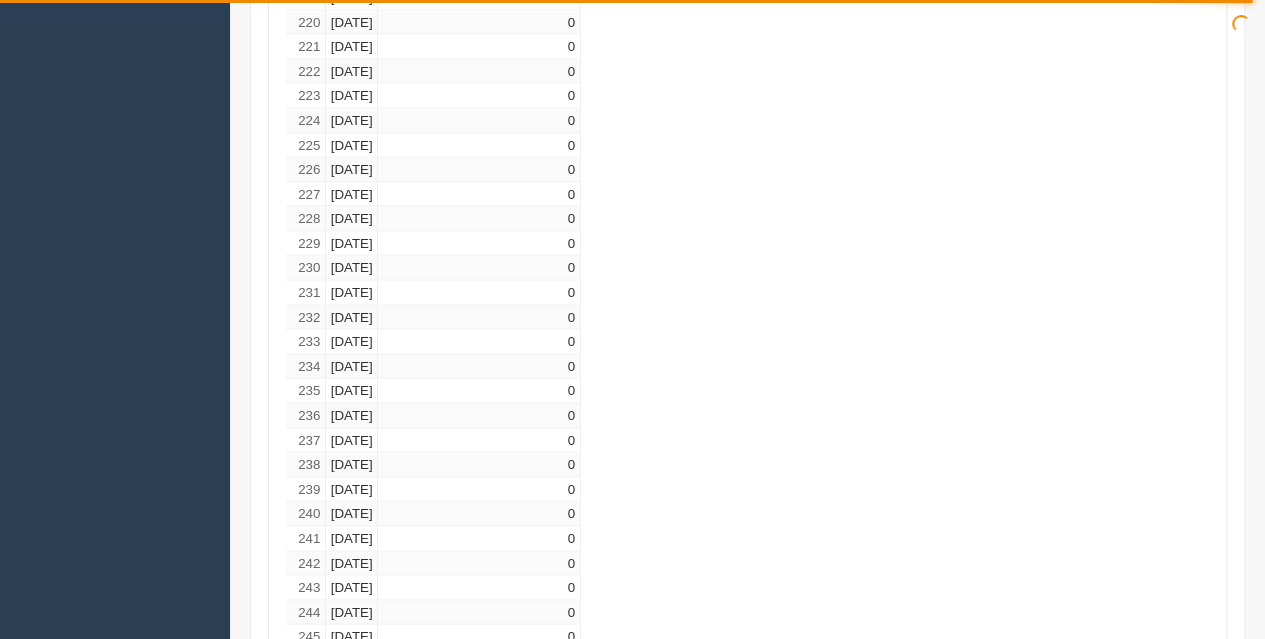 scroll, scrollTop: 5200, scrollLeft: 0, axis: vertical 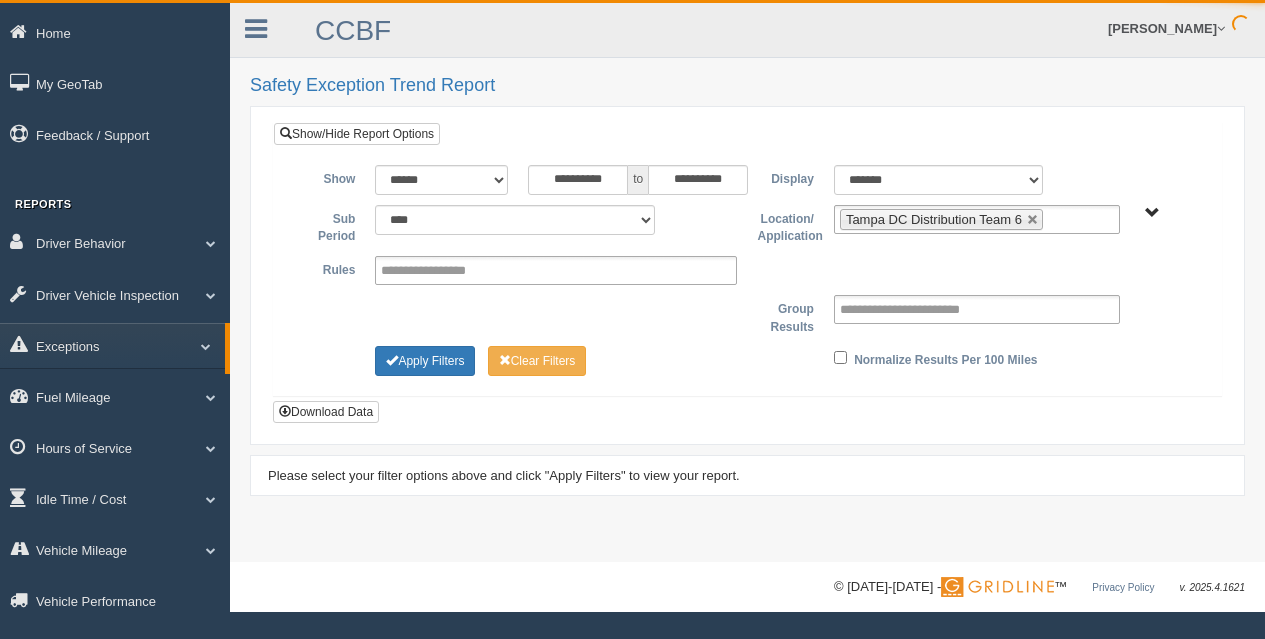 select on "**" 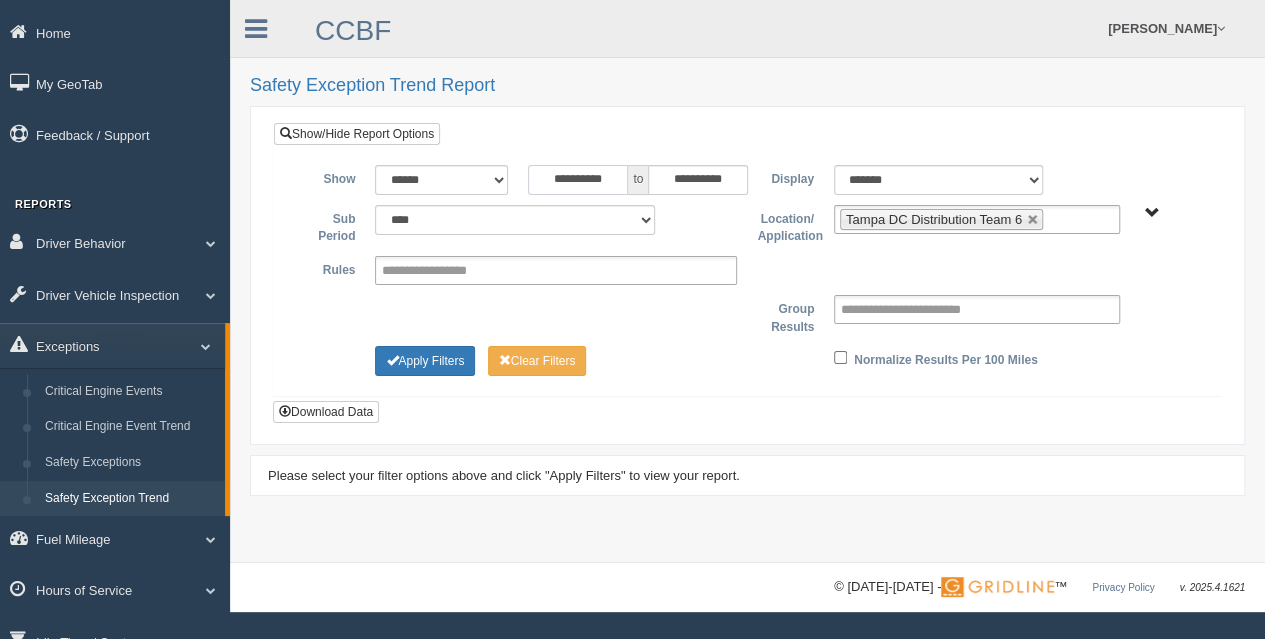 click on "**********" at bounding box center (578, 180) 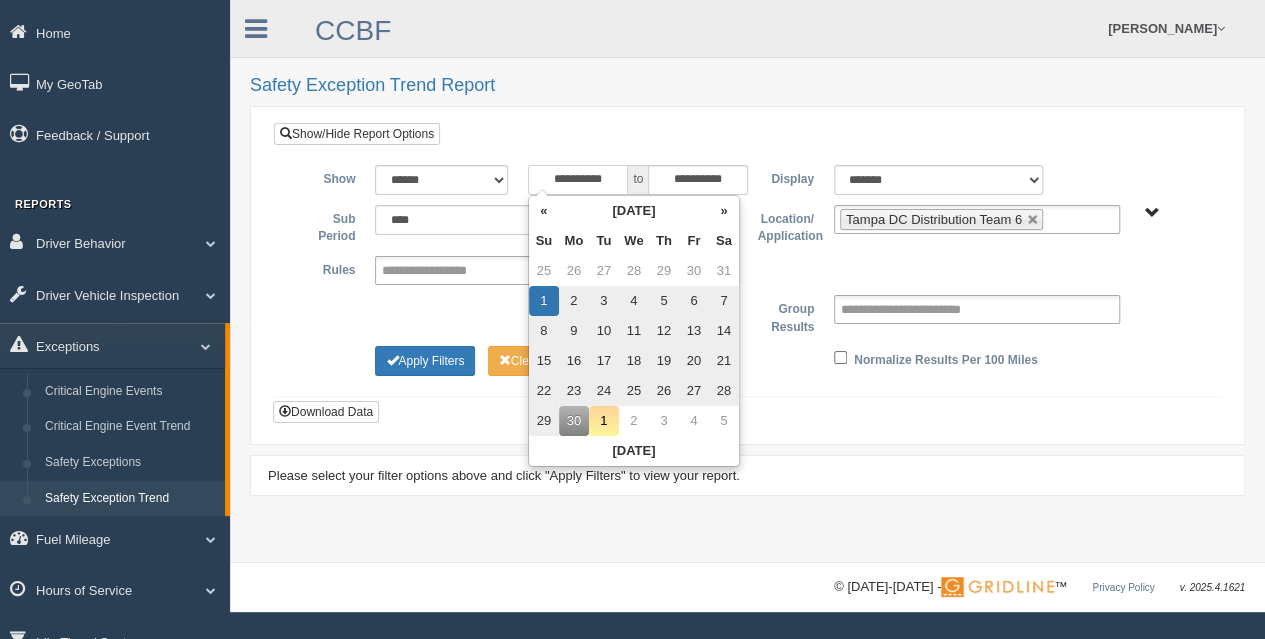 type on "**********" 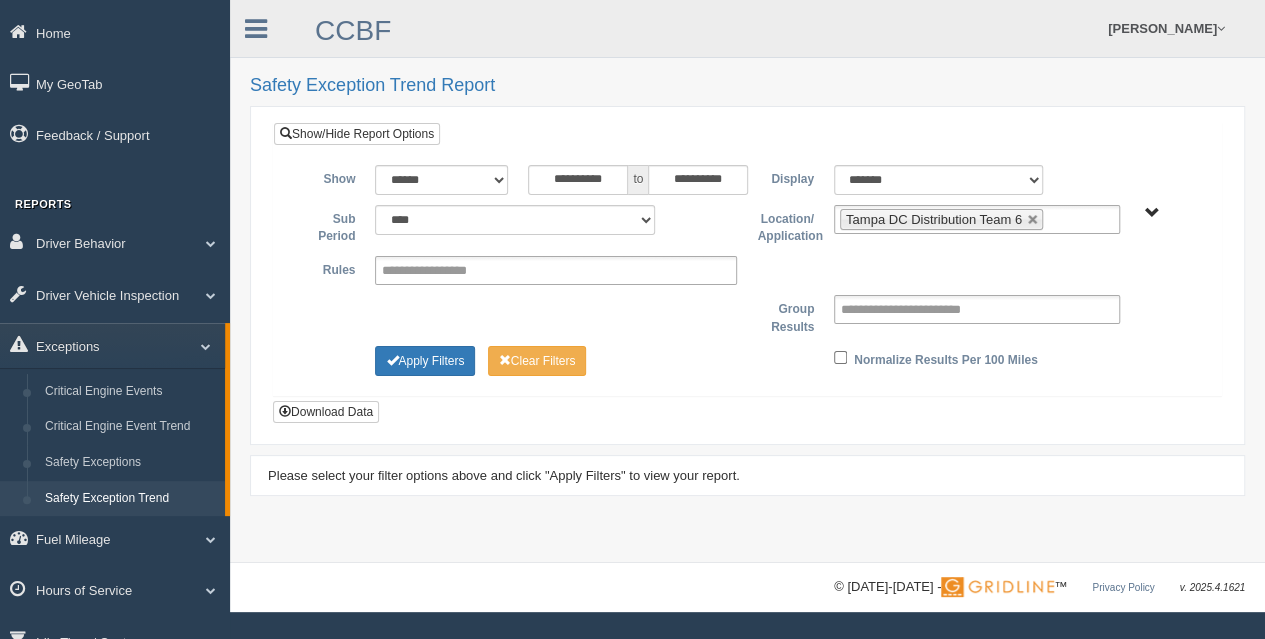 click on "Safety Exception Trend Report" at bounding box center (747, 86) 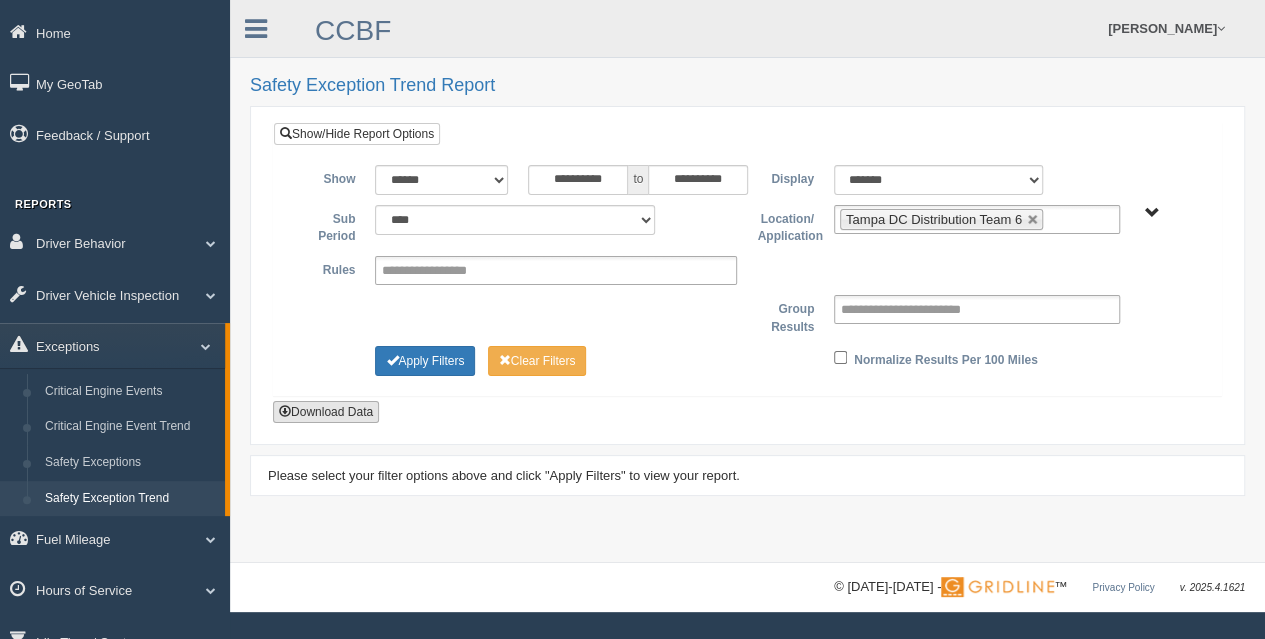click on "Download Data" at bounding box center [326, 412] 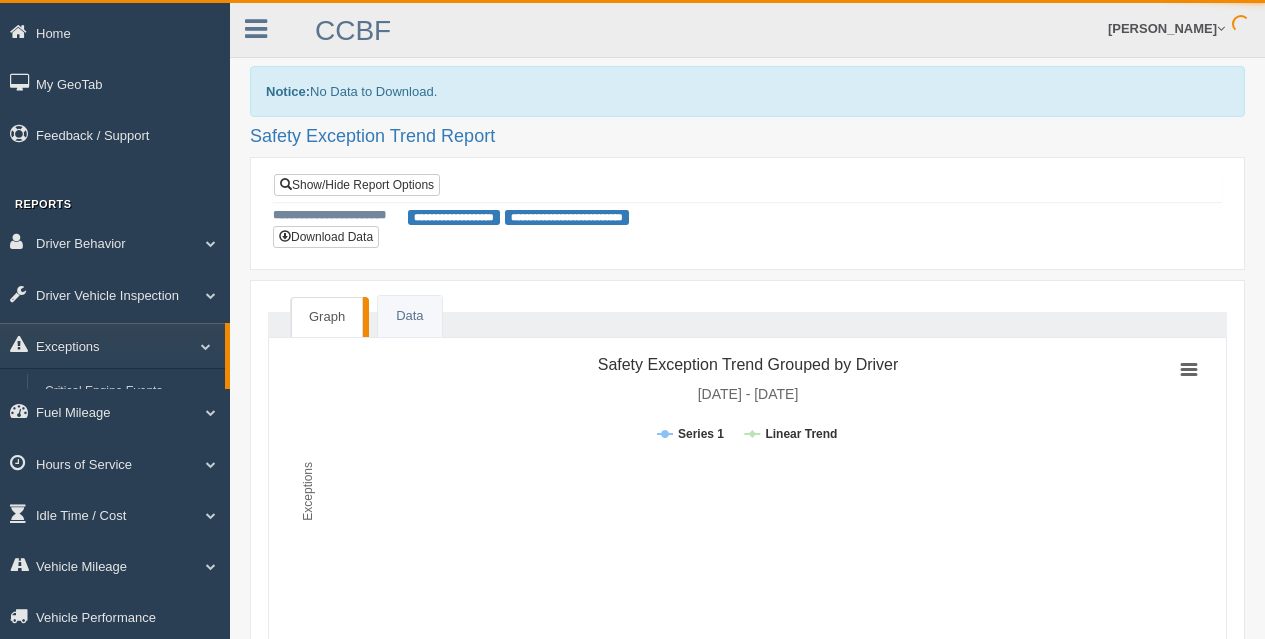 scroll, scrollTop: 0, scrollLeft: 0, axis: both 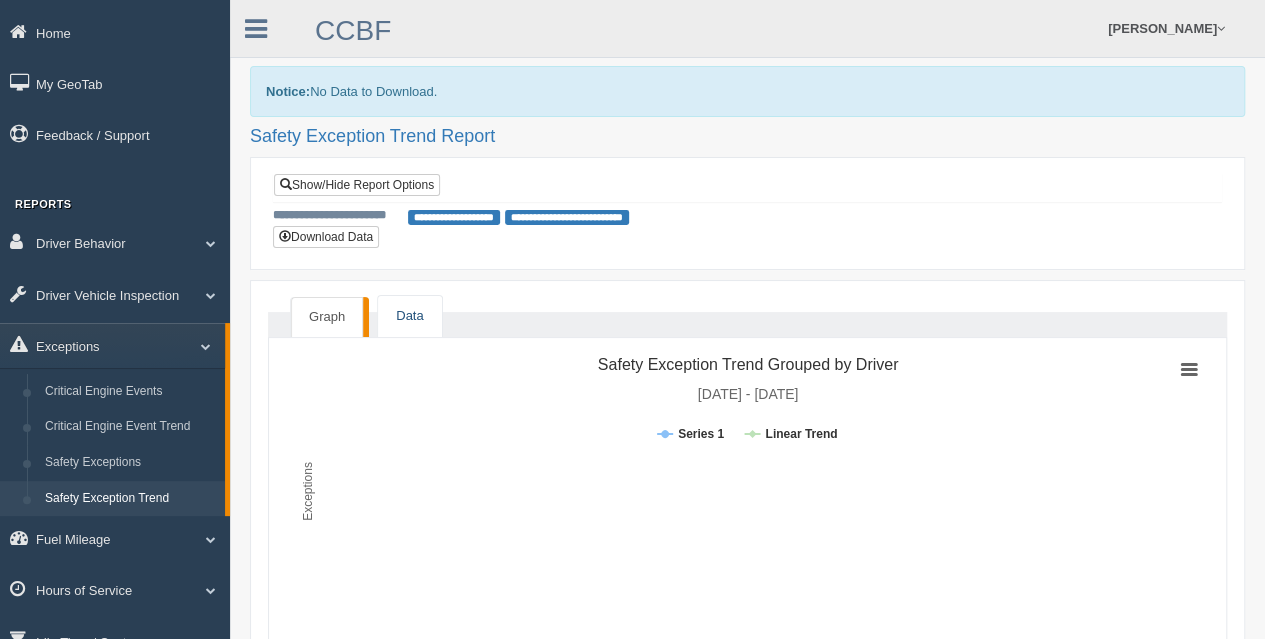 click on "Data" at bounding box center [409, 316] 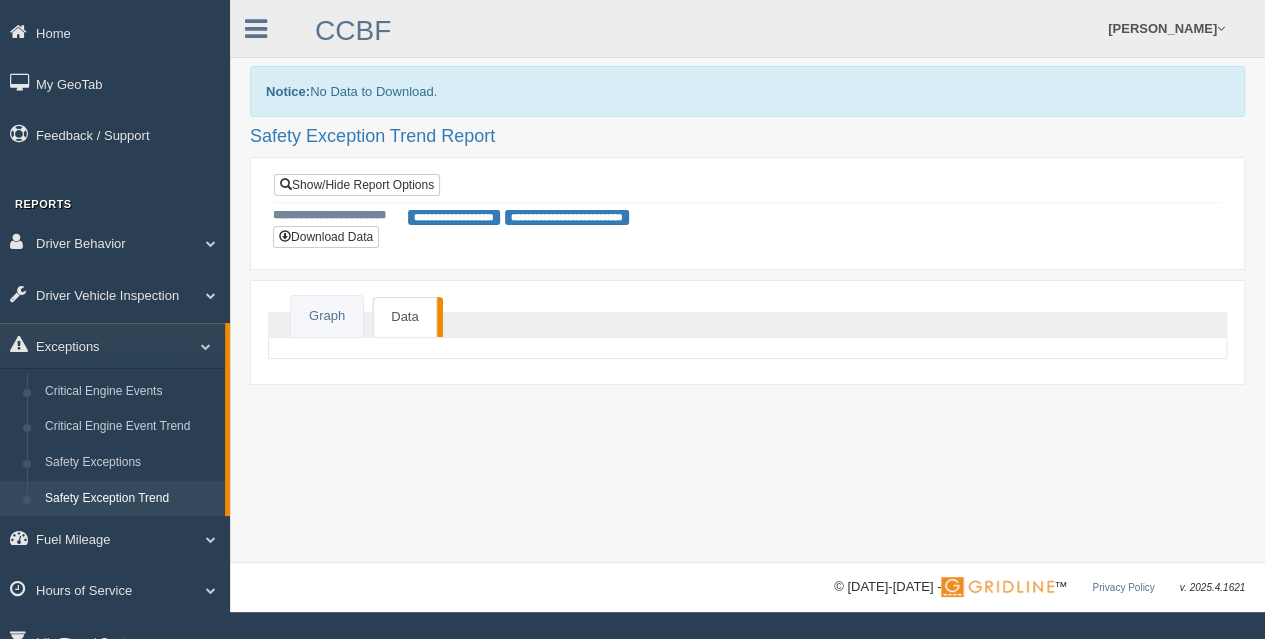 click on "Graph
Data" at bounding box center [747, 324] 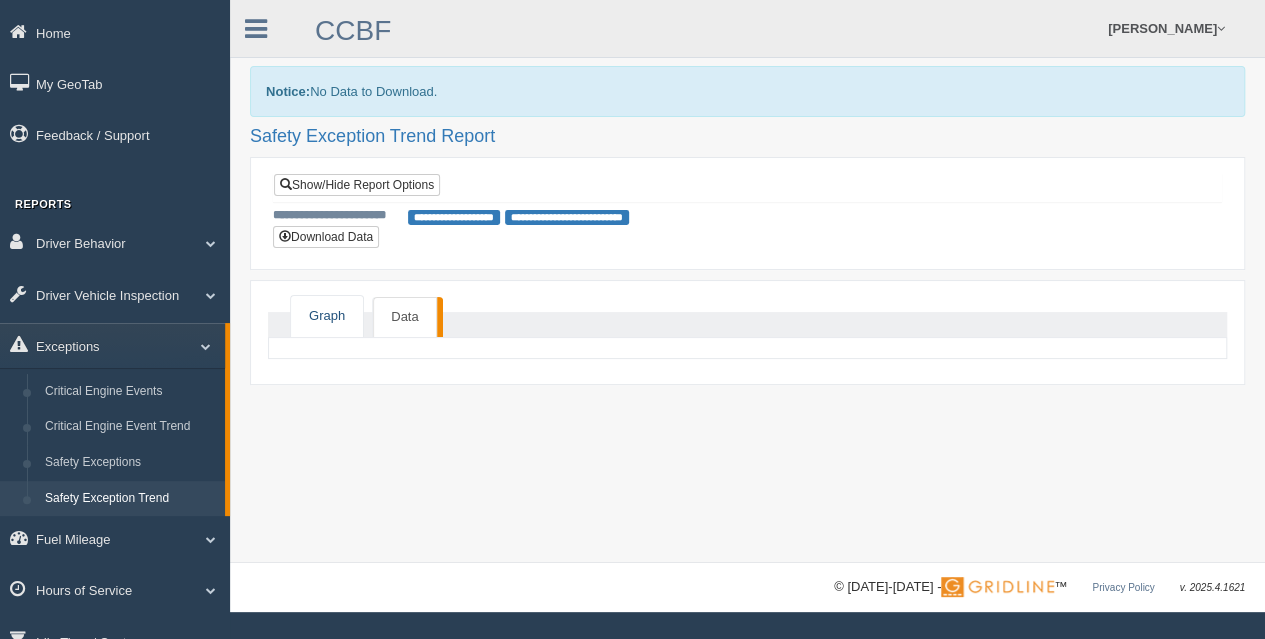 click on "Graph" at bounding box center (327, 316) 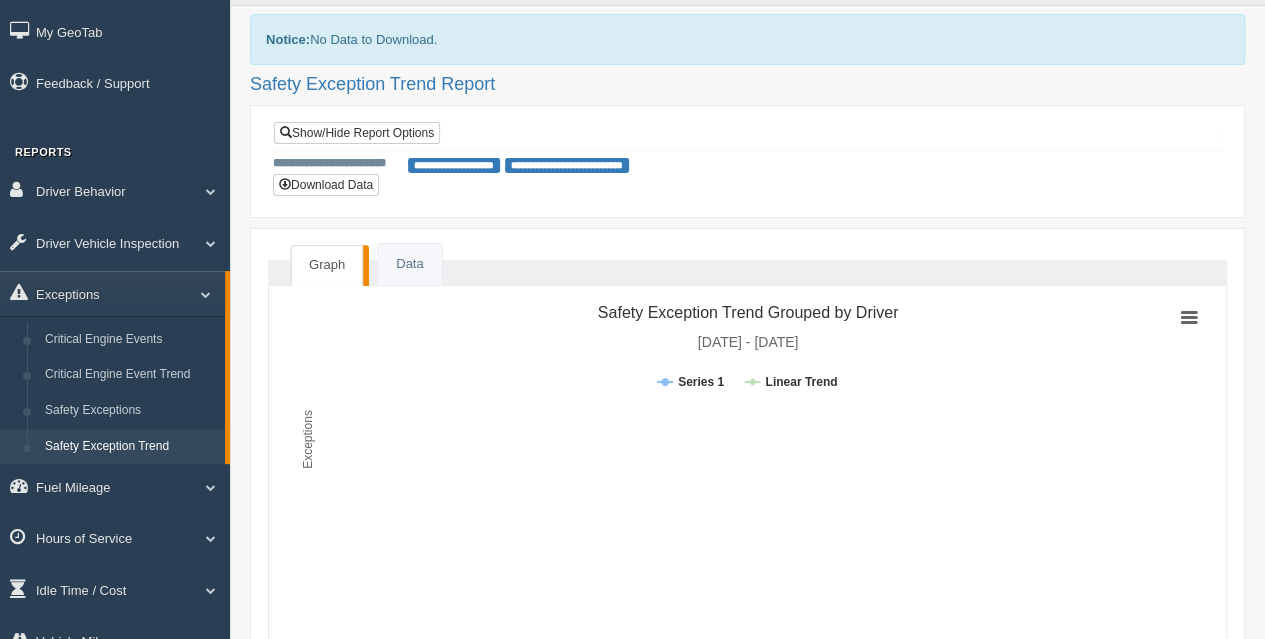 scroll, scrollTop: 0, scrollLeft: 0, axis: both 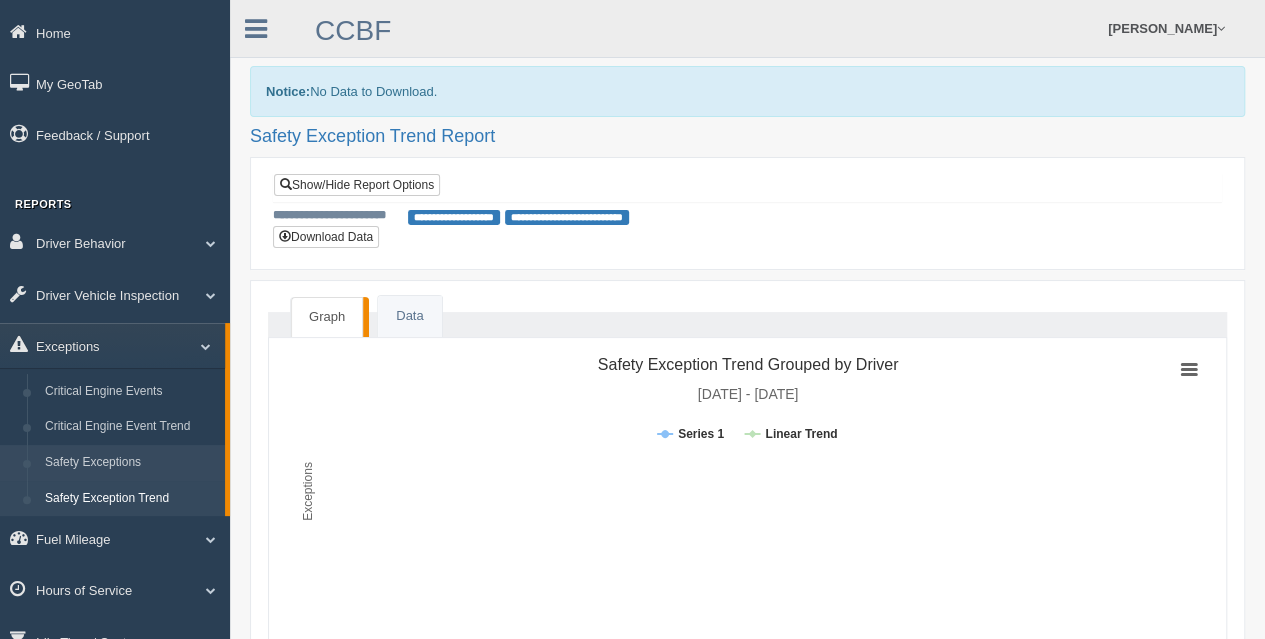 click on "Safety Exceptions" at bounding box center [130, 463] 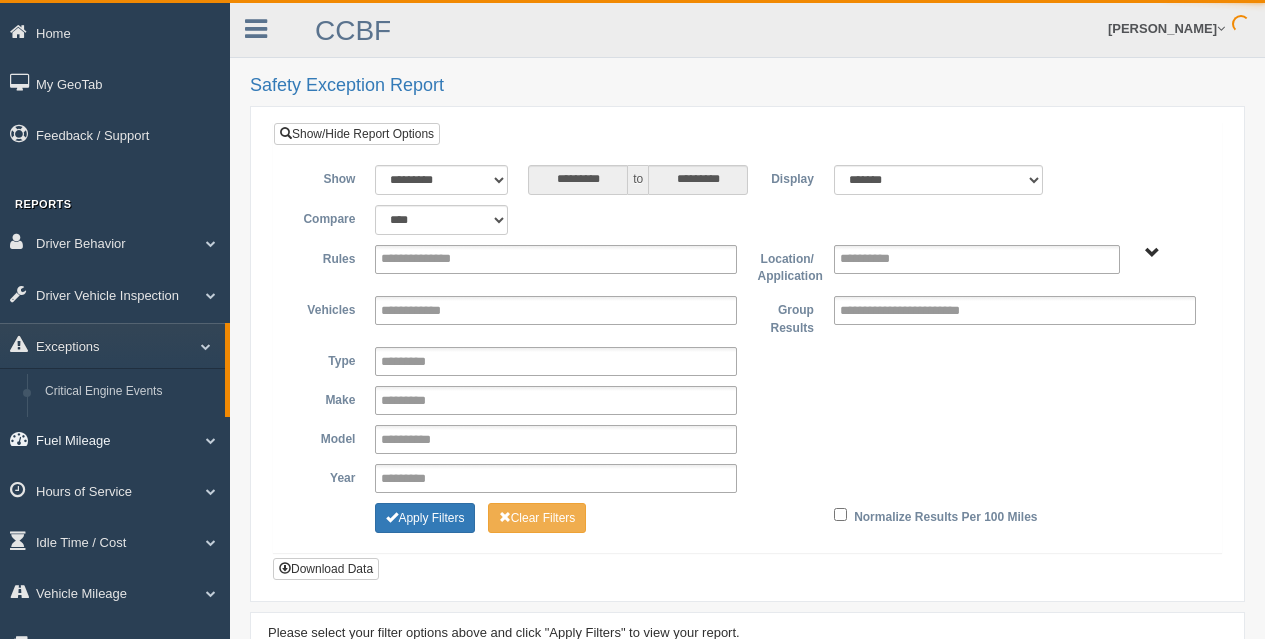 scroll, scrollTop: 0, scrollLeft: 0, axis: both 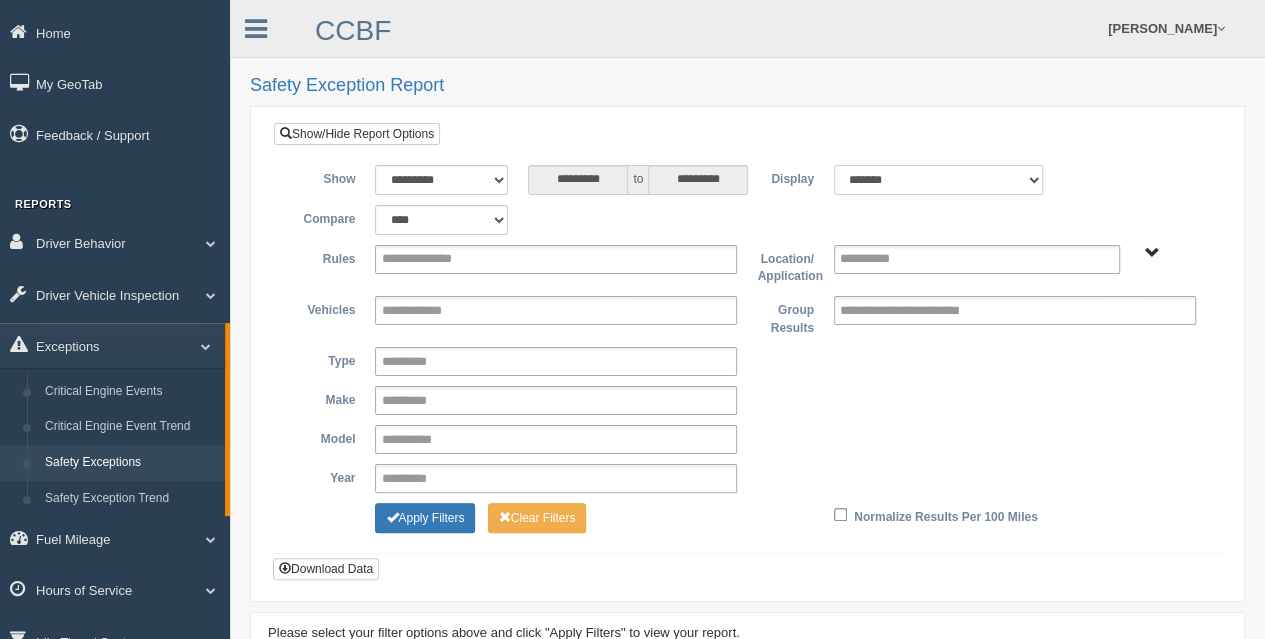 click on "*******
******" at bounding box center [939, 180] 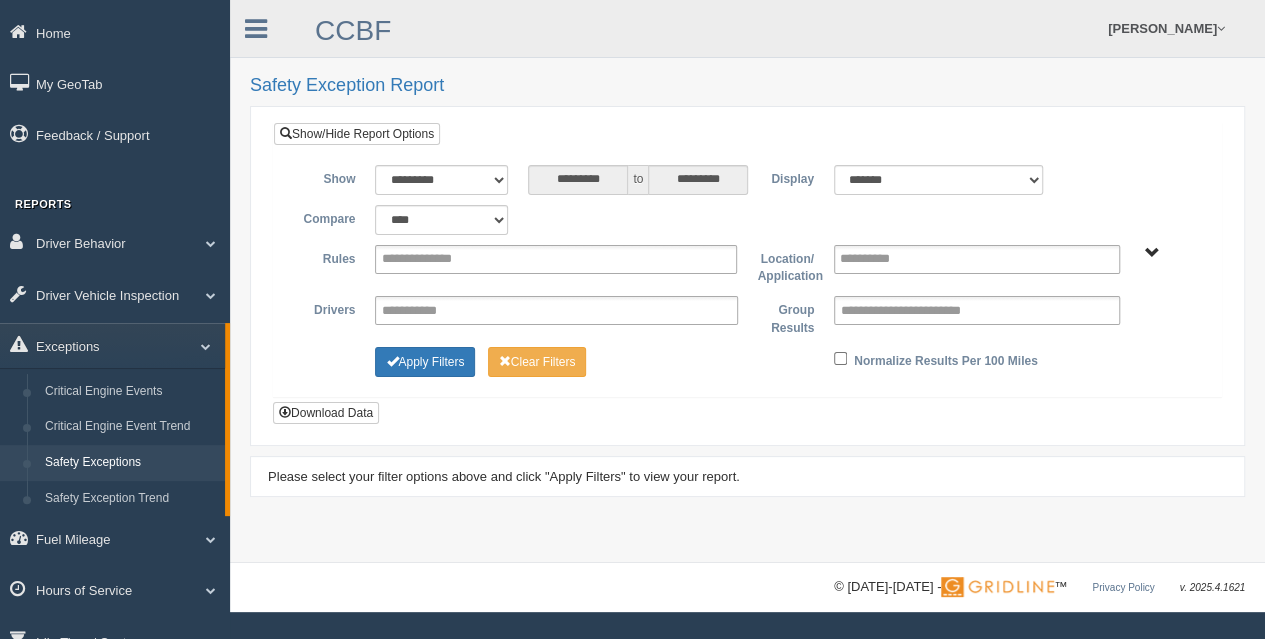 type 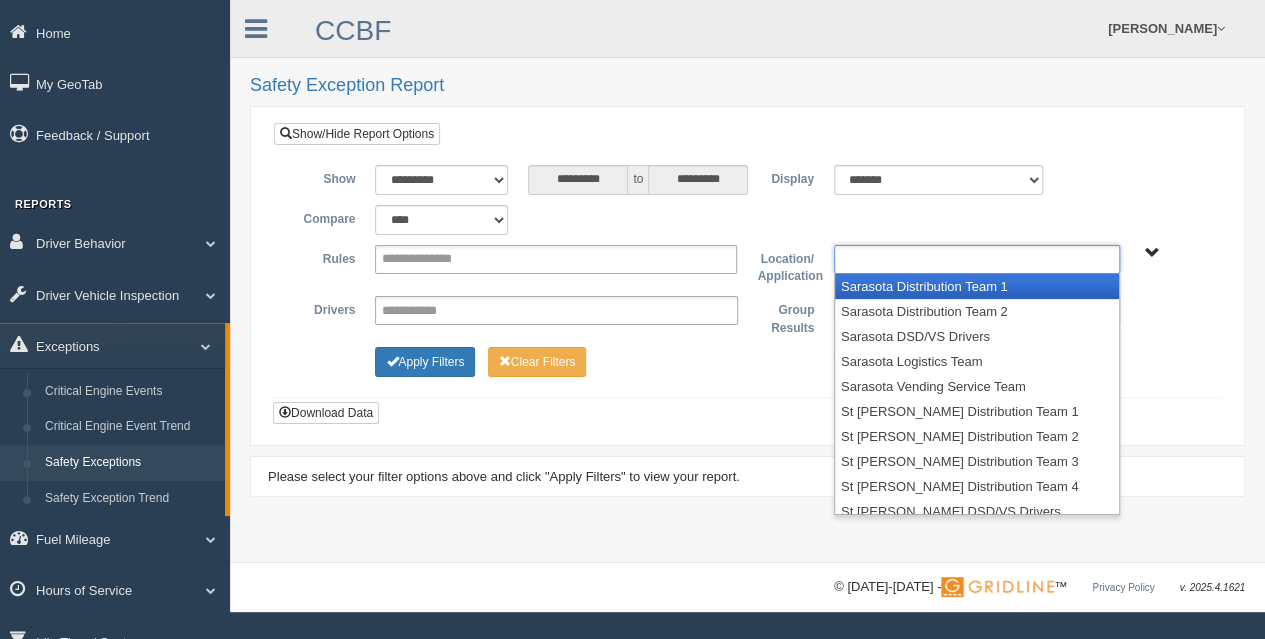 click on "Sarasota Distribution Team 1 Sarasota Distribution Team 2 Sarasota DSD/VS Drivers Sarasota Logistics Team Sarasota Vending Service Team St Pete Distribution Team 1 St Pete Distribution Team 2 St Pete Distribution Team 3 St Pete Distribution Team 4 St Pete DSD/VS Drivers St Pete Vending Service Team 1 St Pete Vending Service Team 2 Tampa DC Distribution Team Tampa DC Distribution Team 1 Tampa DC Distribution Team 2 Tampa DC Distribution Team 3 Tampa DC Distribution Team 4 Tampa DC Distribution Team 5 Tampa DC Distribution Team 6 Tampa DC Distribution Team 7 Tampa DC DSD/VS Drivers Tampa DC Vending Service Team 1 Tampa DC Vending Service Team 2" at bounding box center (977, 259) 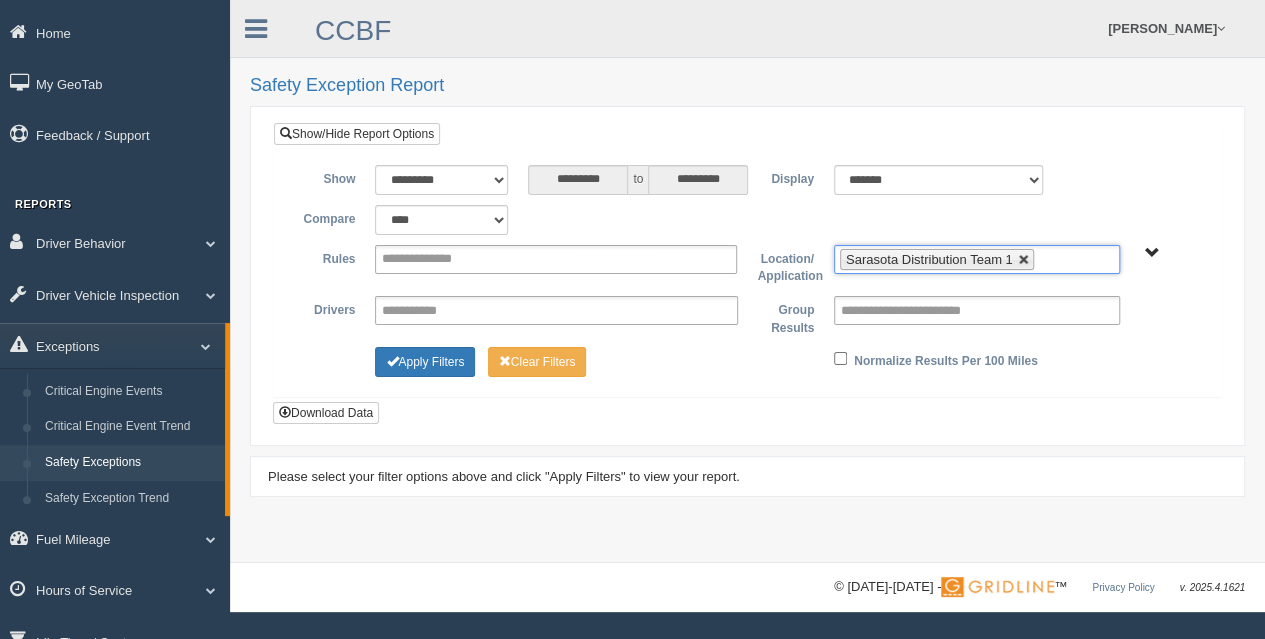 click at bounding box center (1024, 260) 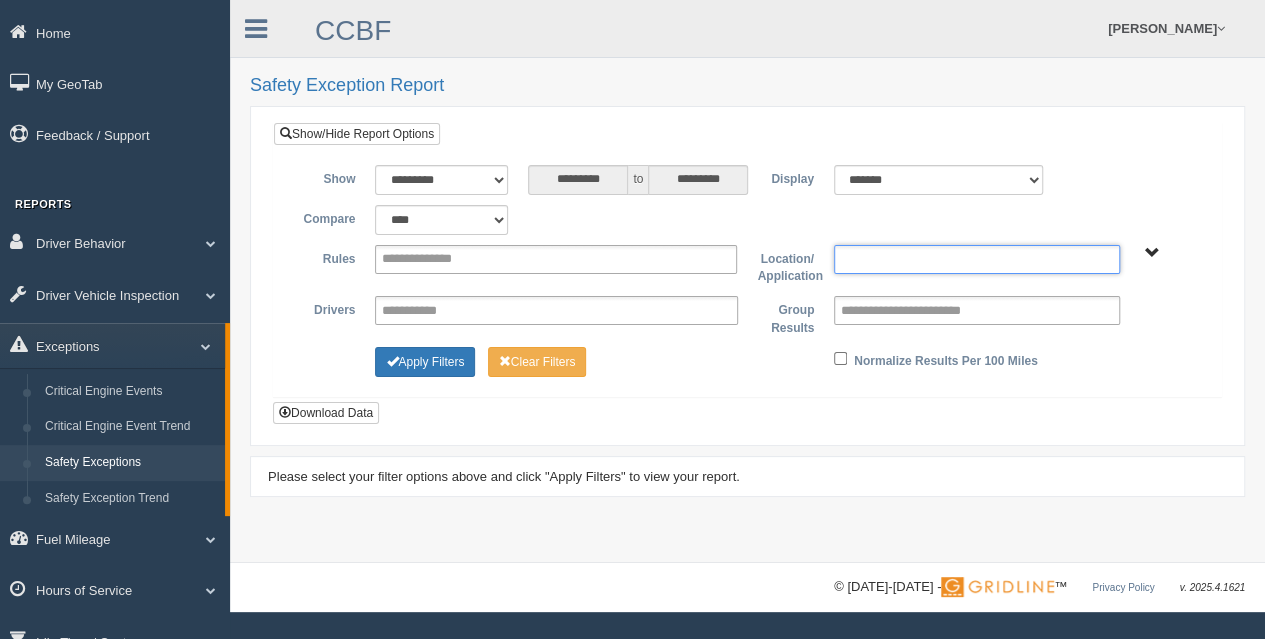 click at bounding box center [977, 259] 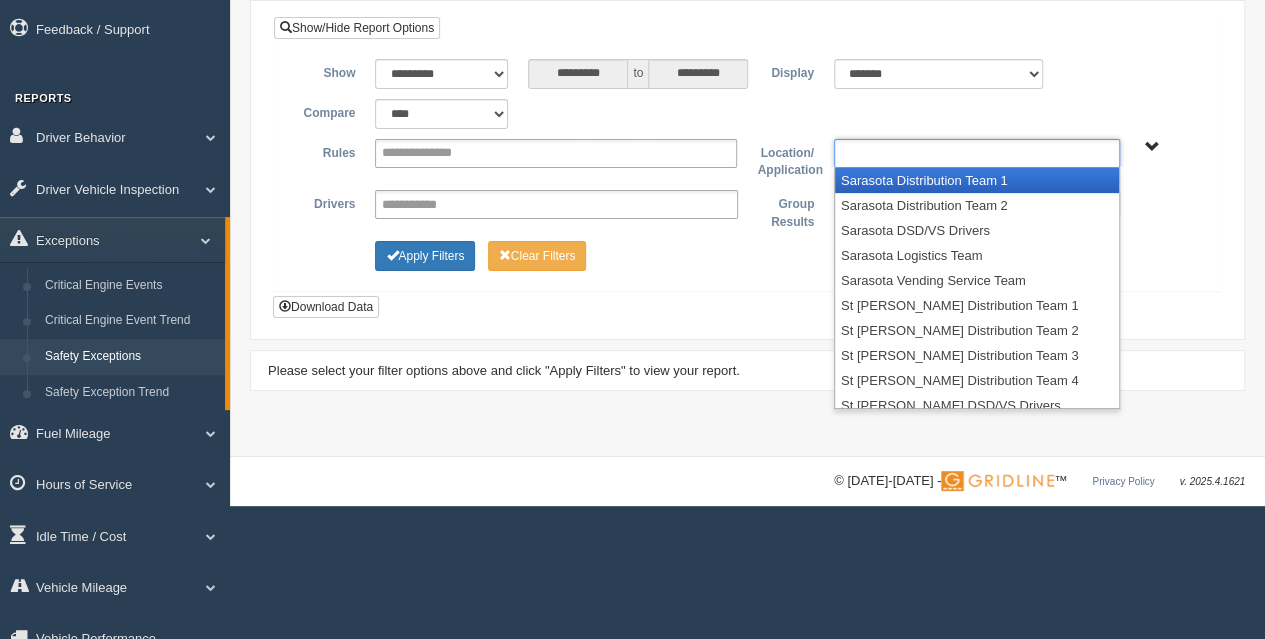 scroll, scrollTop: 171, scrollLeft: 0, axis: vertical 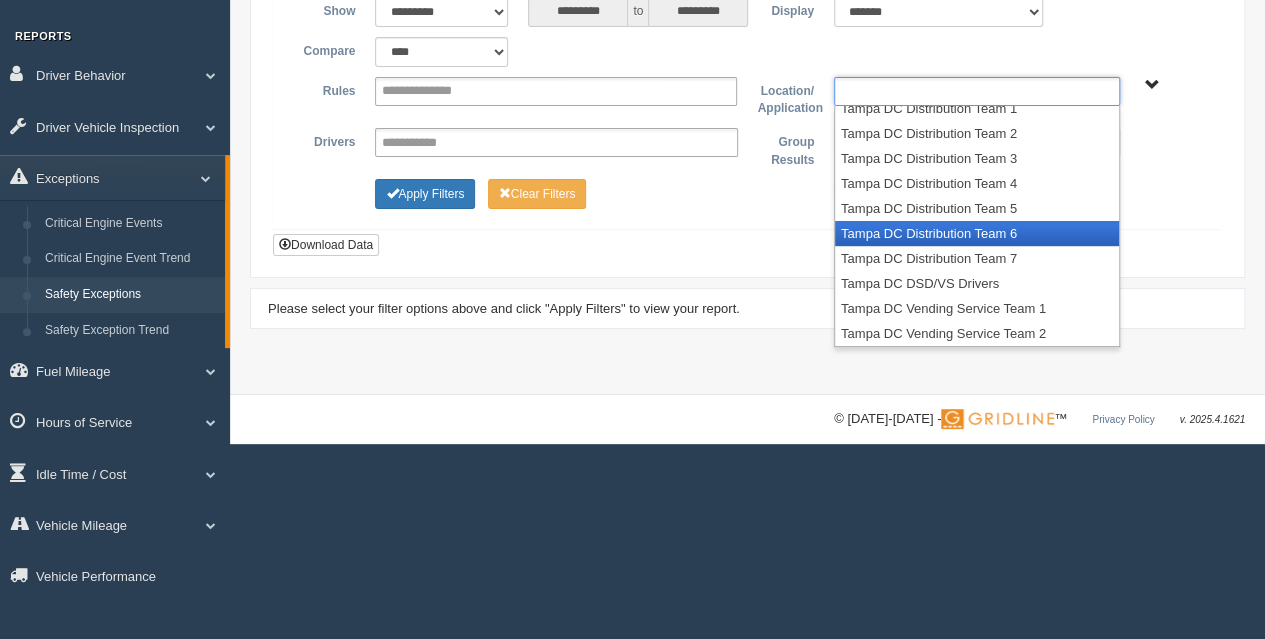 click on "Tampa DC Distribution Team 6" at bounding box center [977, 233] 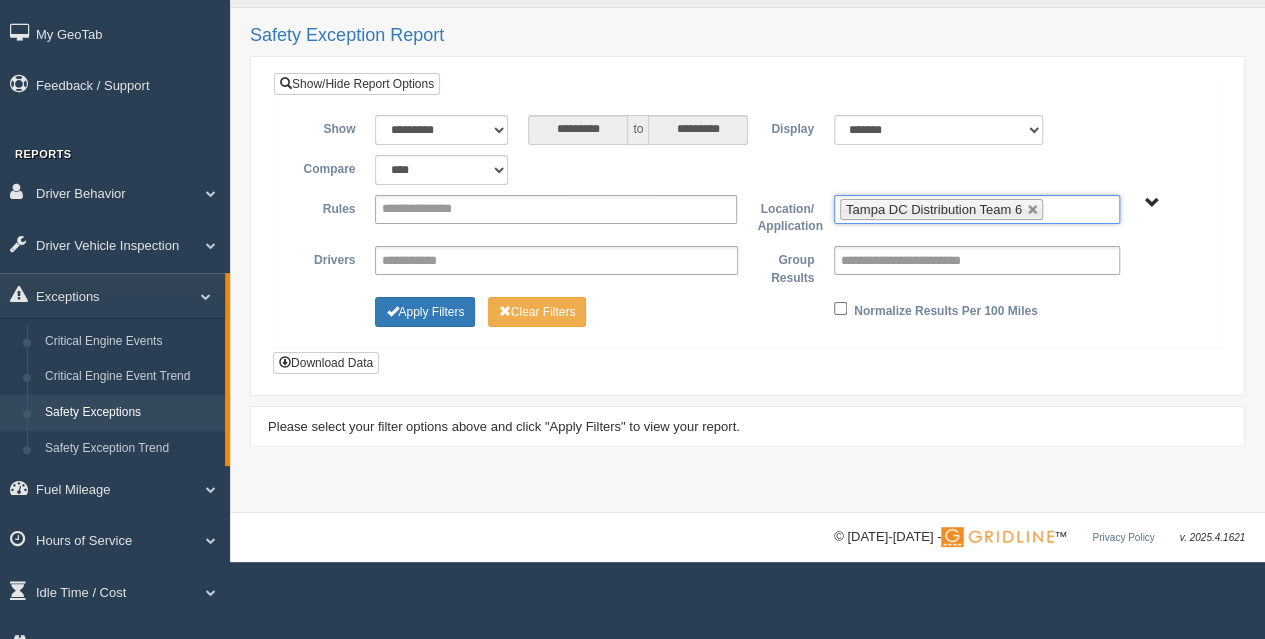 scroll, scrollTop: 0, scrollLeft: 0, axis: both 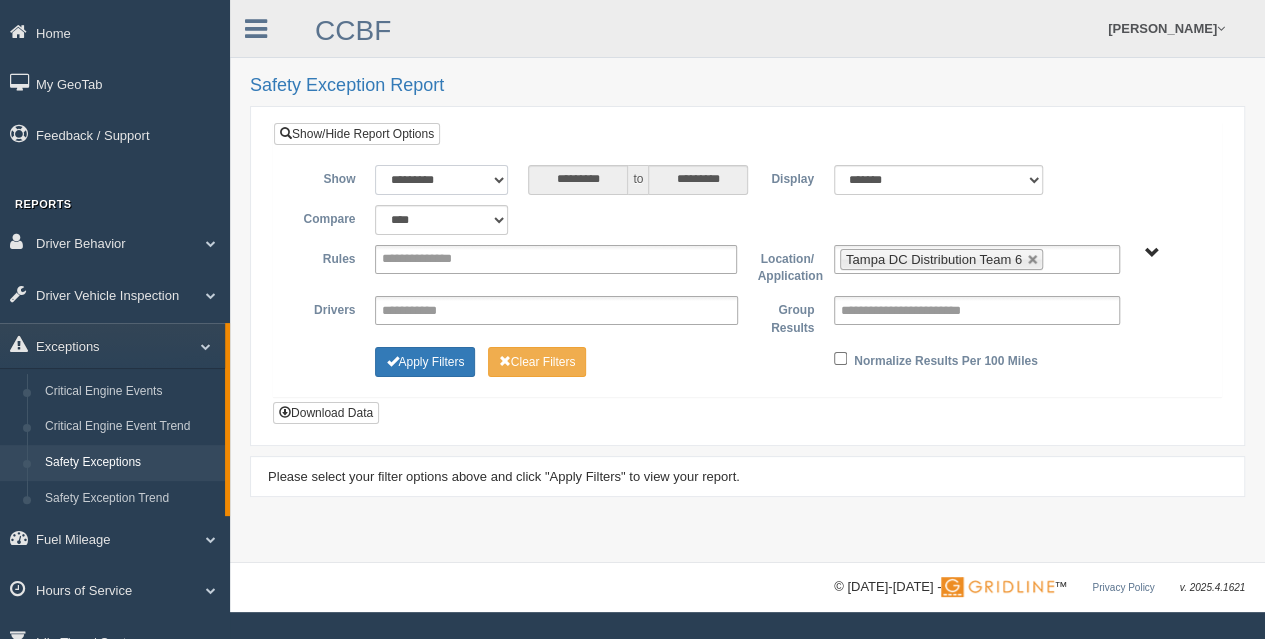 click on "**********" at bounding box center (441, 180) 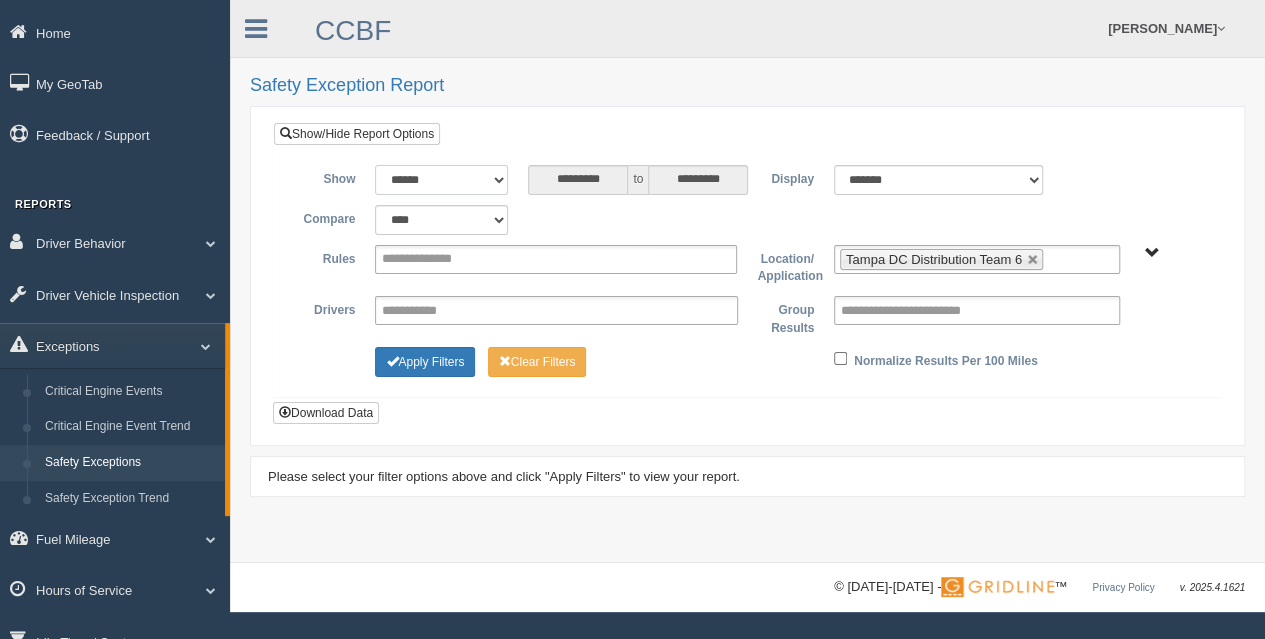 click on "**********" at bounding box center [441, 180] 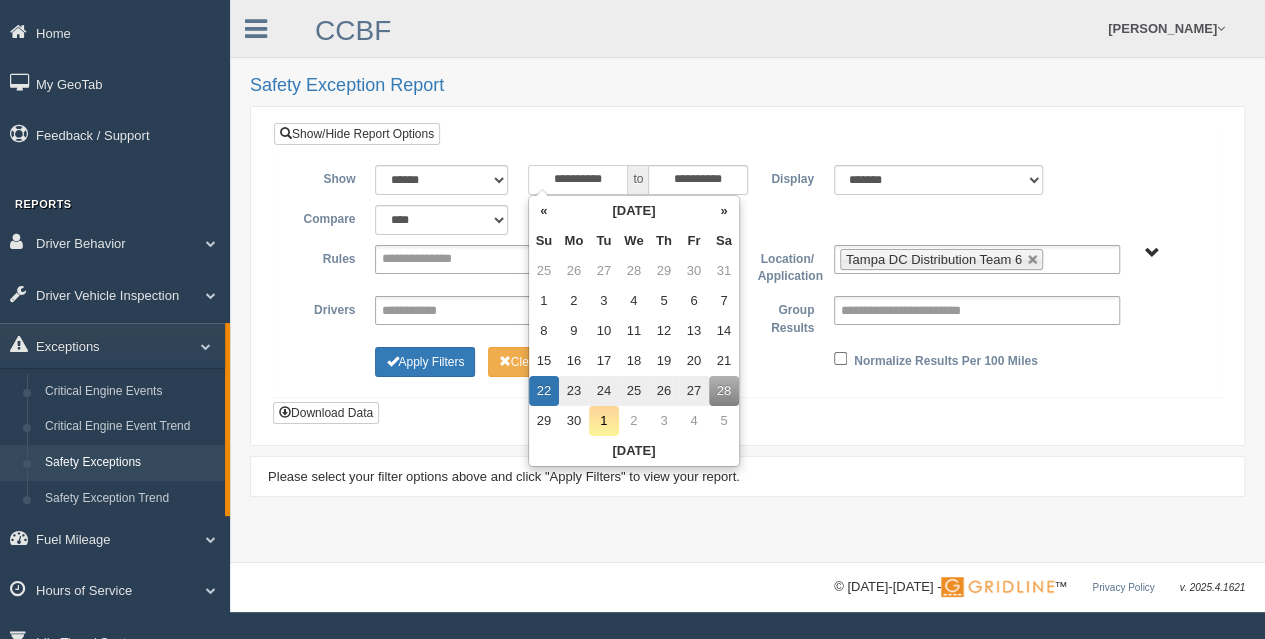 click on "**********" at bounding box center [578, 180] 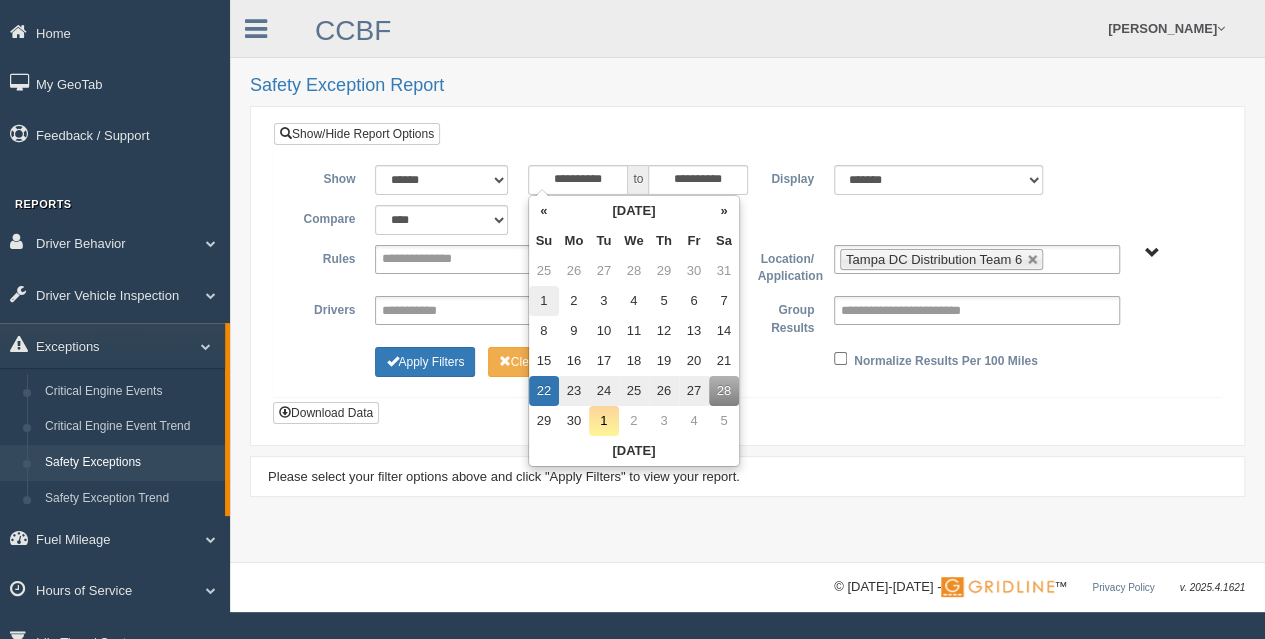 click on "1" at bounding box center (544, 301) 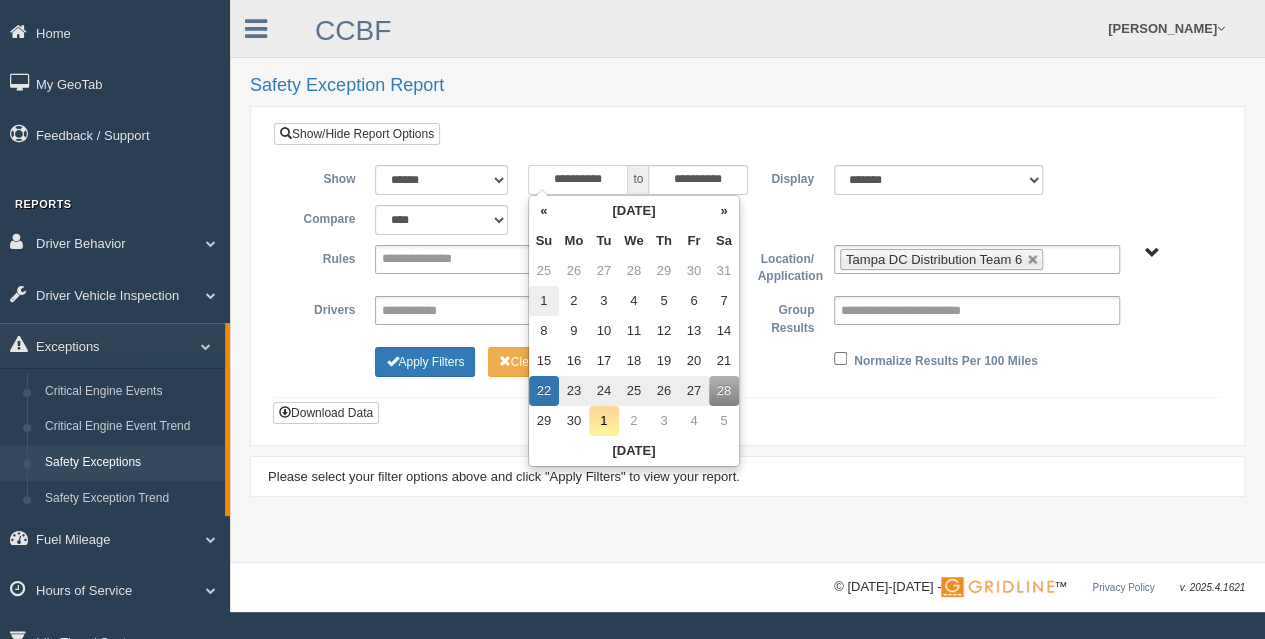 type on "**********" 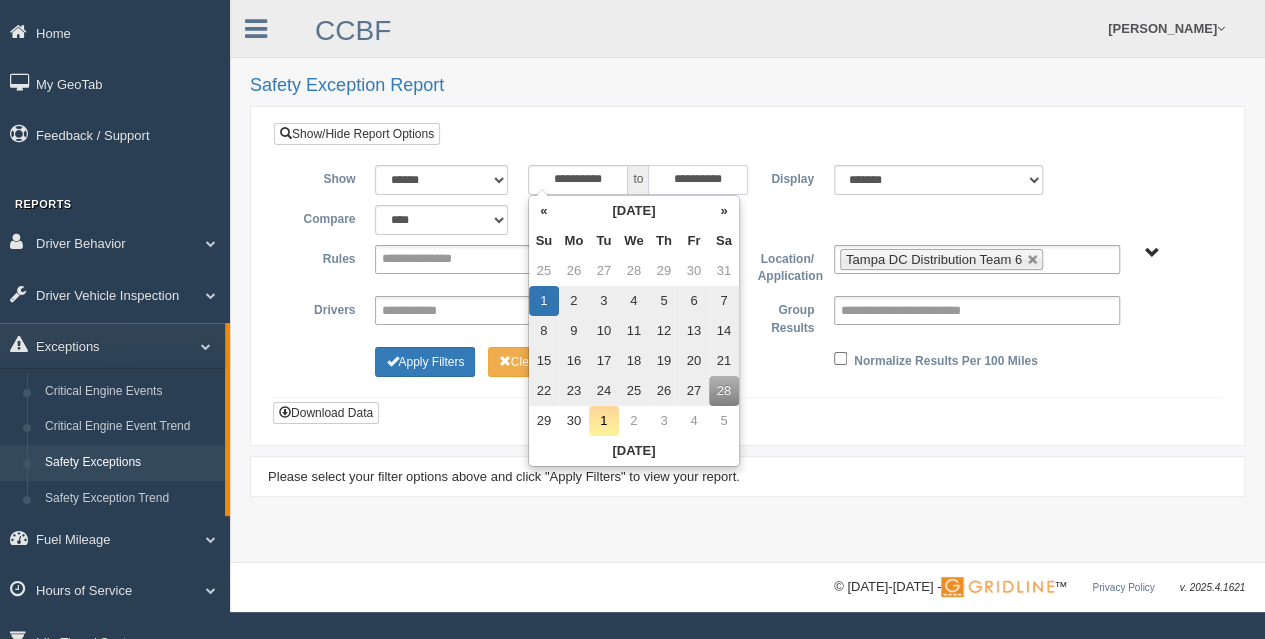 click on "**********" at bounding box center (698, 180) 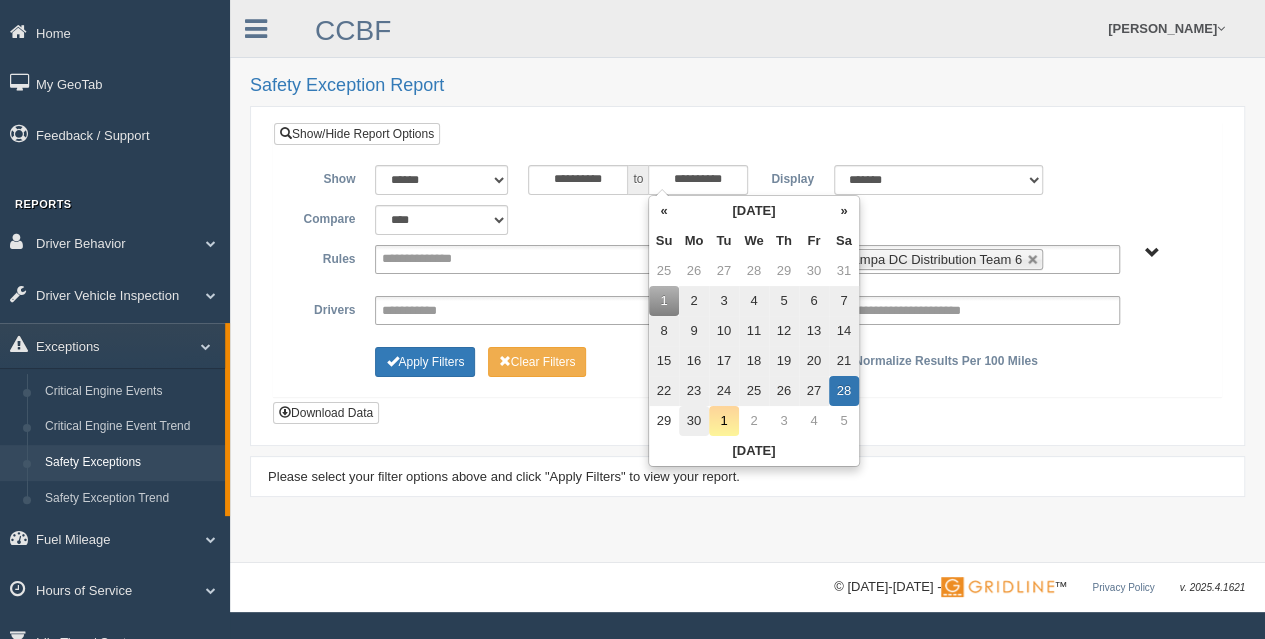 click on "30" at bounding box center [694, 421] 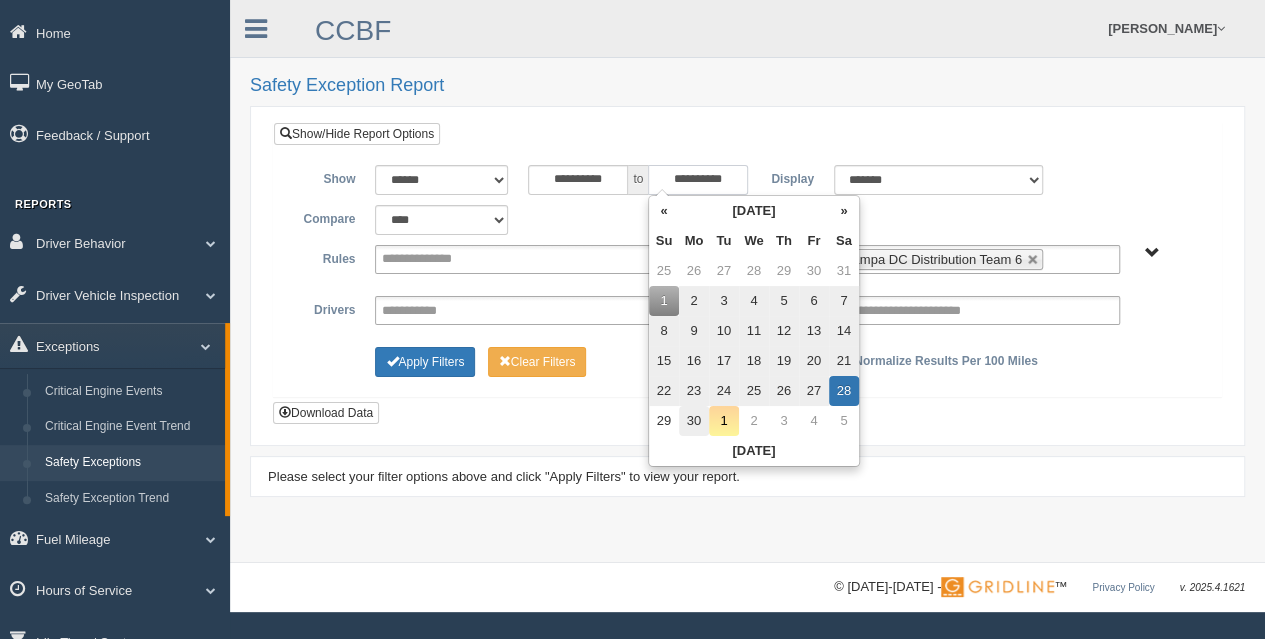 type on "**********" 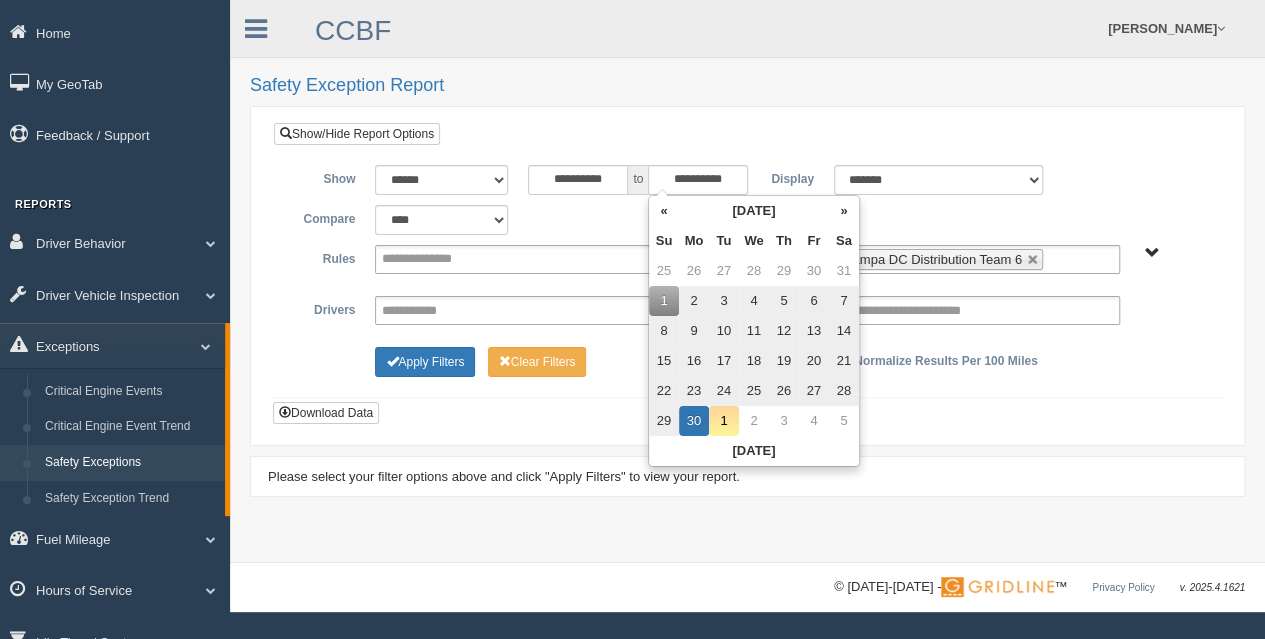 click on "**********" at bounding box center [747, 276] 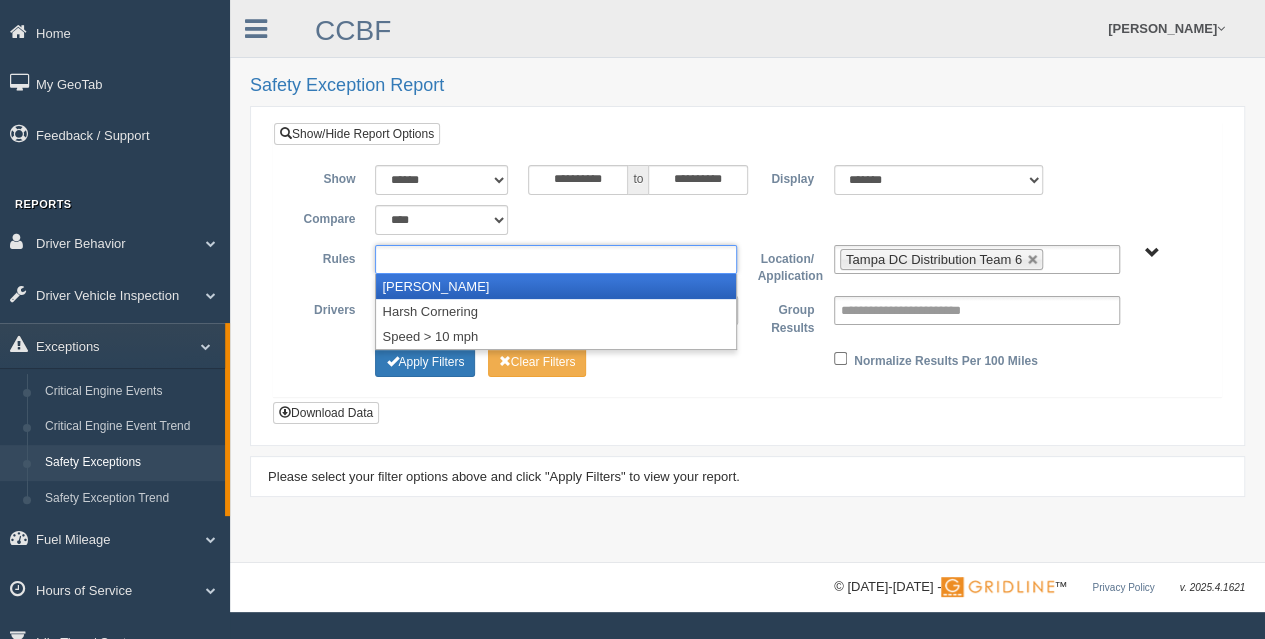 click at bounding box center [556, 259] 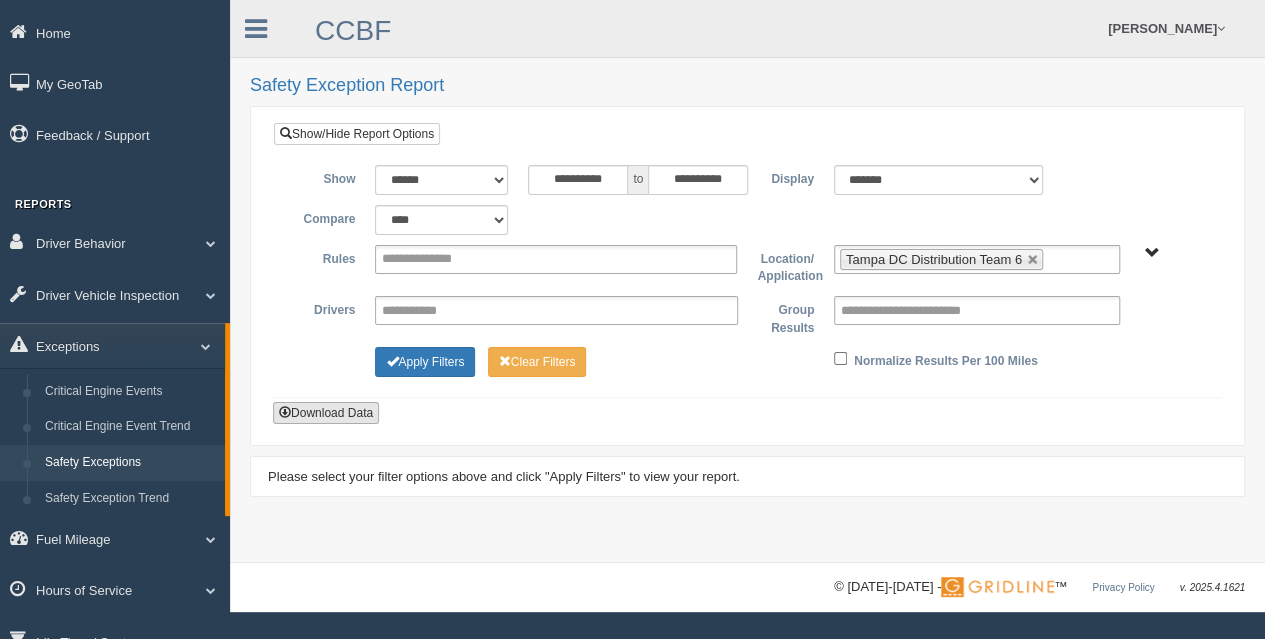 click on "Download Data" at bounding box center [326, 413] 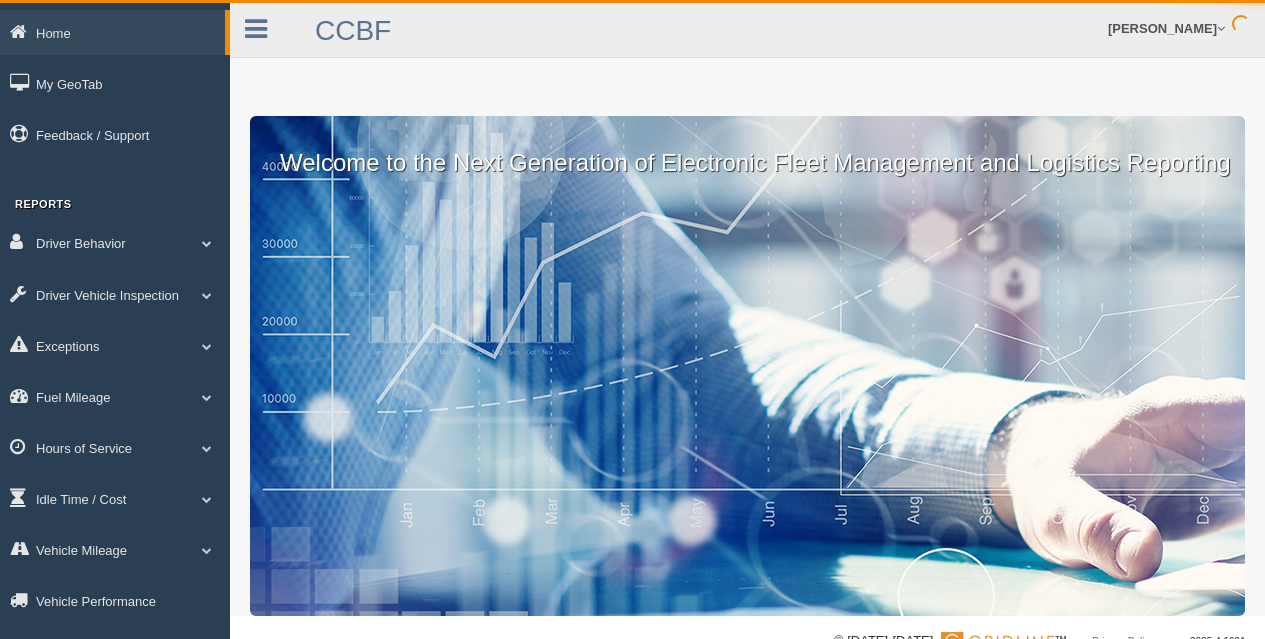 scroll, scrollTop: 0, scrollLeft: 0, axis: both 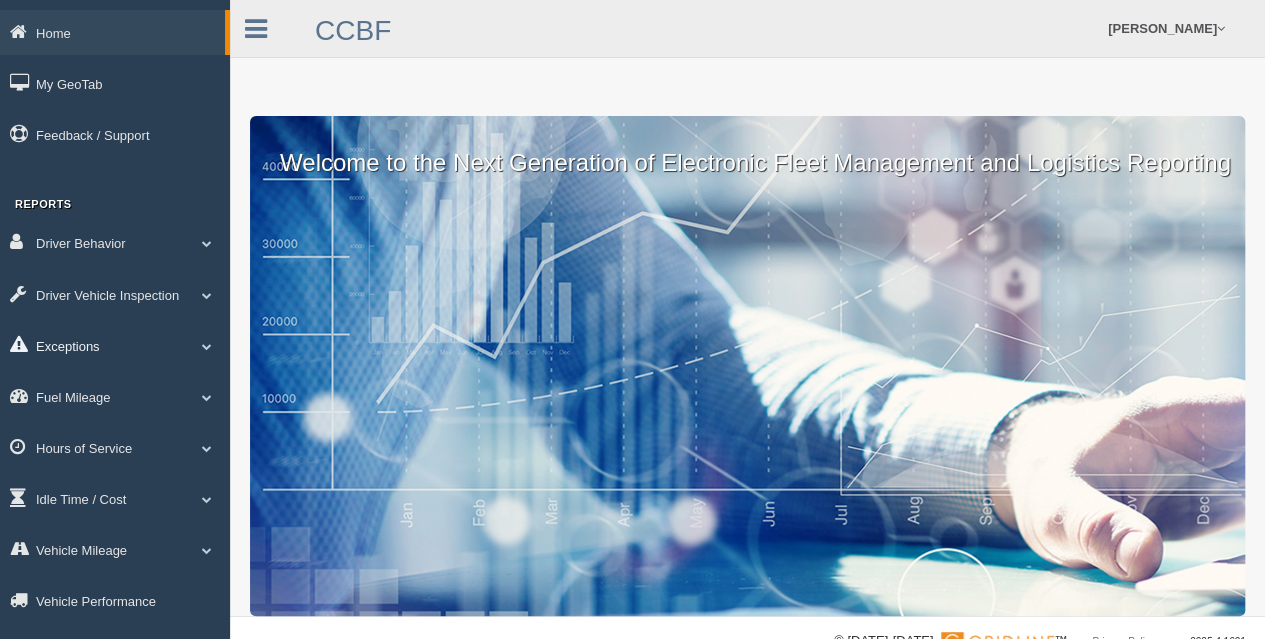 click on "Exceptions" at bounding box center (115, 345) 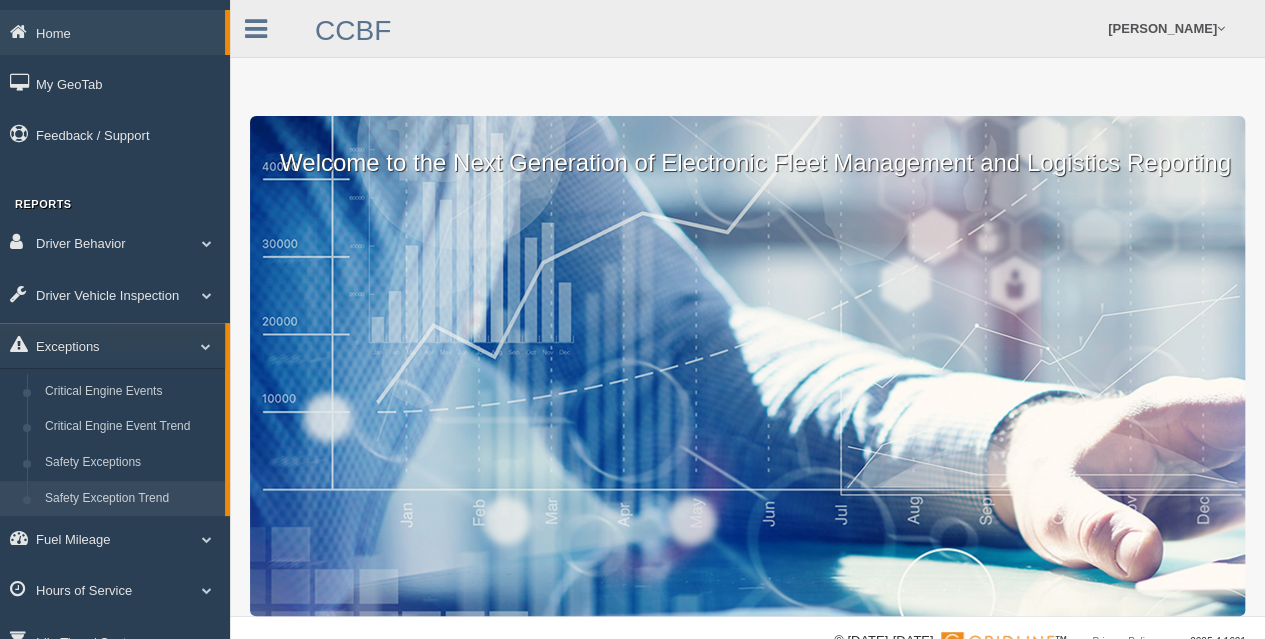 click on "Safety Exception Trend" at bounding box center [130, 499] 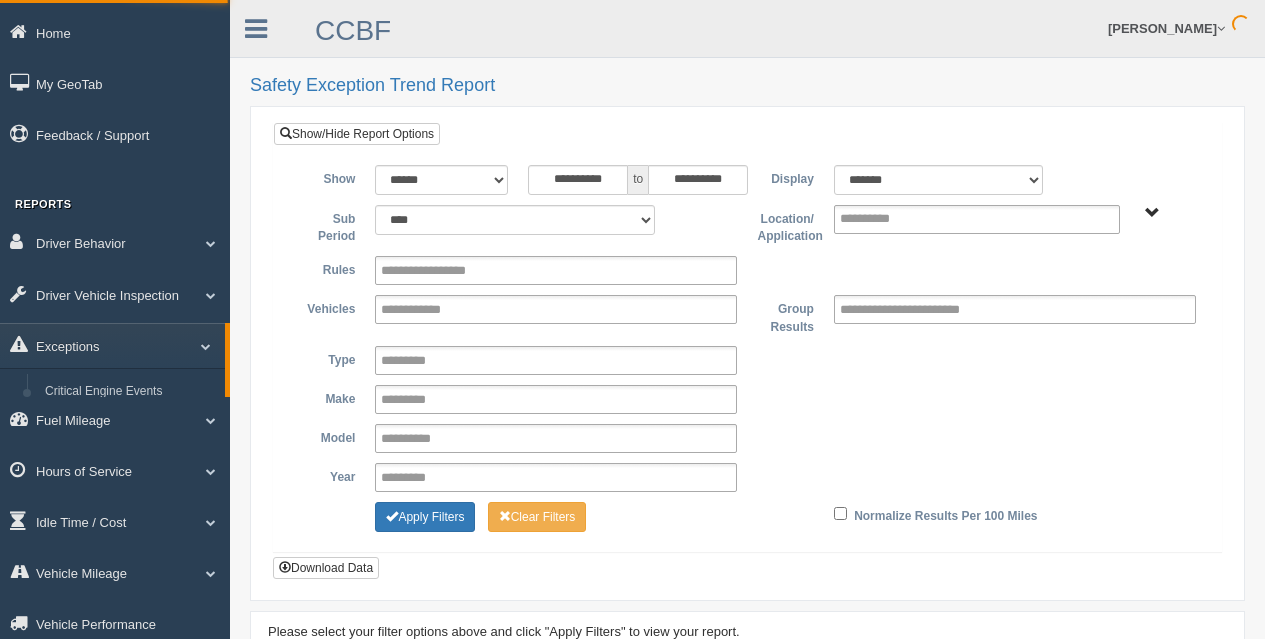 scroll, scrollTop: 0, scrollLeft: 0, axis: both 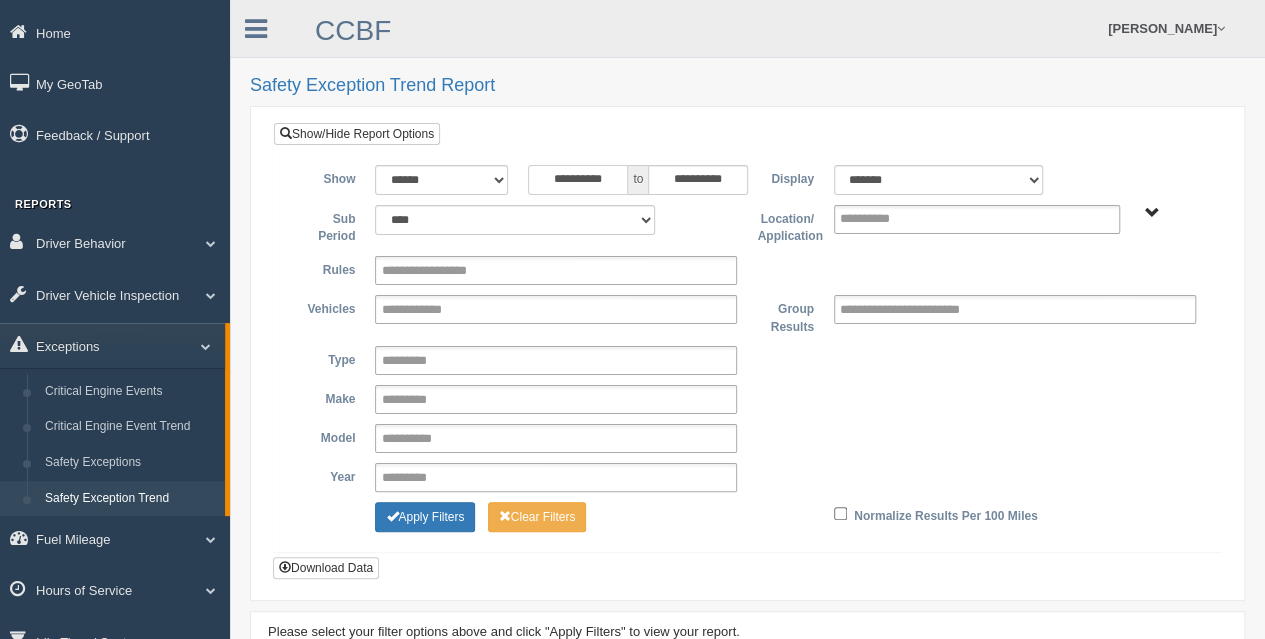 click on "**********" at bounding box center [578, 180] 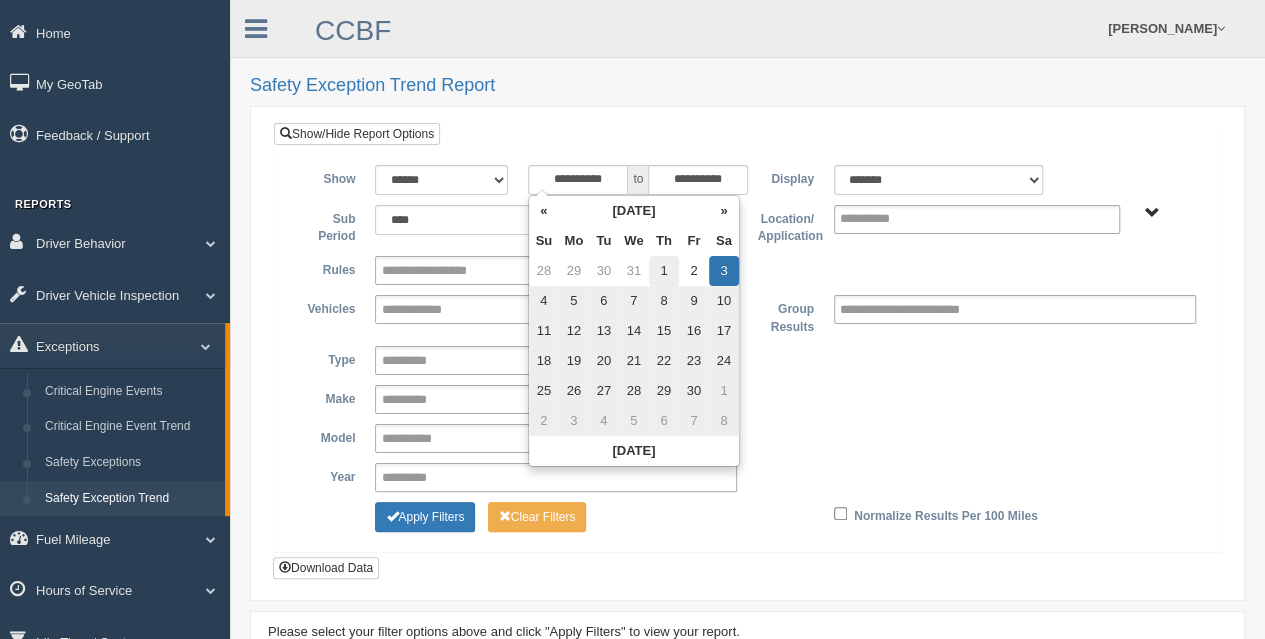 click on "1" at bounding box center (664, 271) 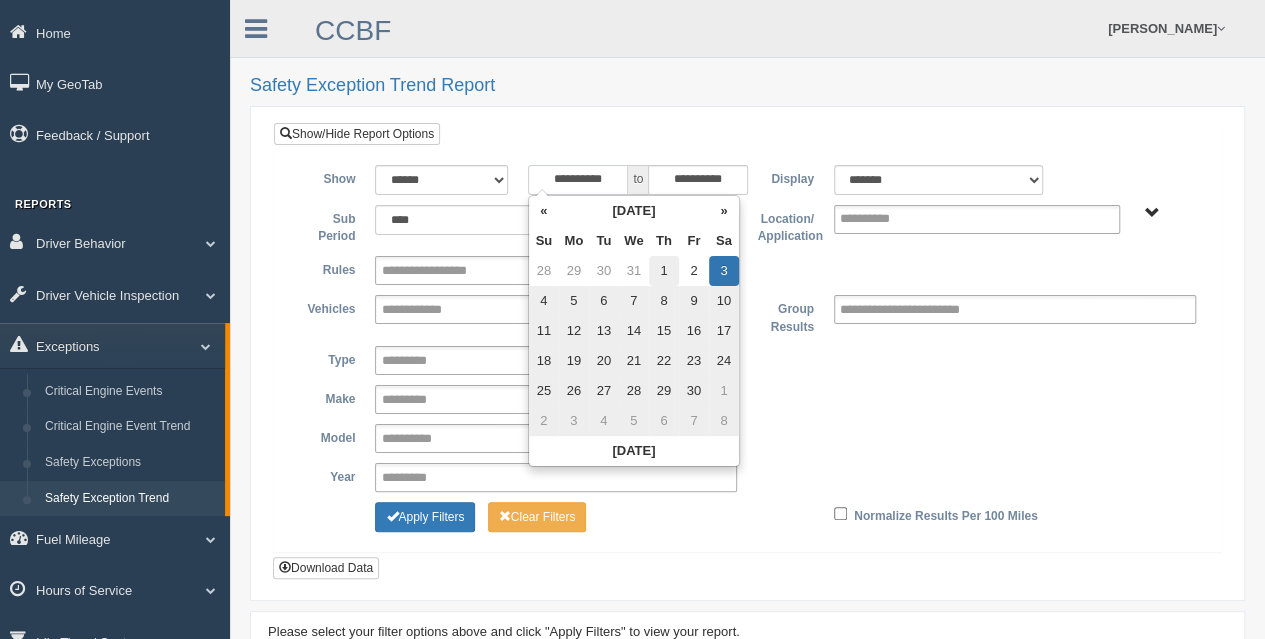 type on "**********" 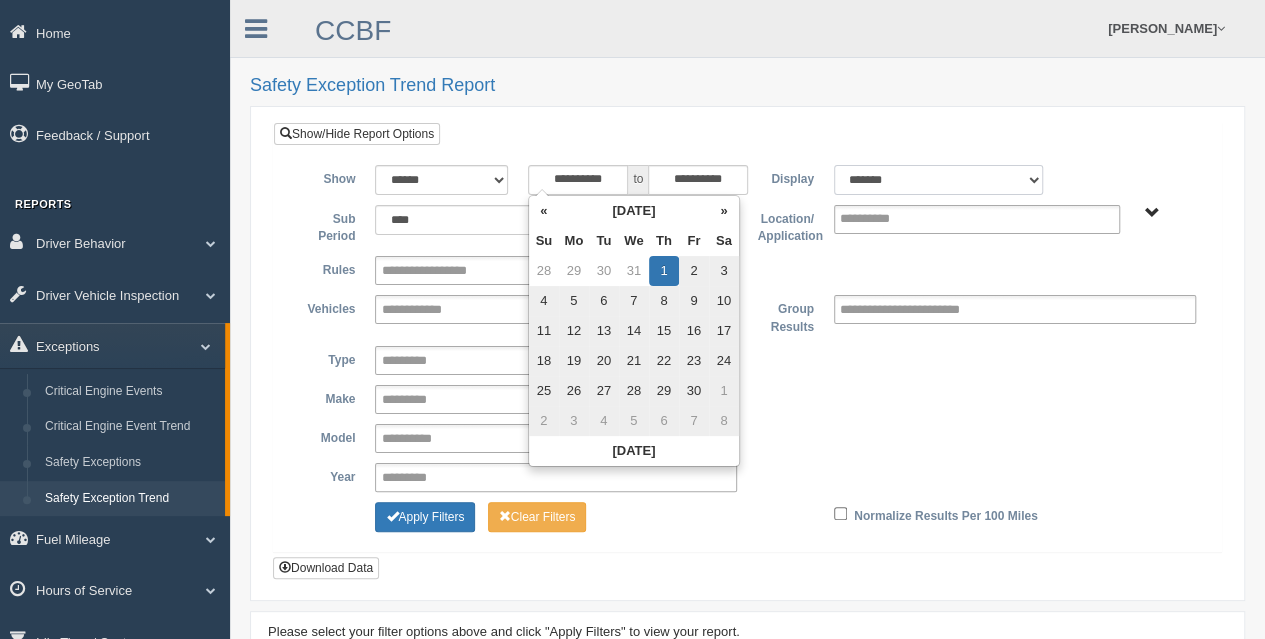 click on "*******
******" at bounding box center [939, 180] 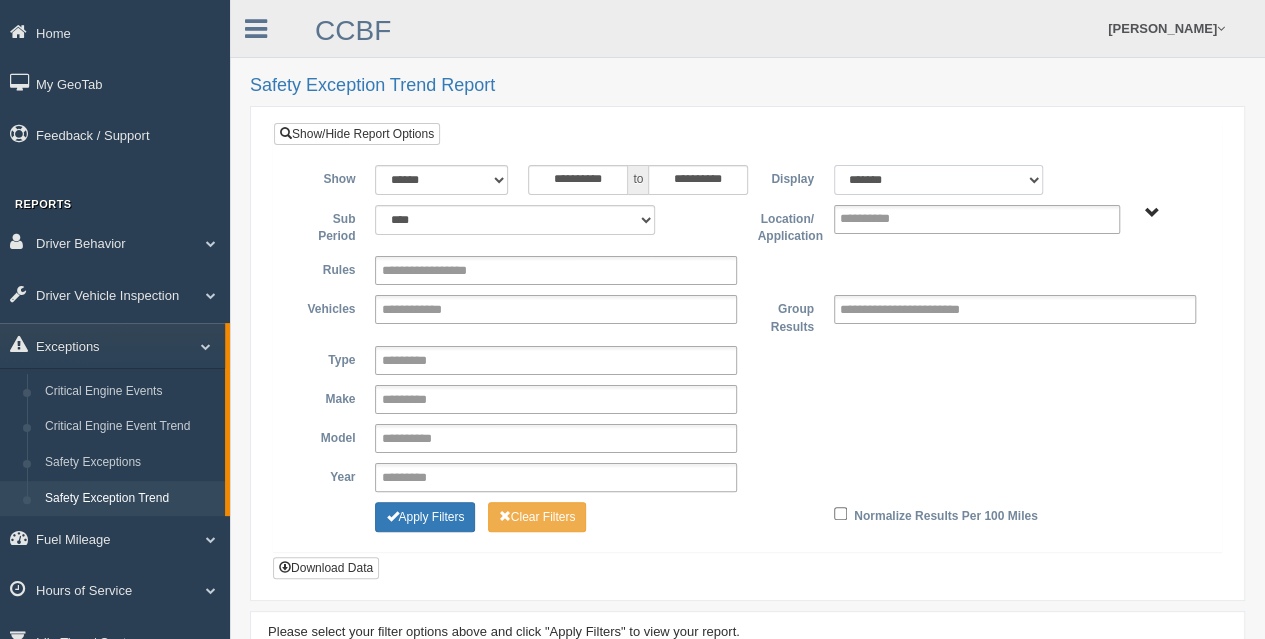 select on "**" 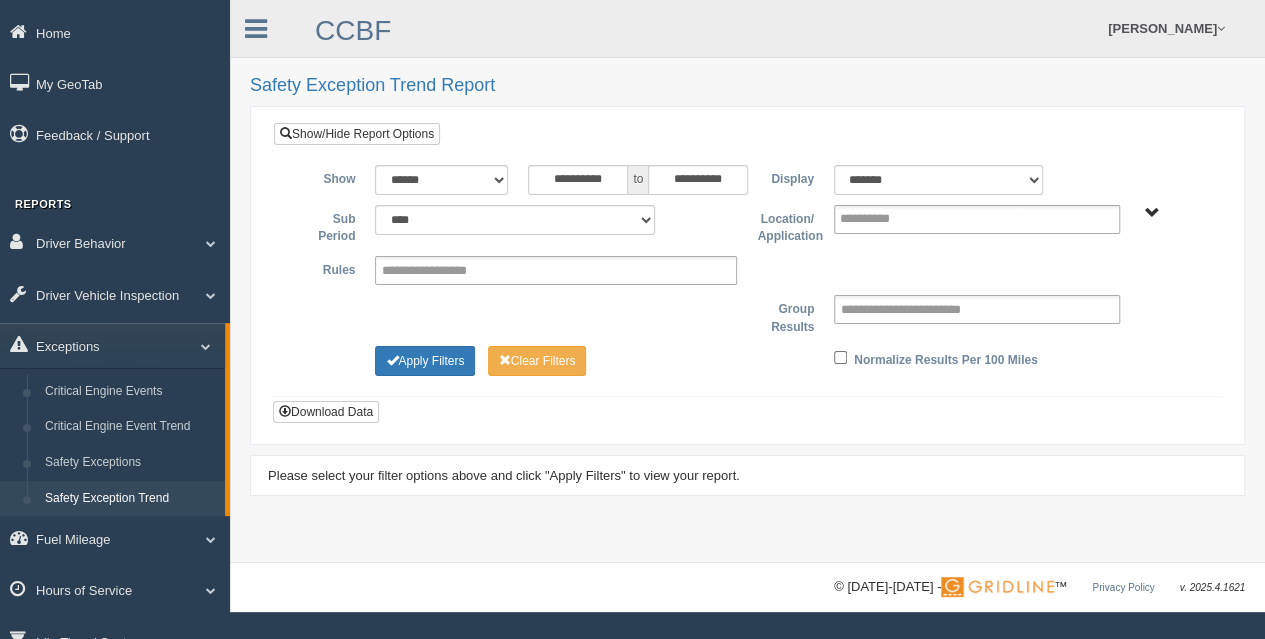 type 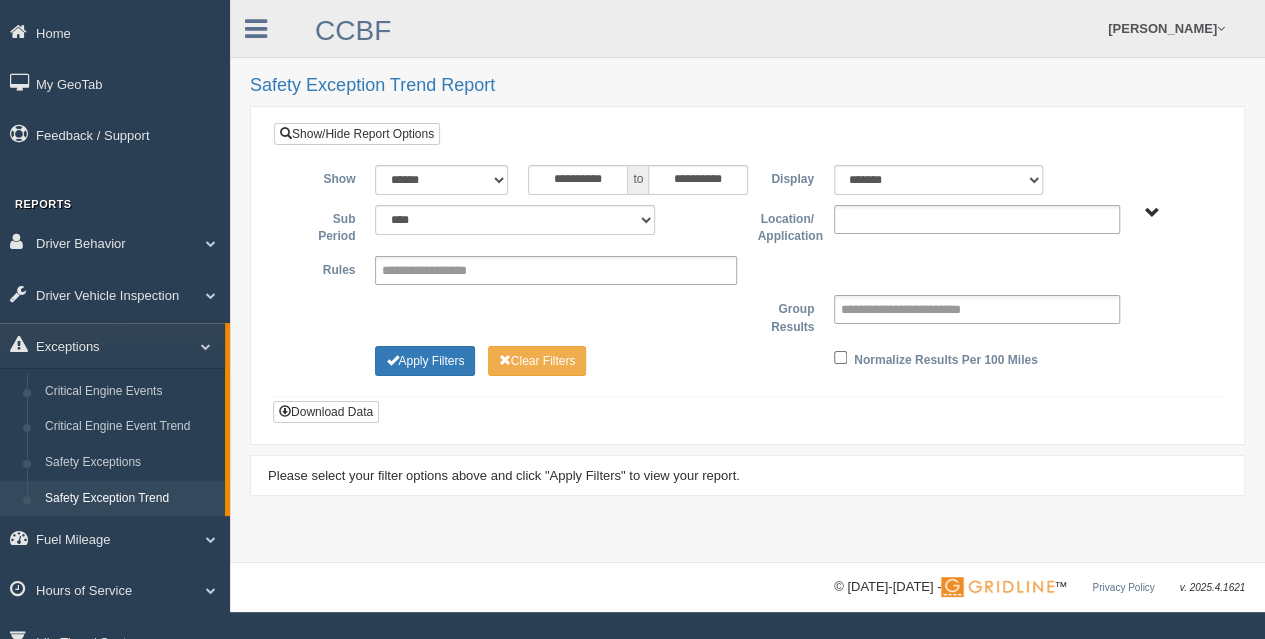 click at bounding box center (977, 219) 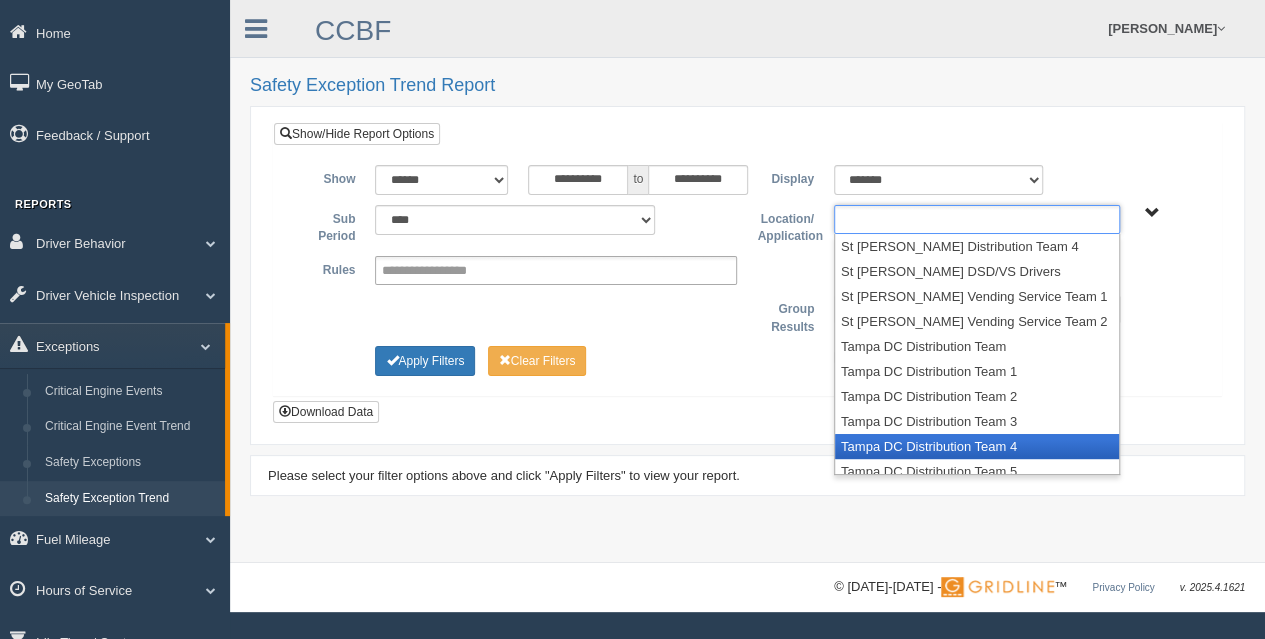 scroll, scrollTop: 300, scrollLeft: 0, axis: vertical 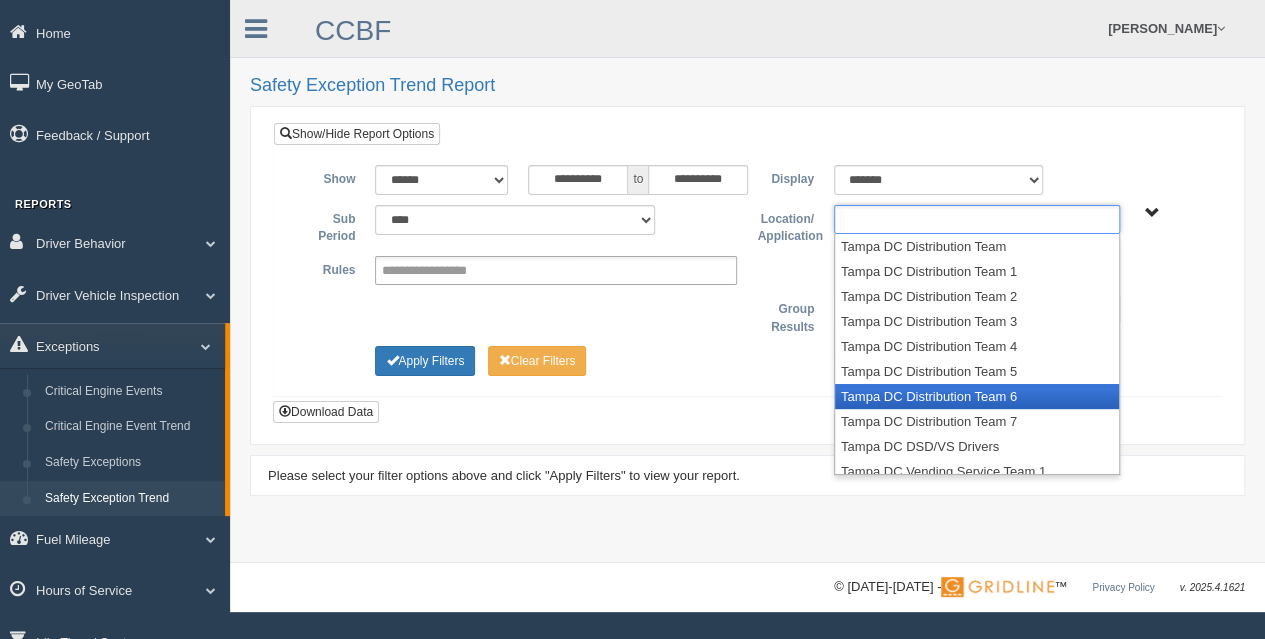 click on "Tampa DC Distribution Team 6" at bounding box center [977, 396] 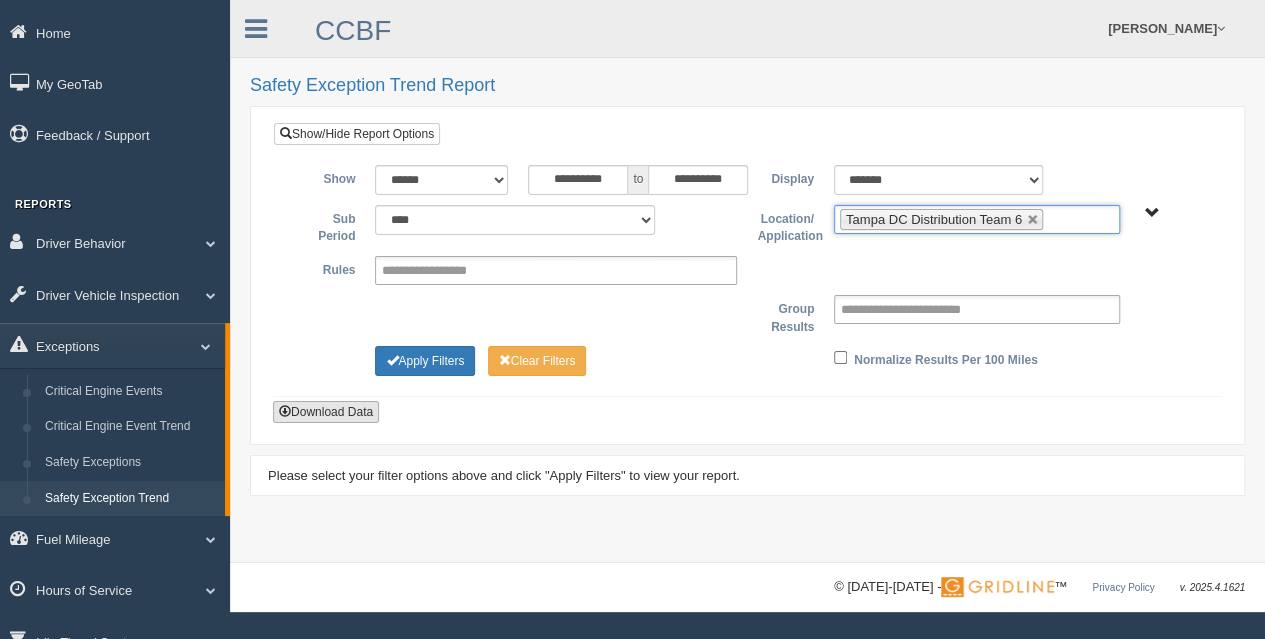 click on "Download Data" at bounding box center (326, 412) 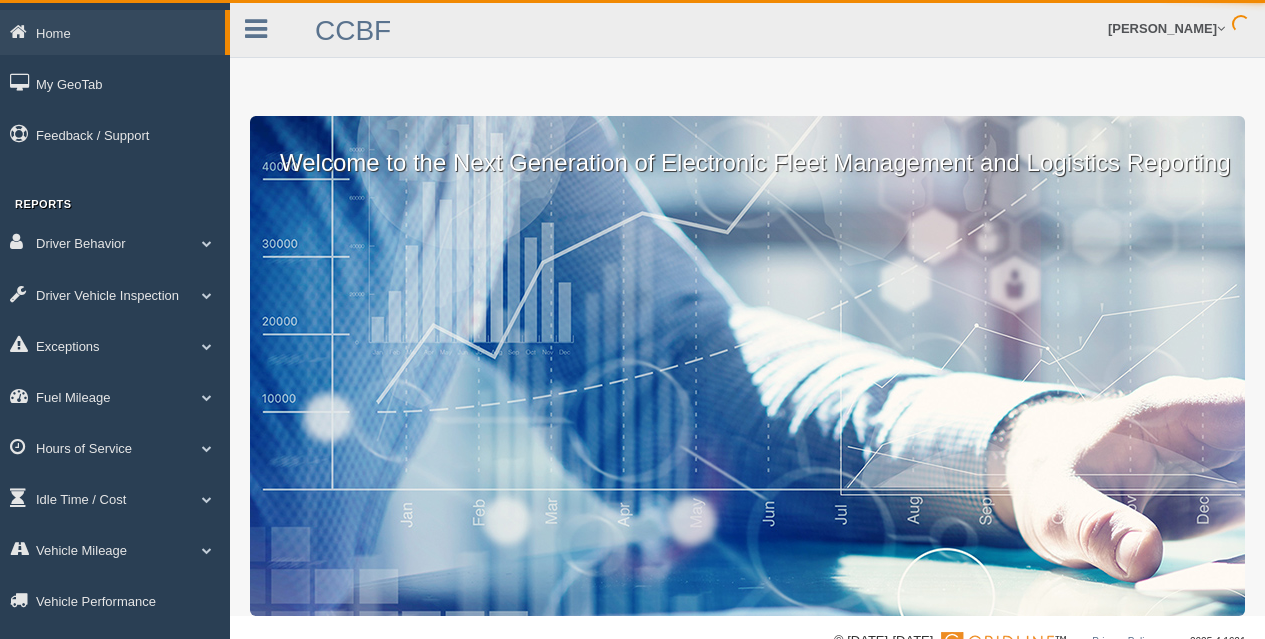 scroll, scrollTop: 0, scrollLeft: 0, axis: both 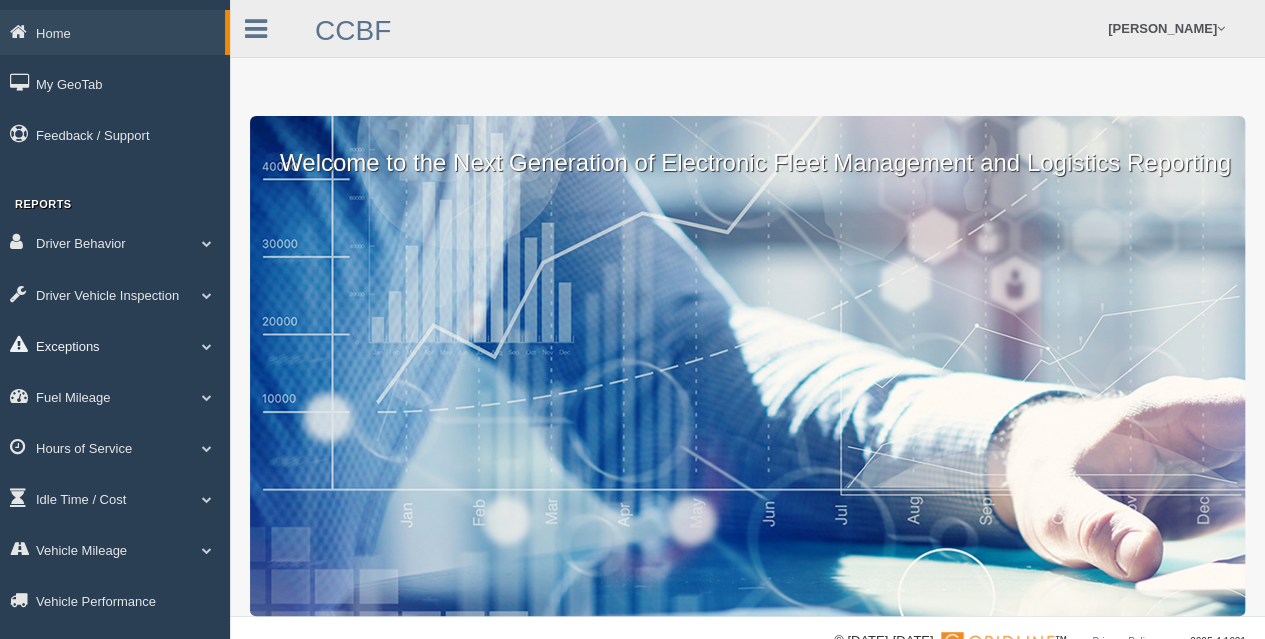 click on "Exceptions" at bounding box center [115, 345] 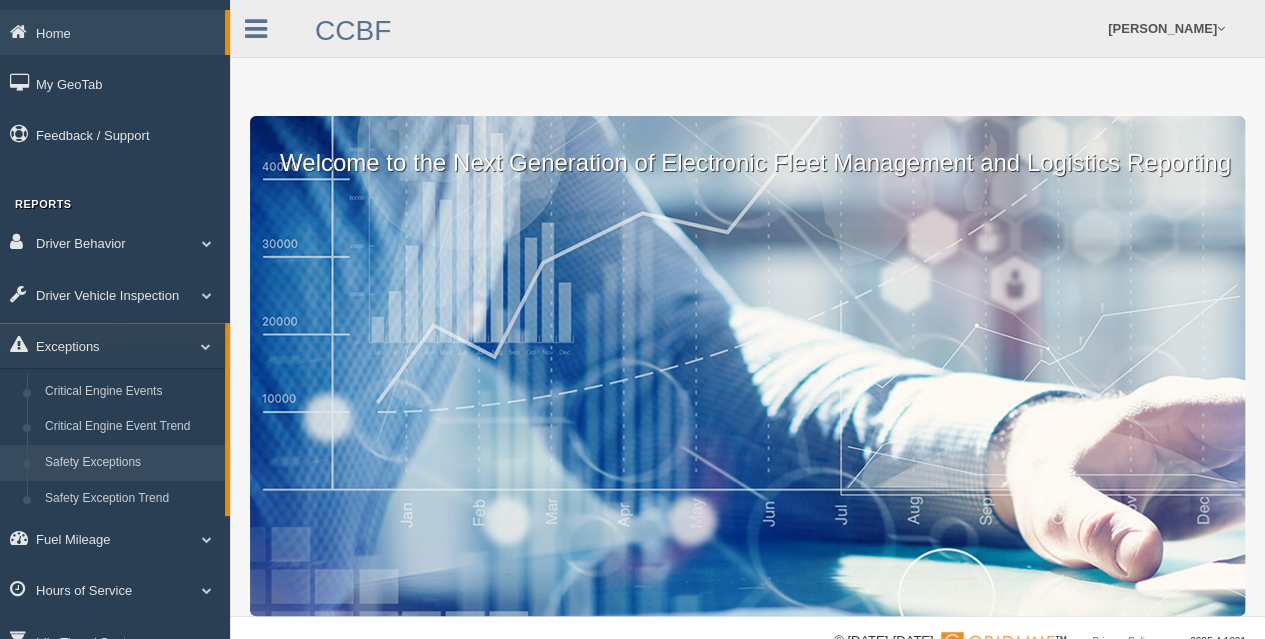 click on "Safety Exceptions" at bounding box center [130, 463] 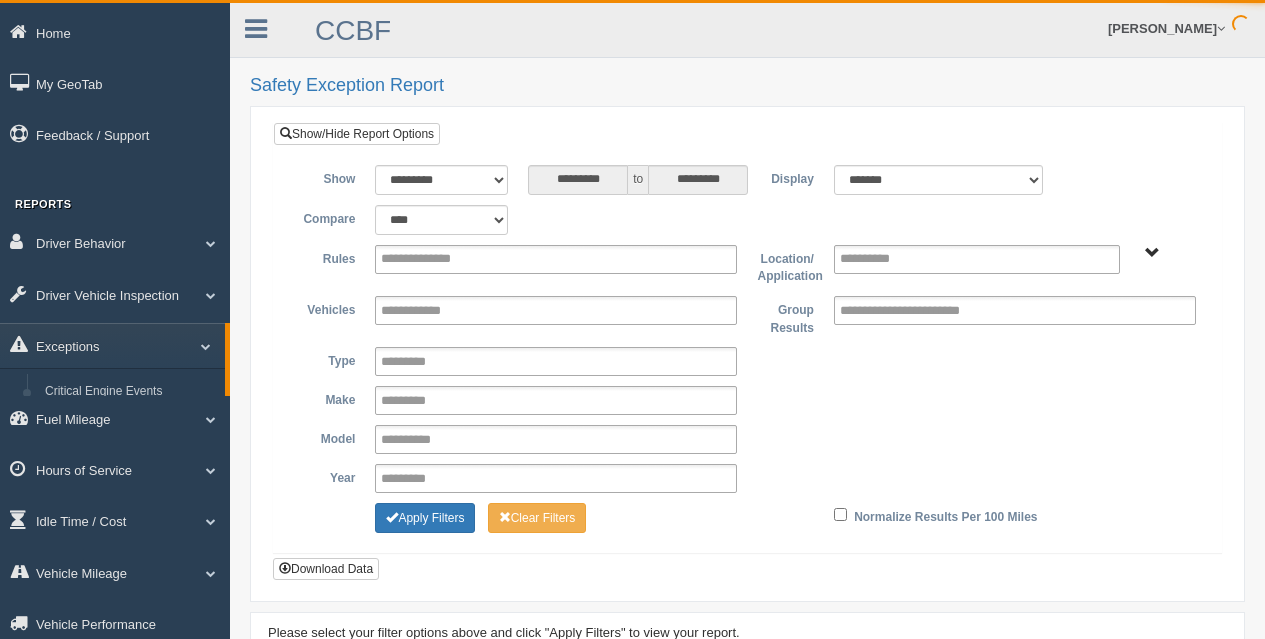 scroll, scrollTop: 0, scrollLeft: 0, axis: both 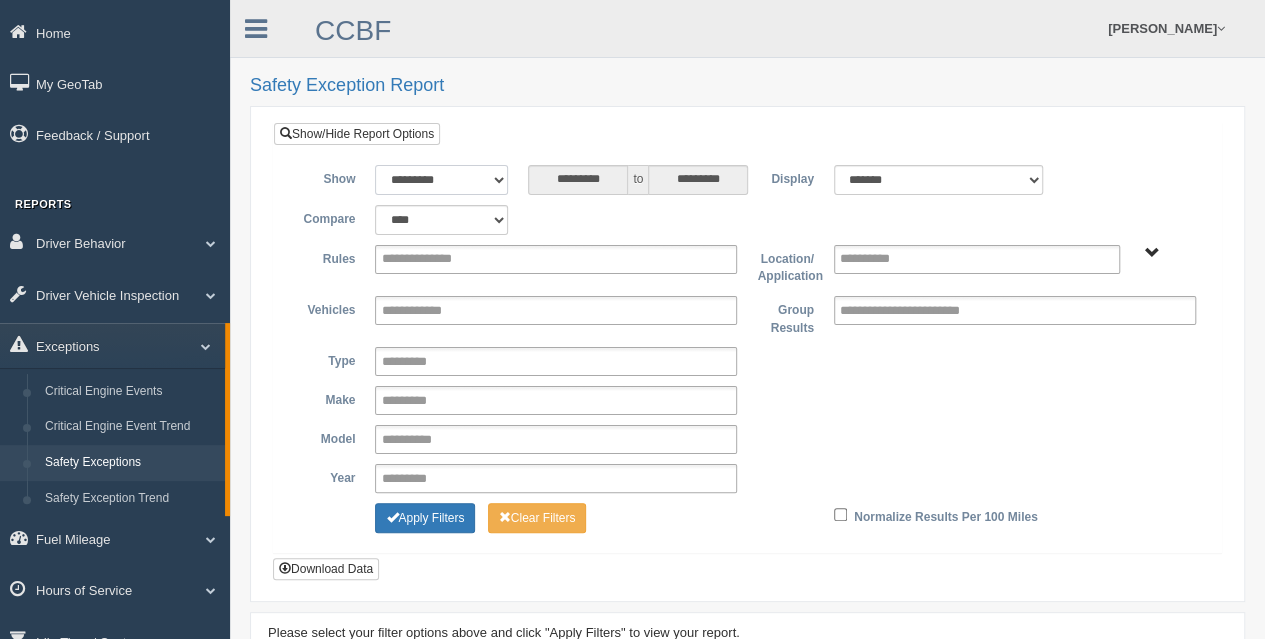 click on "**********" at bounding box center [441, 180] 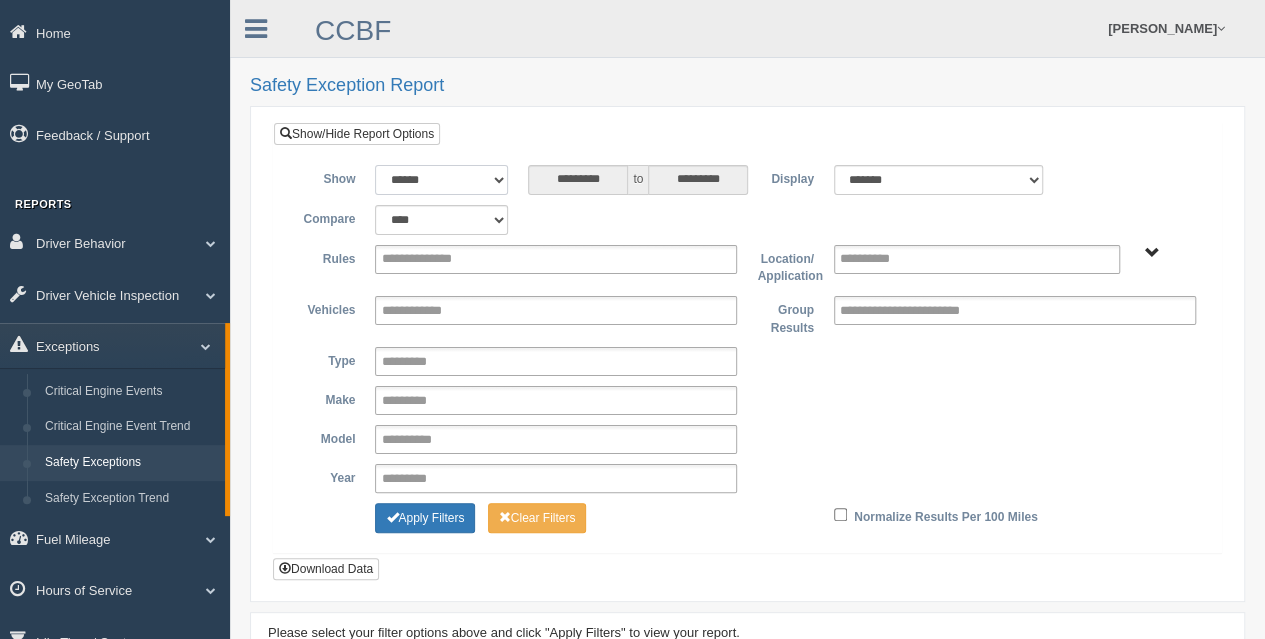 click on "**********" at bounding box center [441, 180] 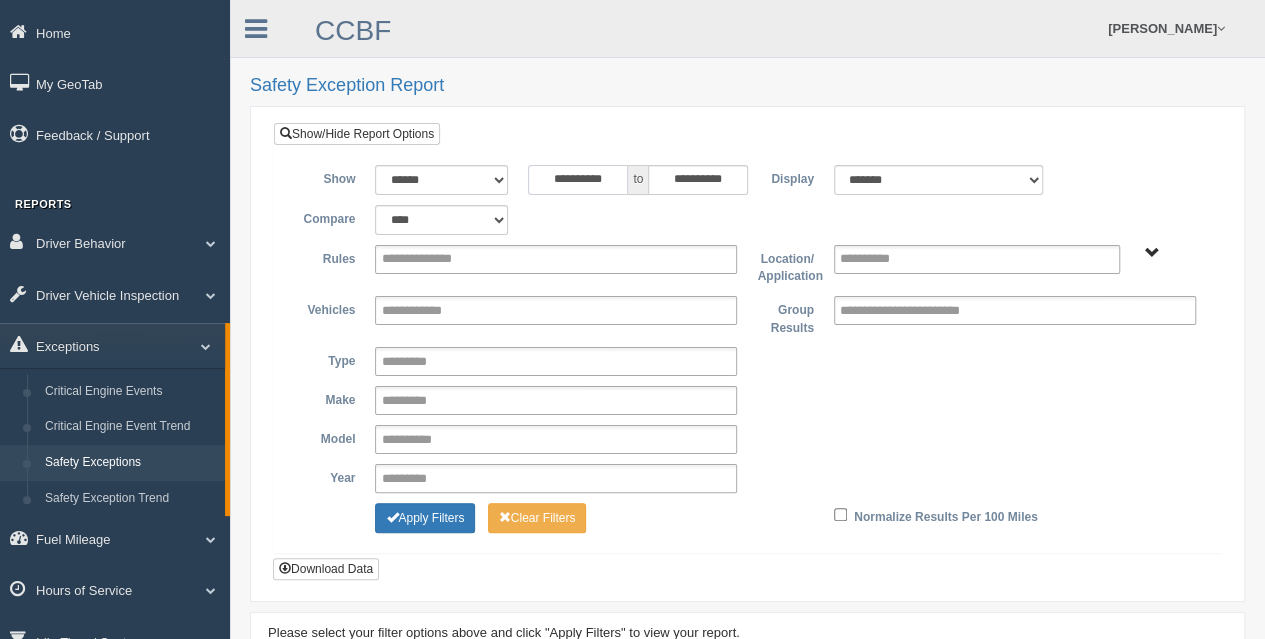 click on "**********" at bounding box center [578, 180] 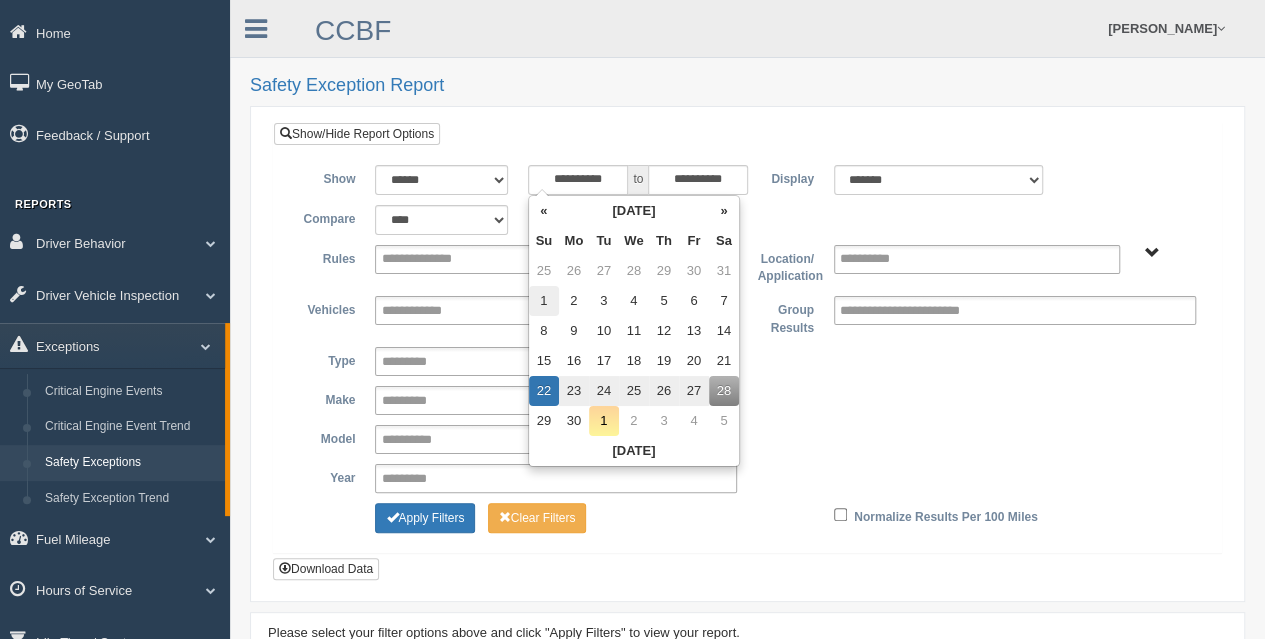 click on "1" at bounding box center [544, 301] 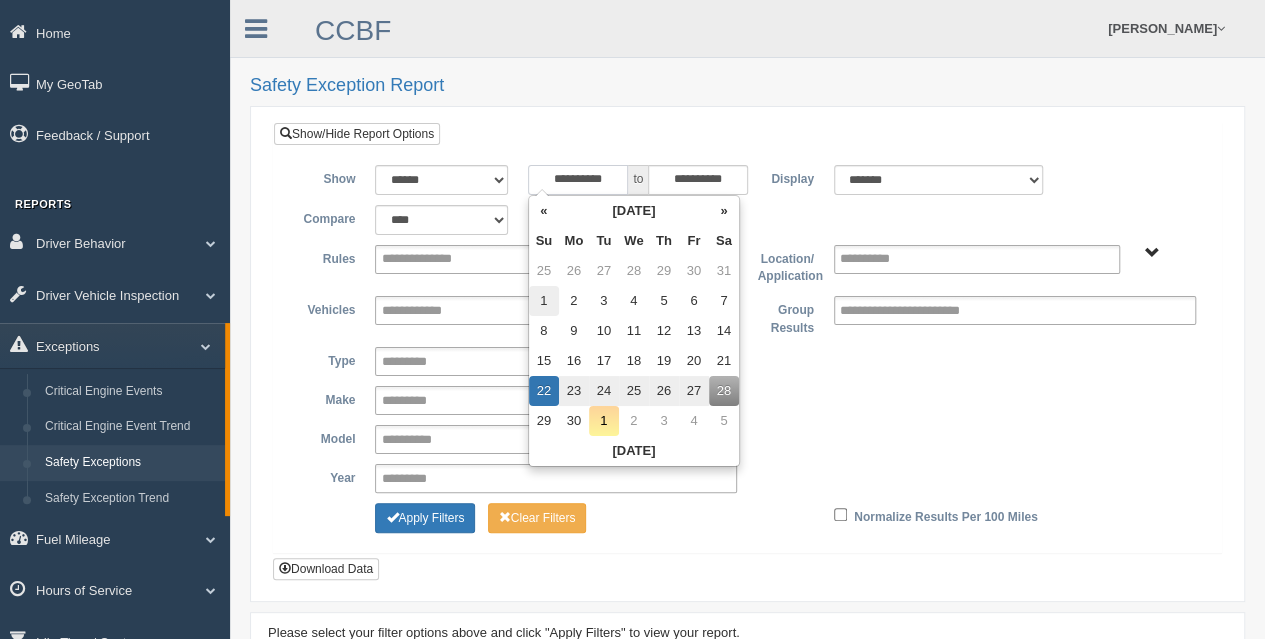 type on "**********" 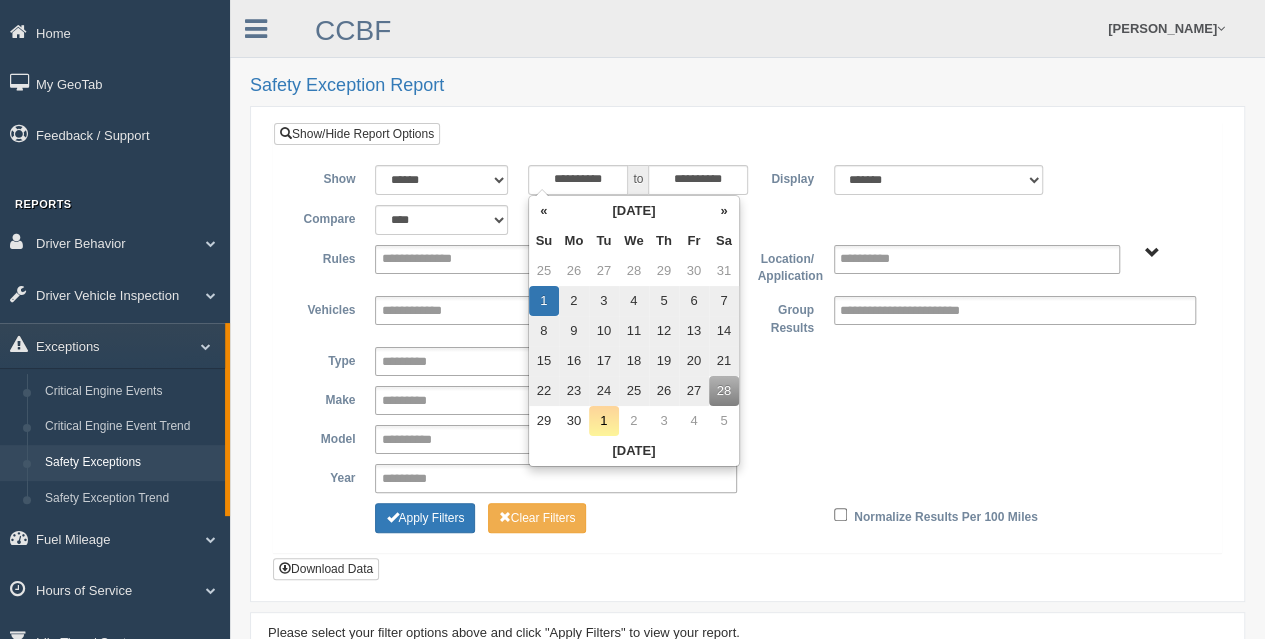 click on "**********" at bounding box center [747, 351] 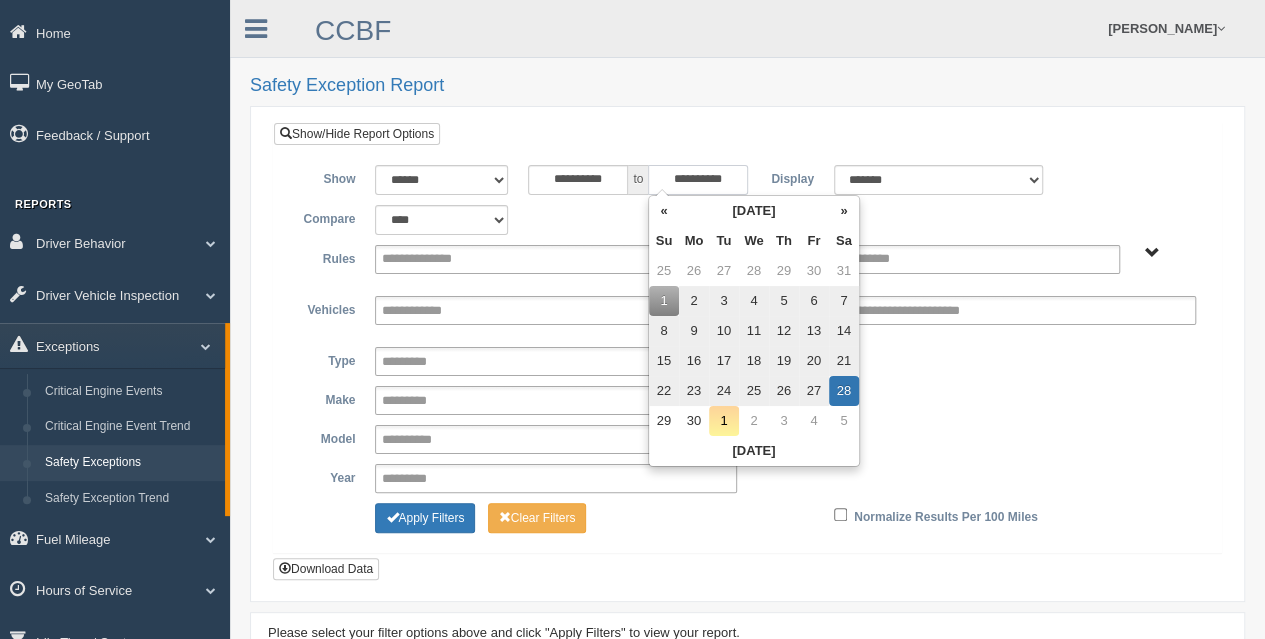 click on "**********" at bounding box center [698, 180] 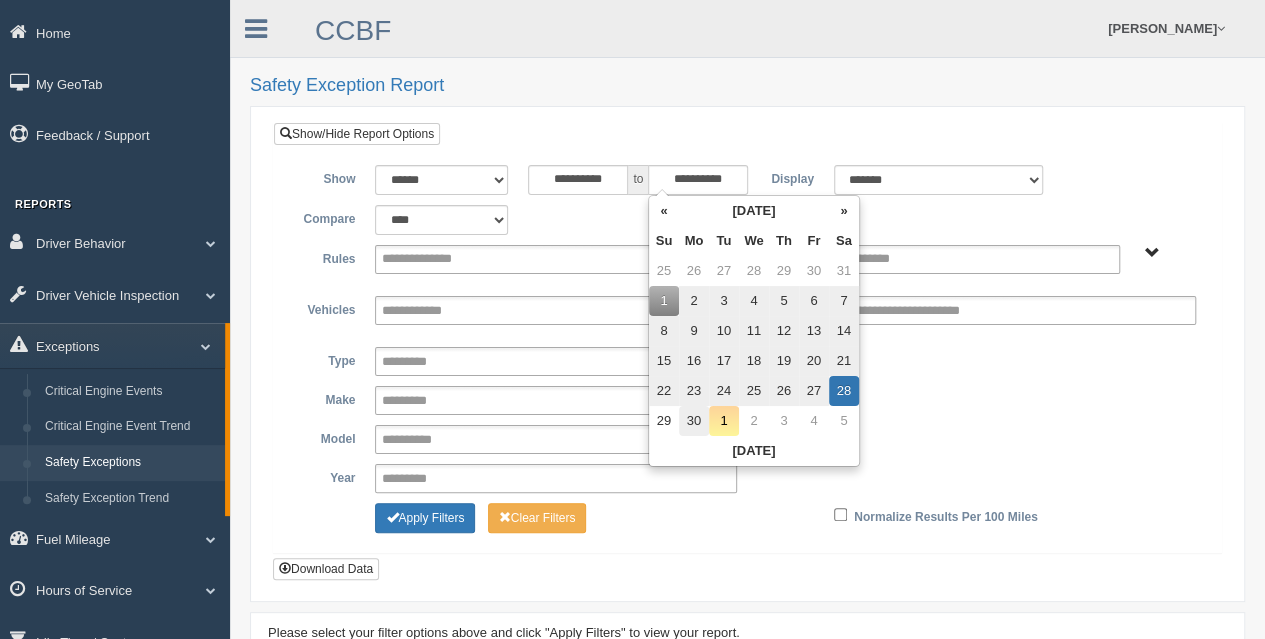 click on "30" at bounding box center (694, 421) 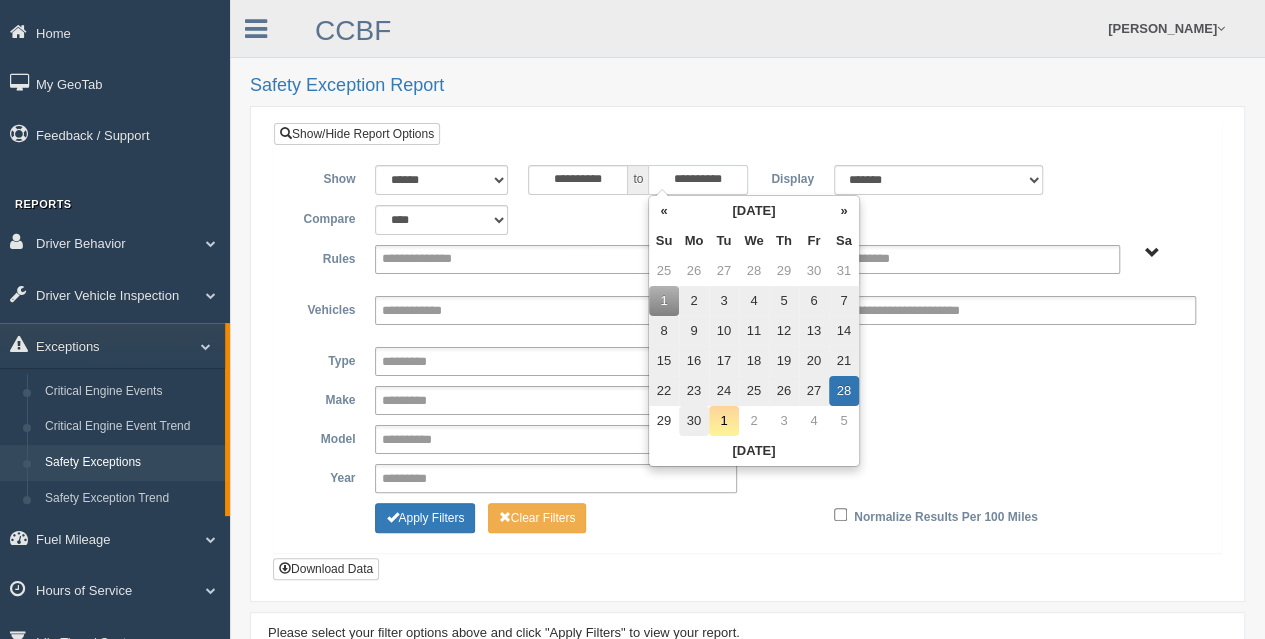 type on "**********" 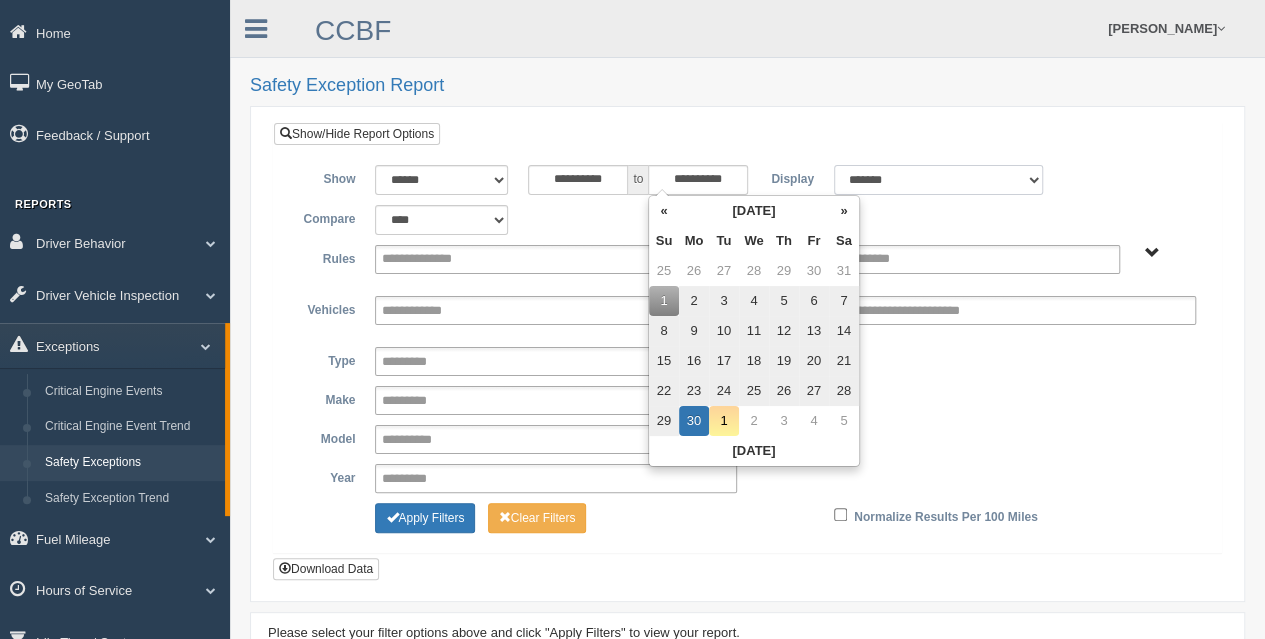 click on "*******
******" at bounding box center (939, 180) 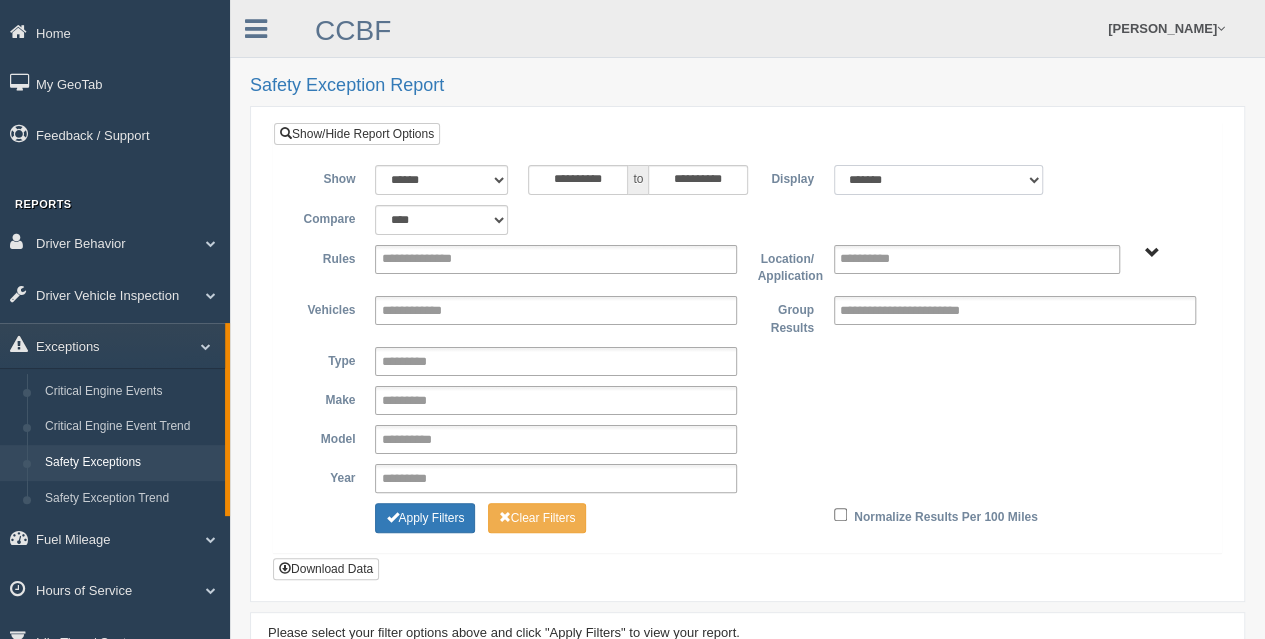 select on "**" 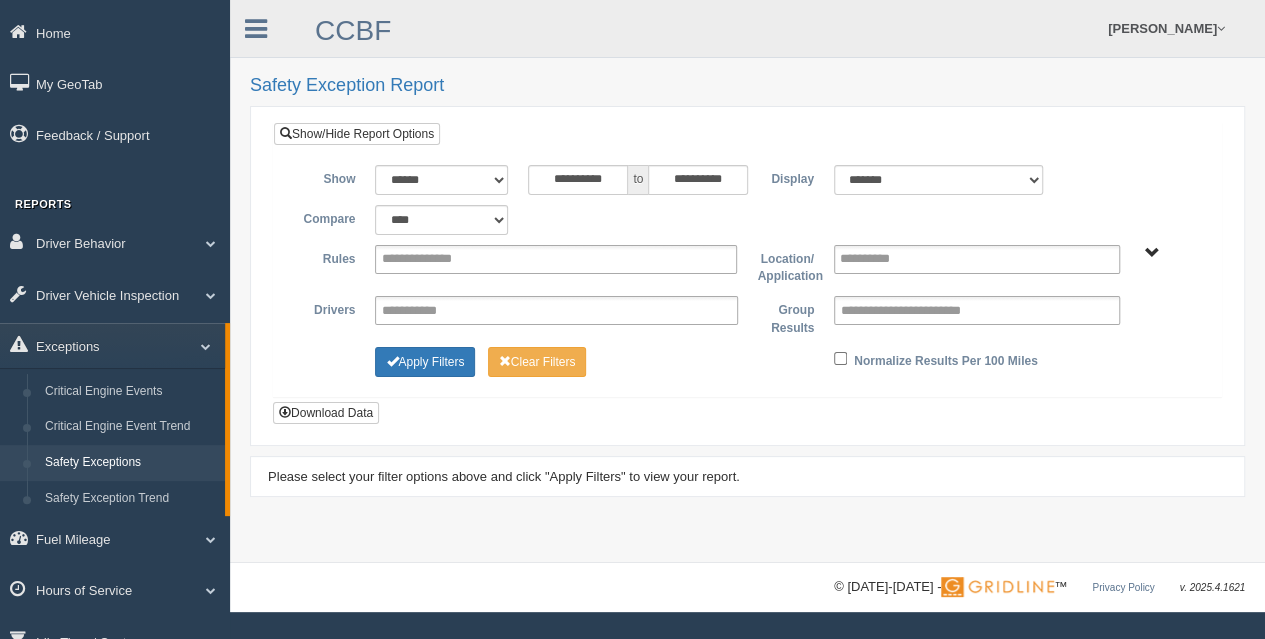 type 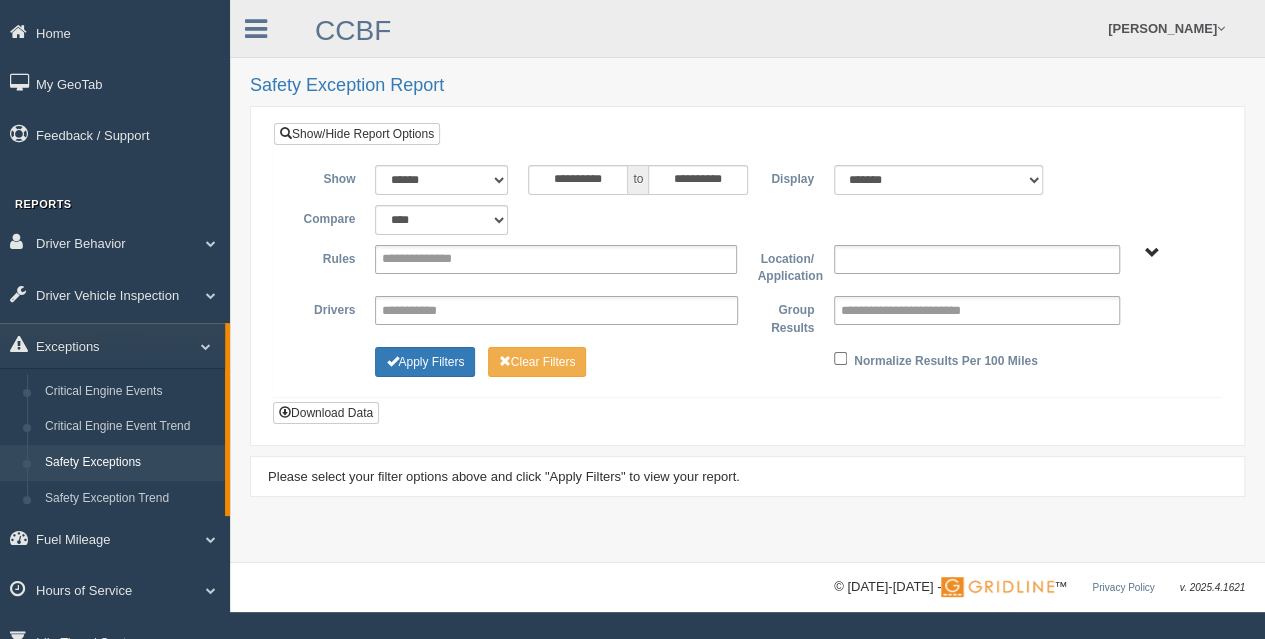 click at bounding box center (883, 259) 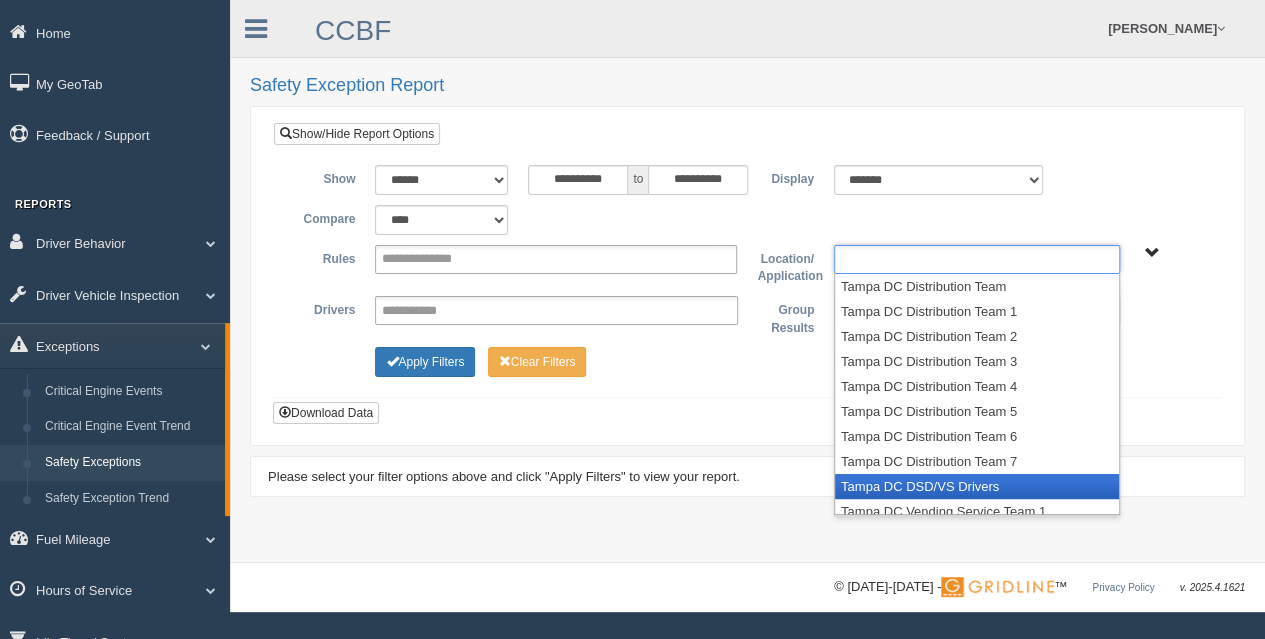 scroll, scrollTop: 335, scrollLeft: 0, axis: vertical 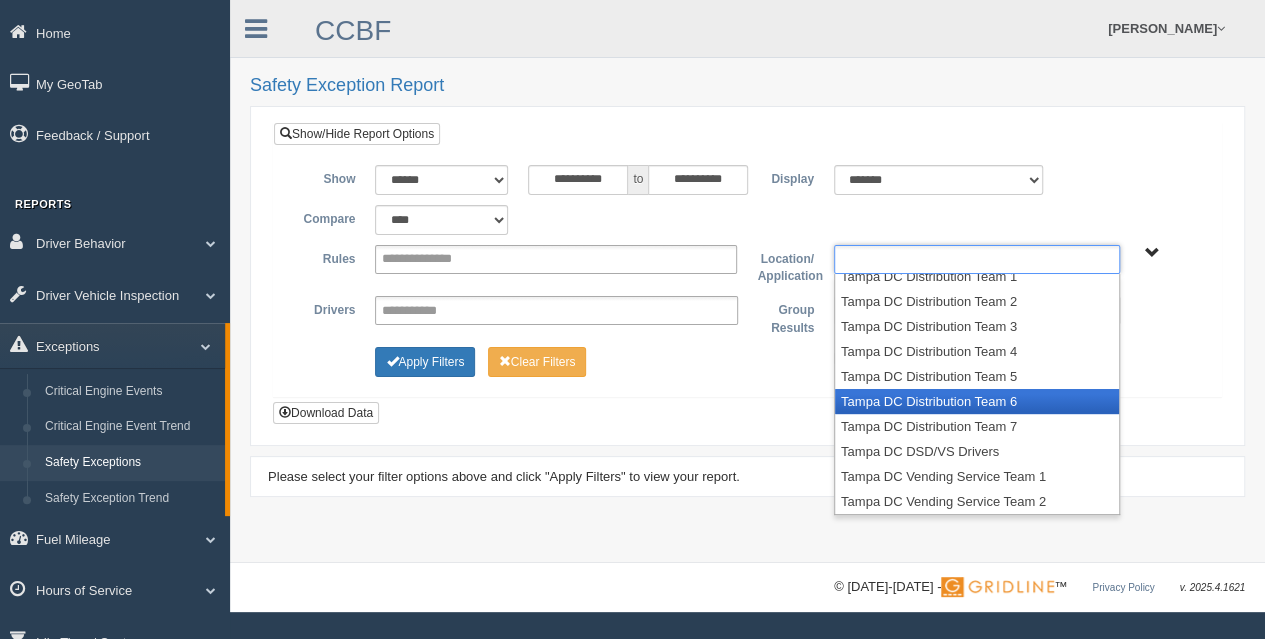 click on "Tampa DC Distribution Team 6" at bounding box center [977, 401] 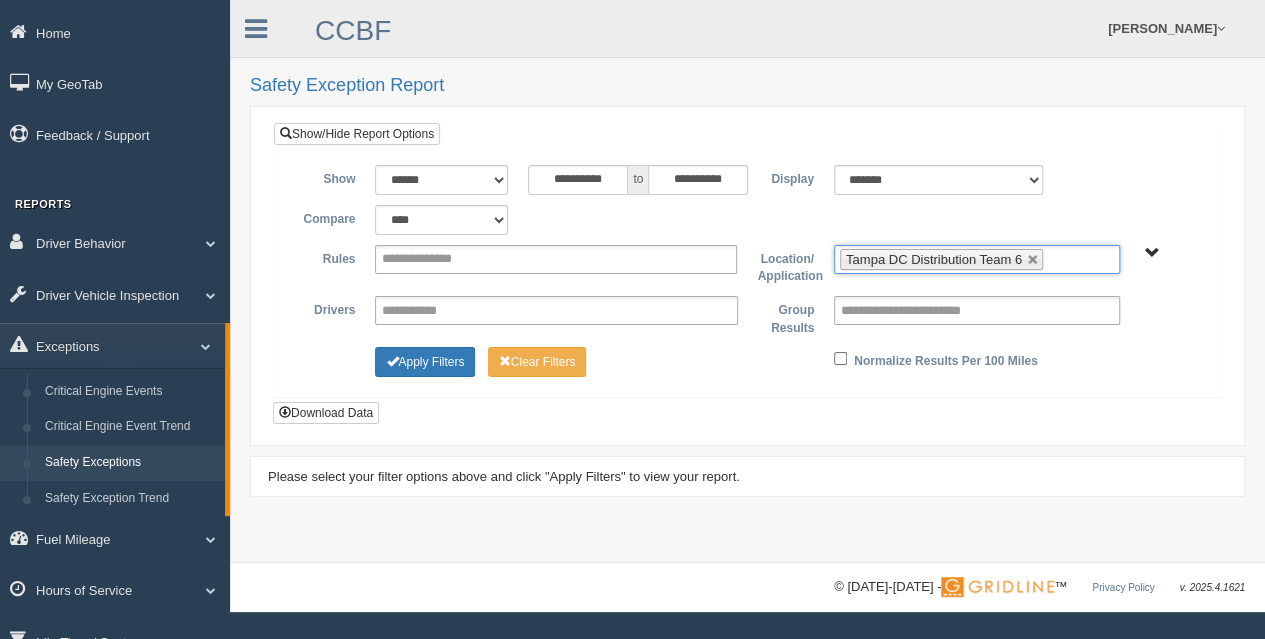 scroll, scrollTop: 310, scrollLeft: 0, axis: vertical 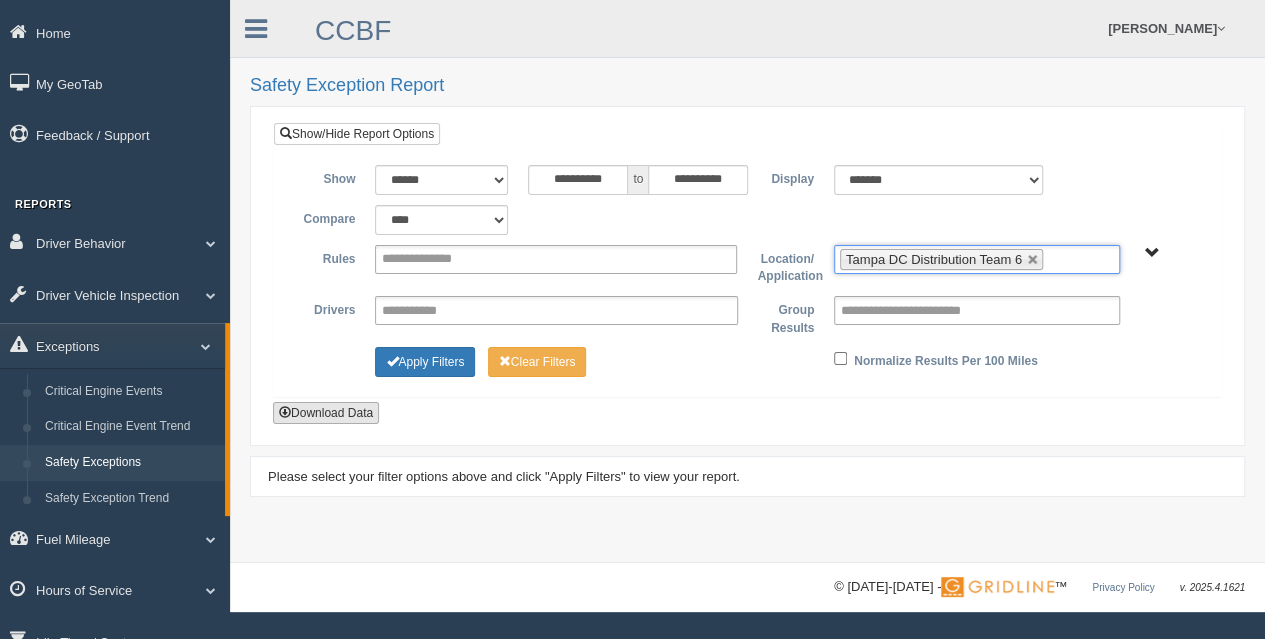 click on "Download Data" at bounding box center [326, 413] 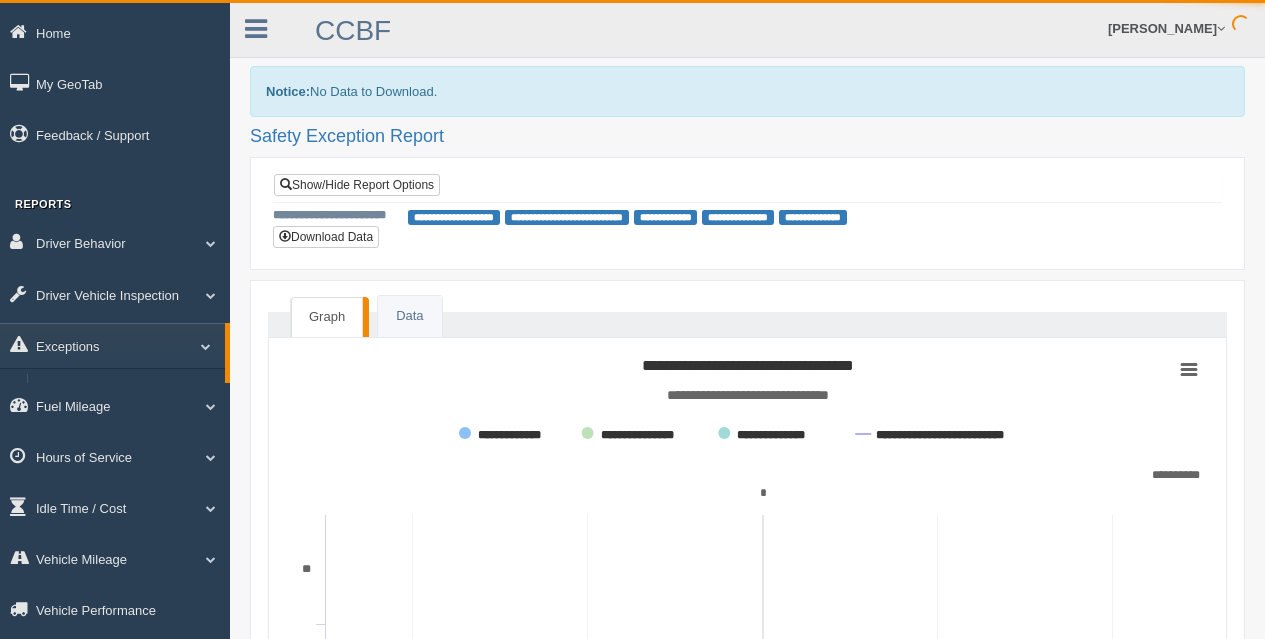 scroll, scrollTop: 0, scrollLeft: 0, axis: both 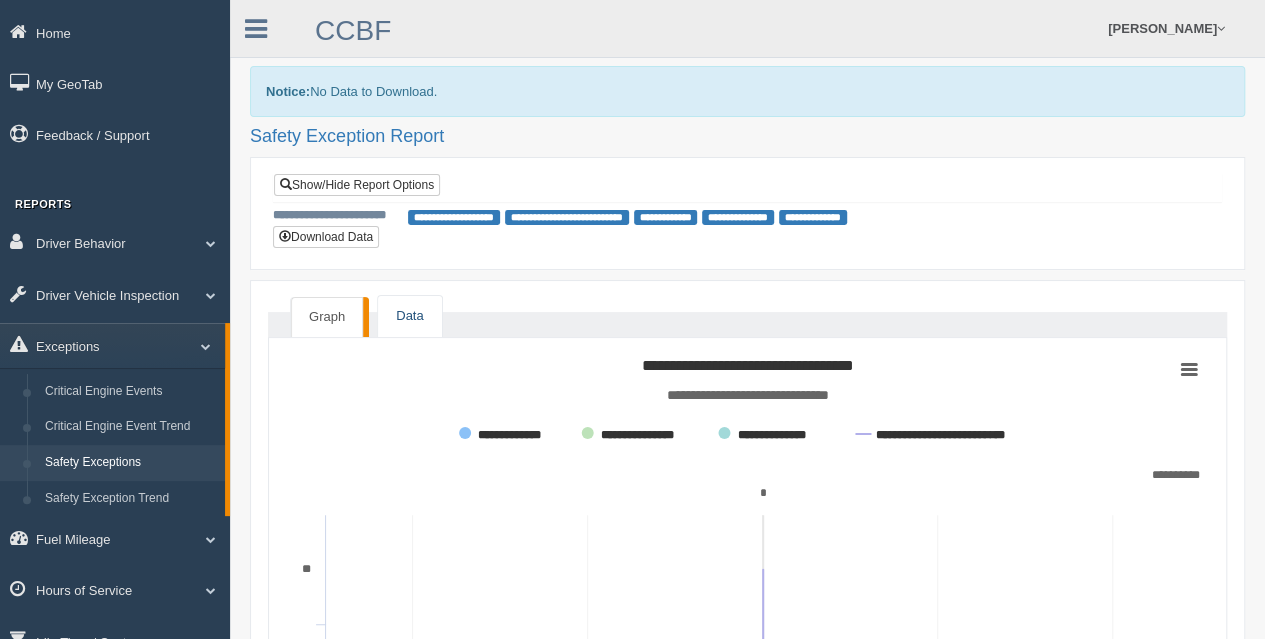 click on "Data" at bounding box center [409, 316] 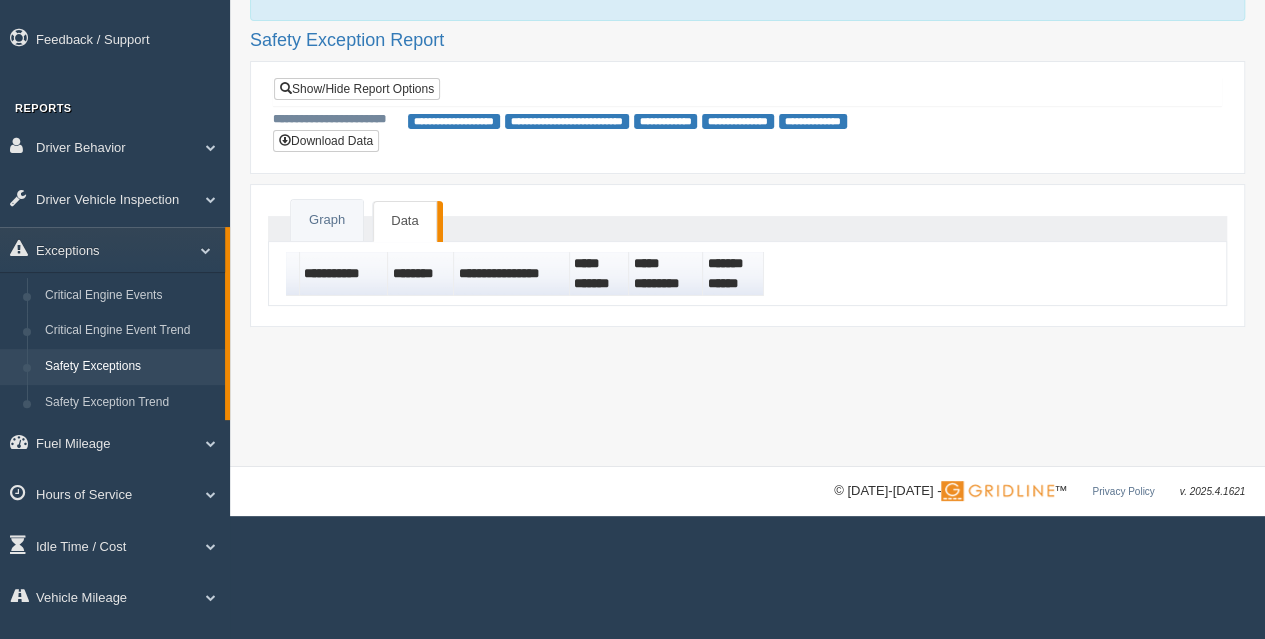 scroll, scrollTop: 0, scrollLeft: 0, axis: both 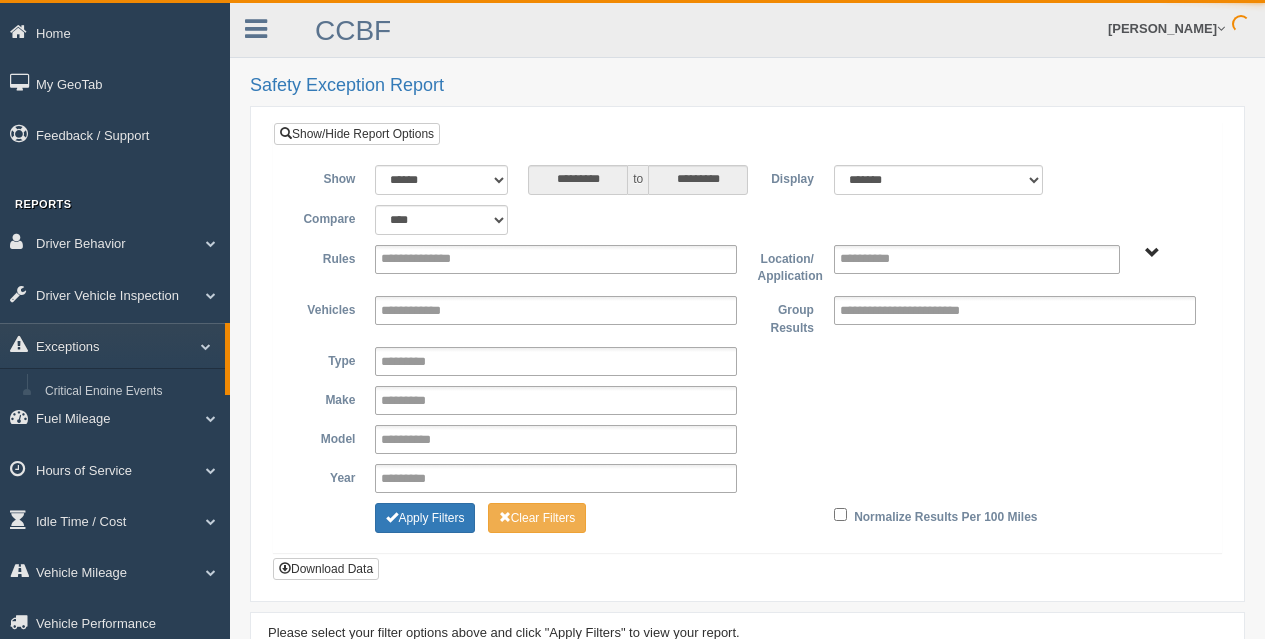 select on "******" 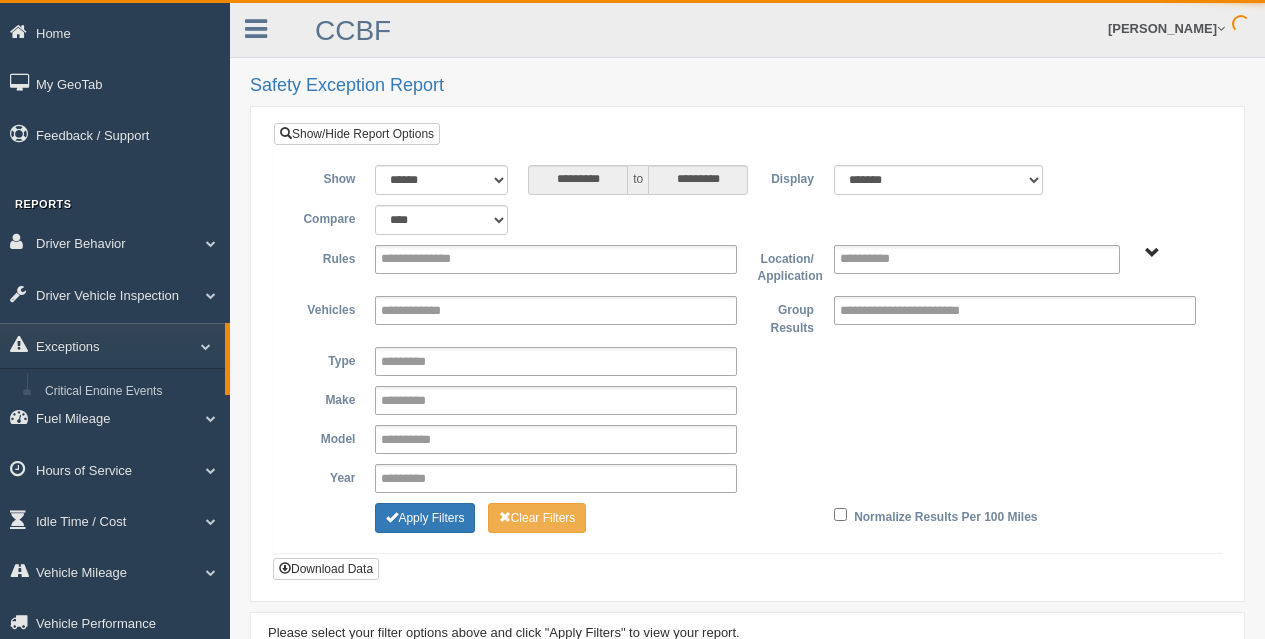 scroll, scrollTop: 0, scrollLeft: 0, axis: both 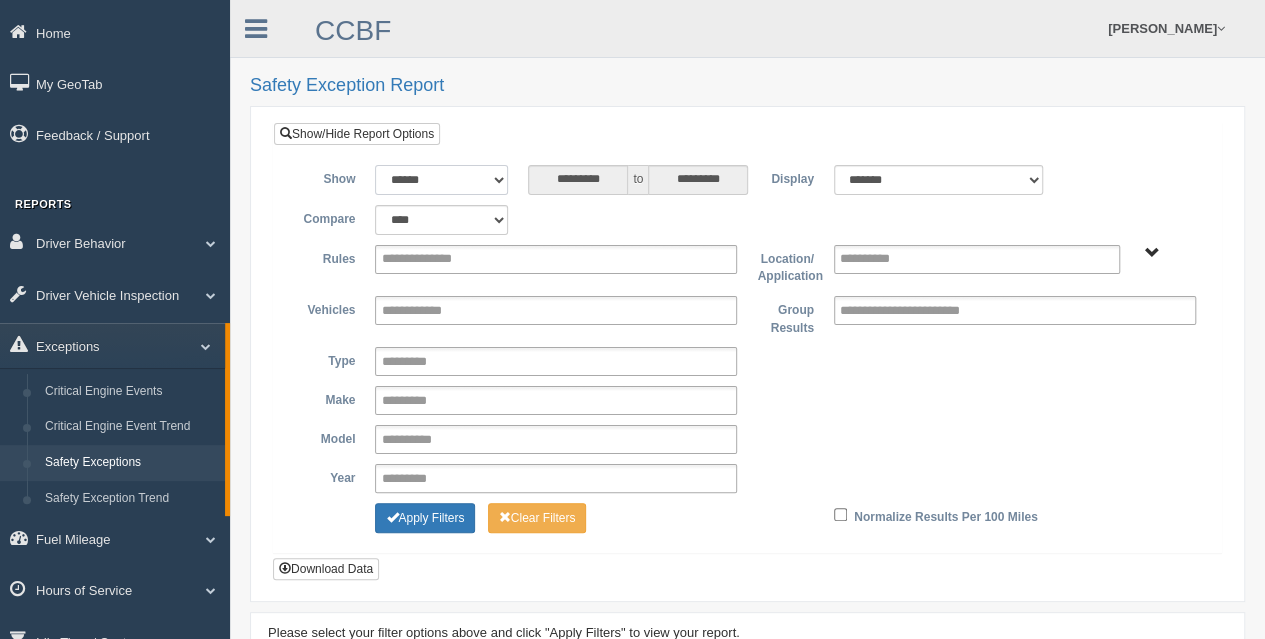 click on "**********" at bounding box center [441, 180] 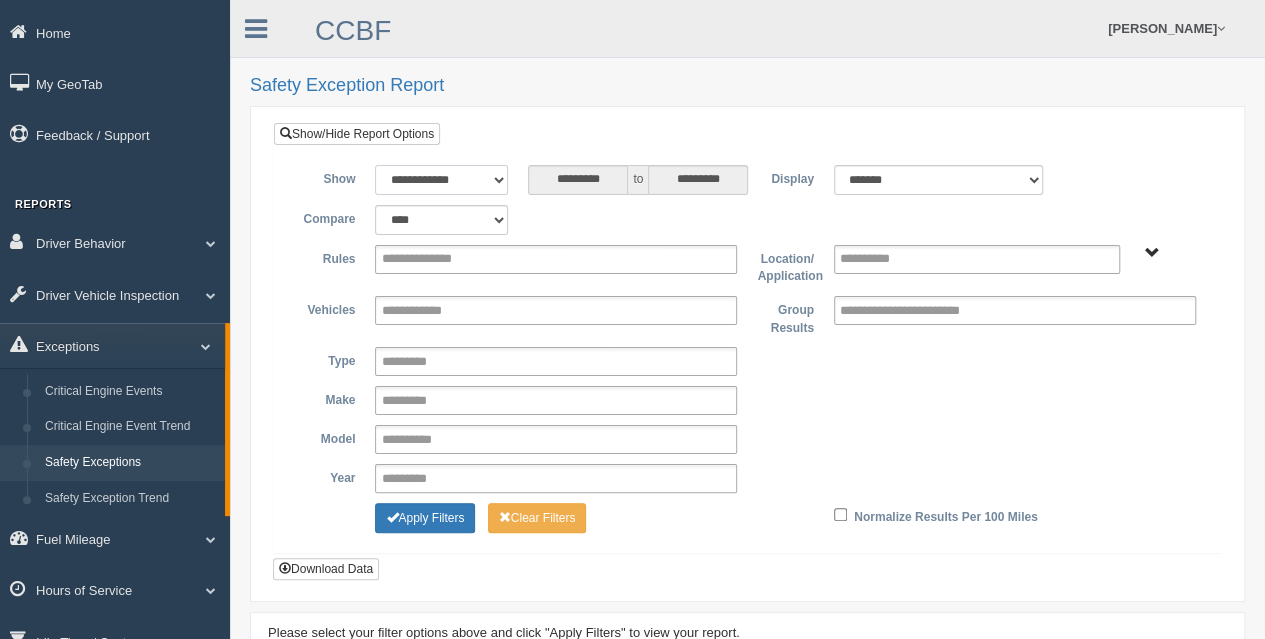 click on "**********" at bounding box center [441, 180] 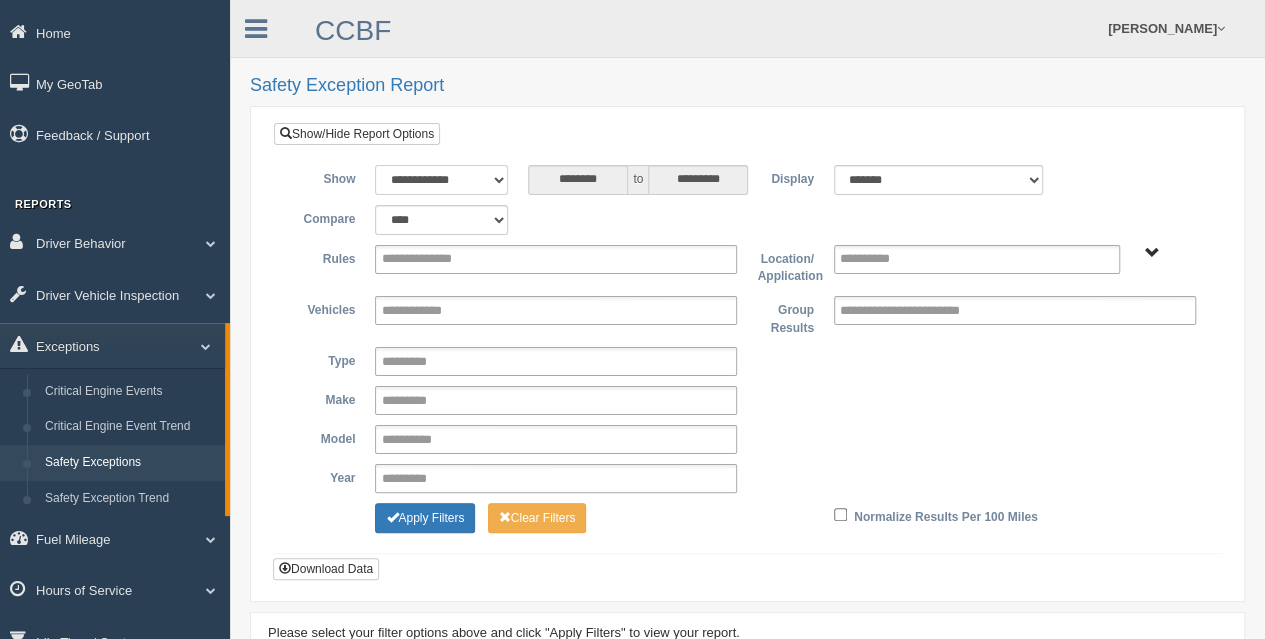 click on "**********" at bounding box center (441, 180) 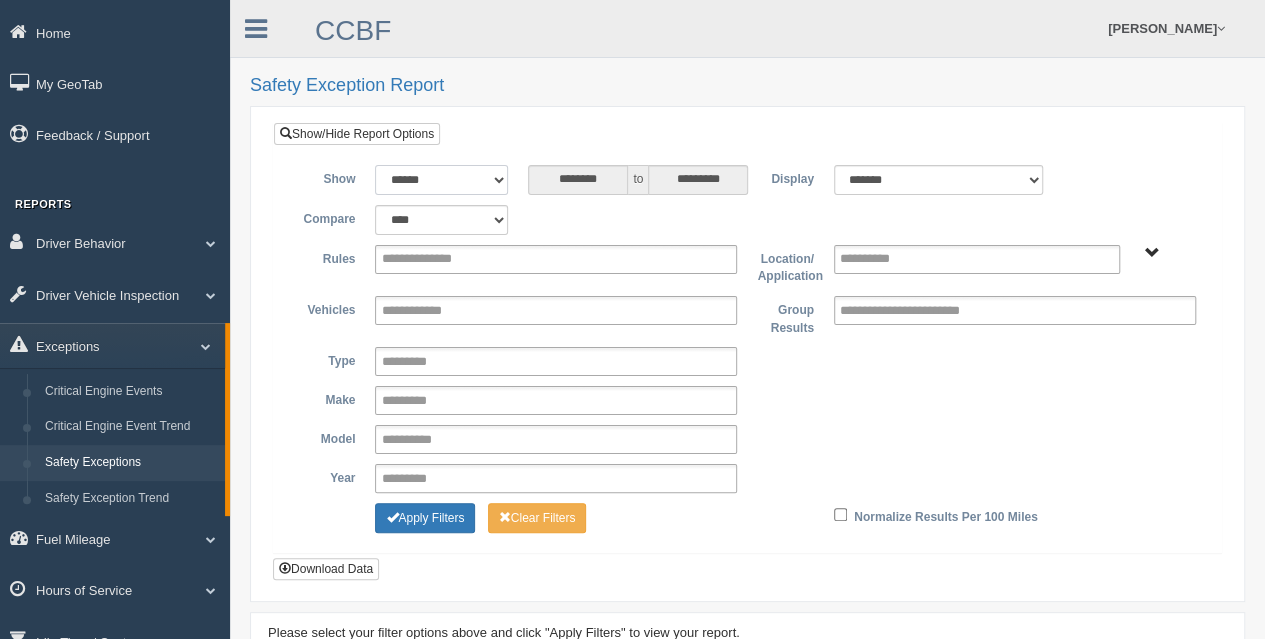 click on "**********" at bounding box center [441, 180] 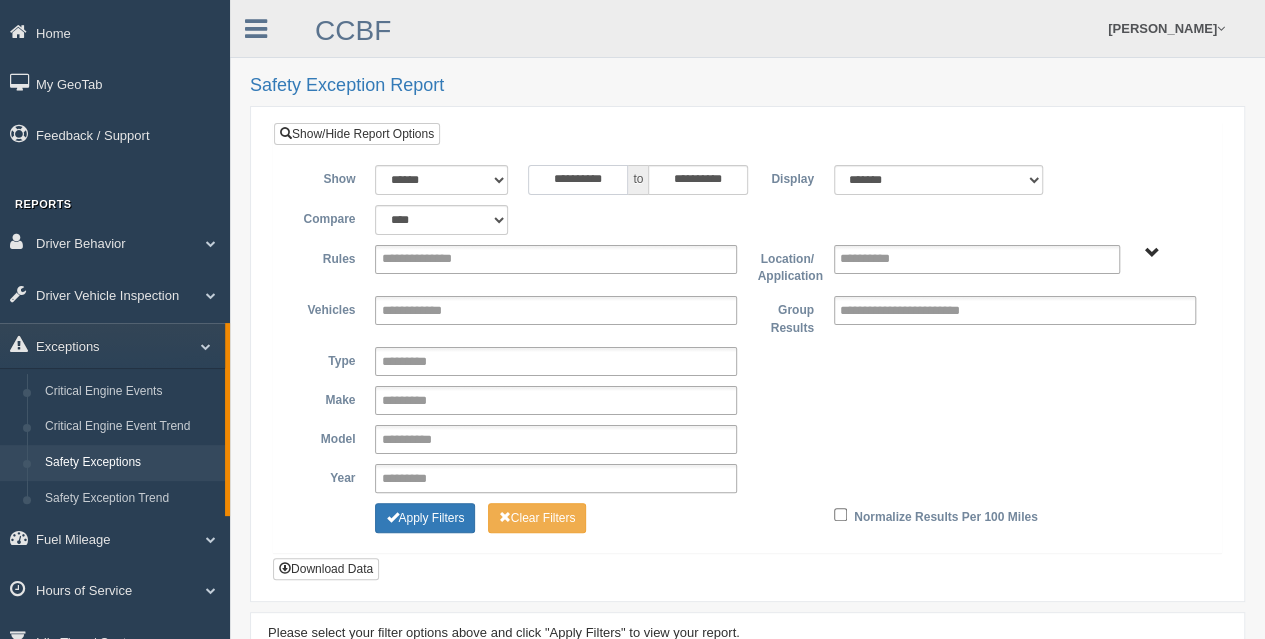 click on "**********" at bounding box center [578, 180] 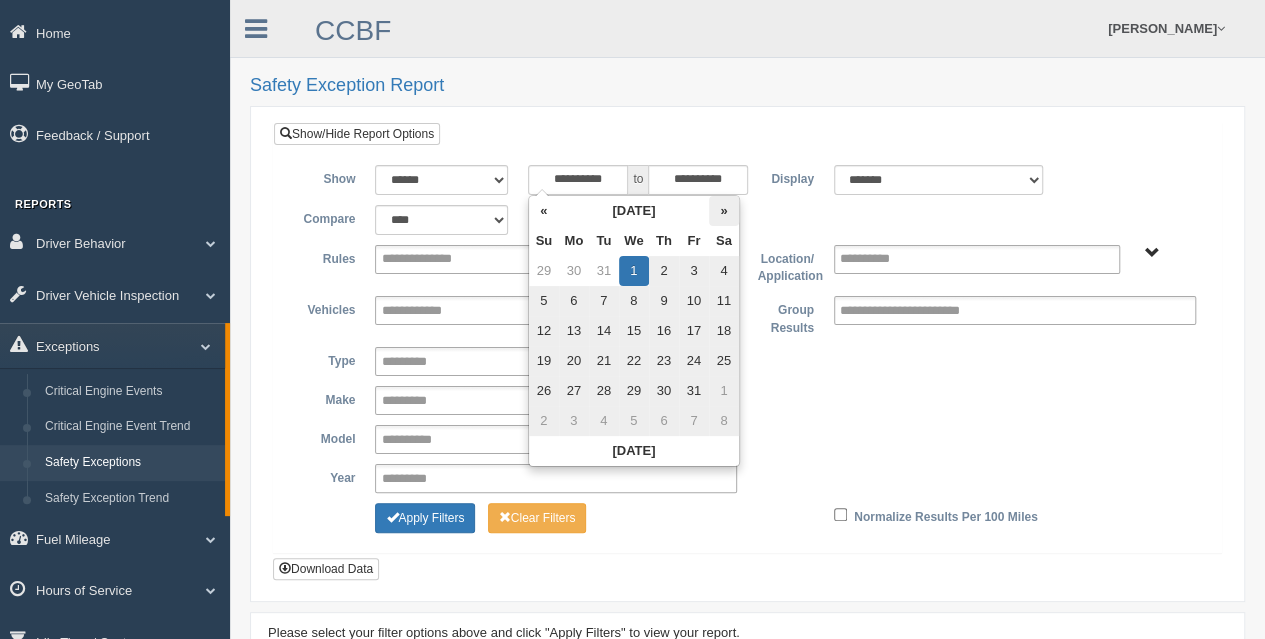 click on "»" at bounding box center (724, 211) 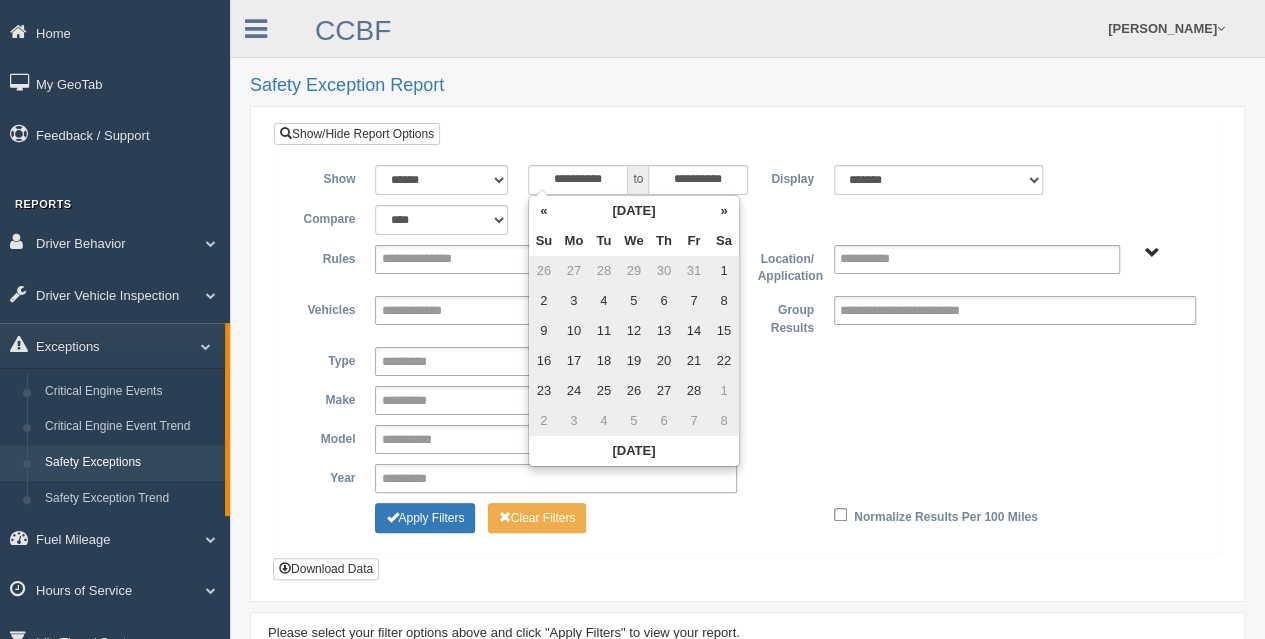 click on "»" at bounding box center (724, 211) 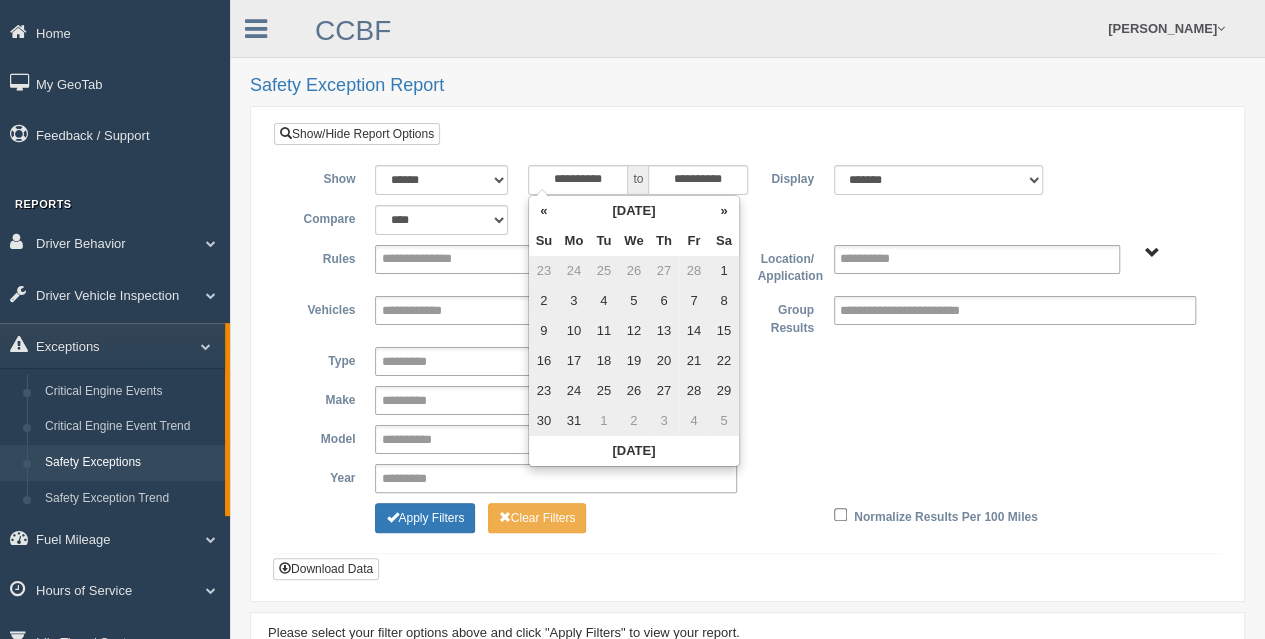 click on "»" at bounding box center (724, 211) 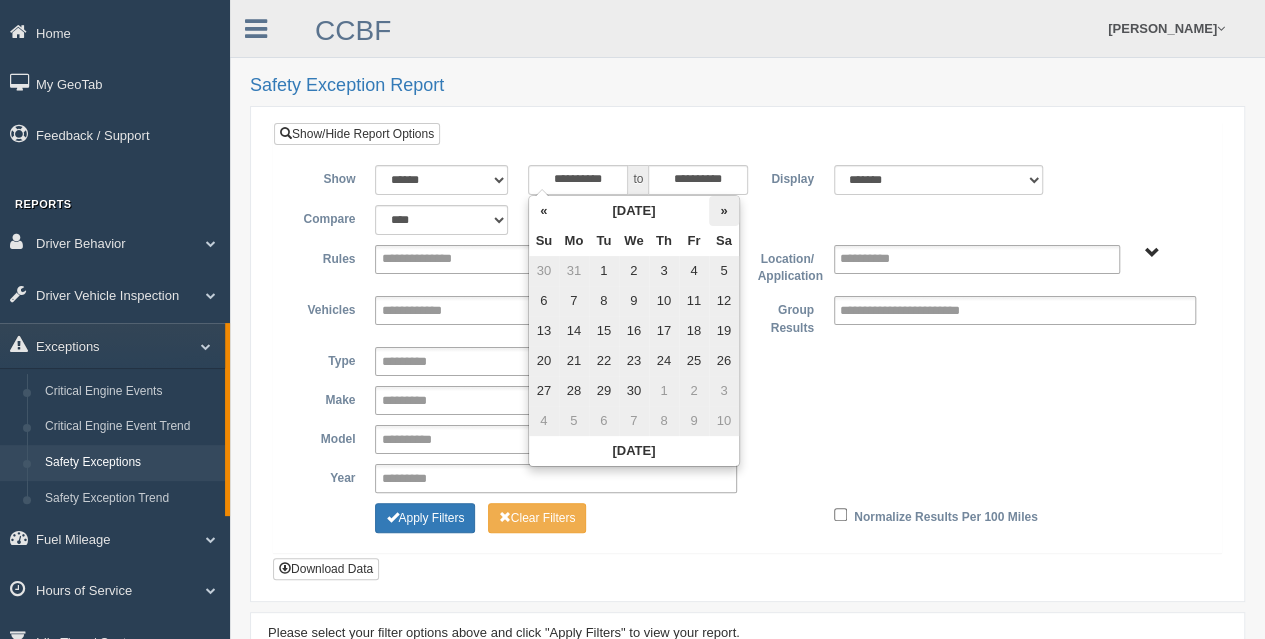 click on "»" at bounding box center [724, 211] 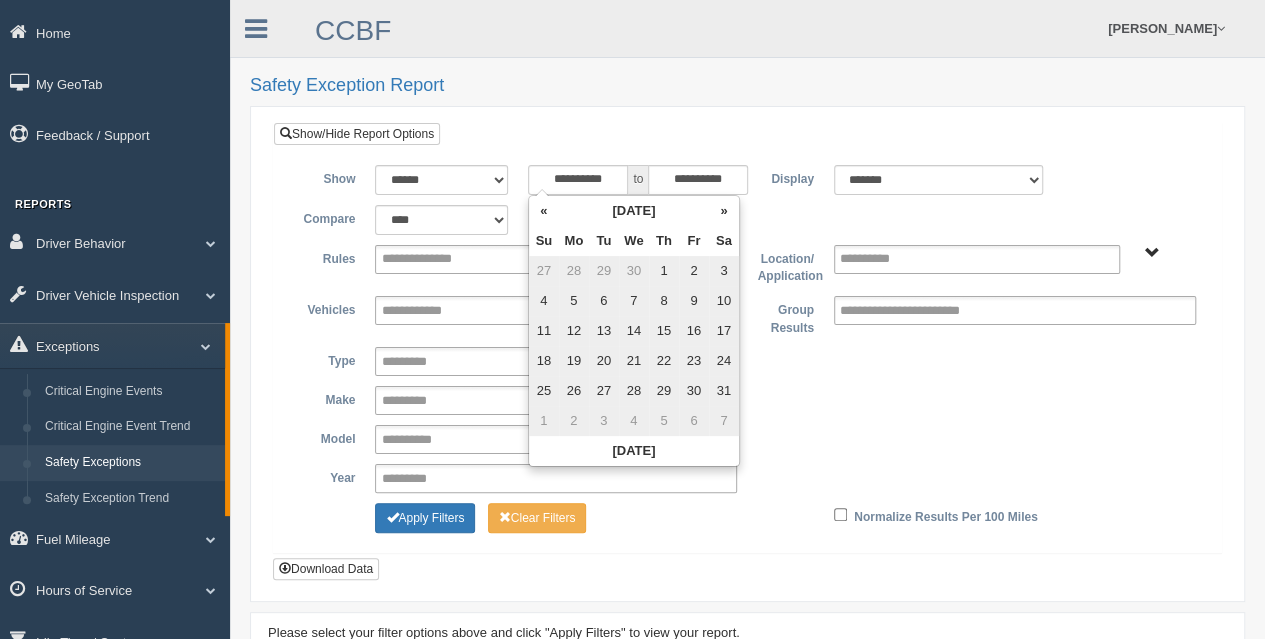 click on "»" at bounding box center (724, 211) 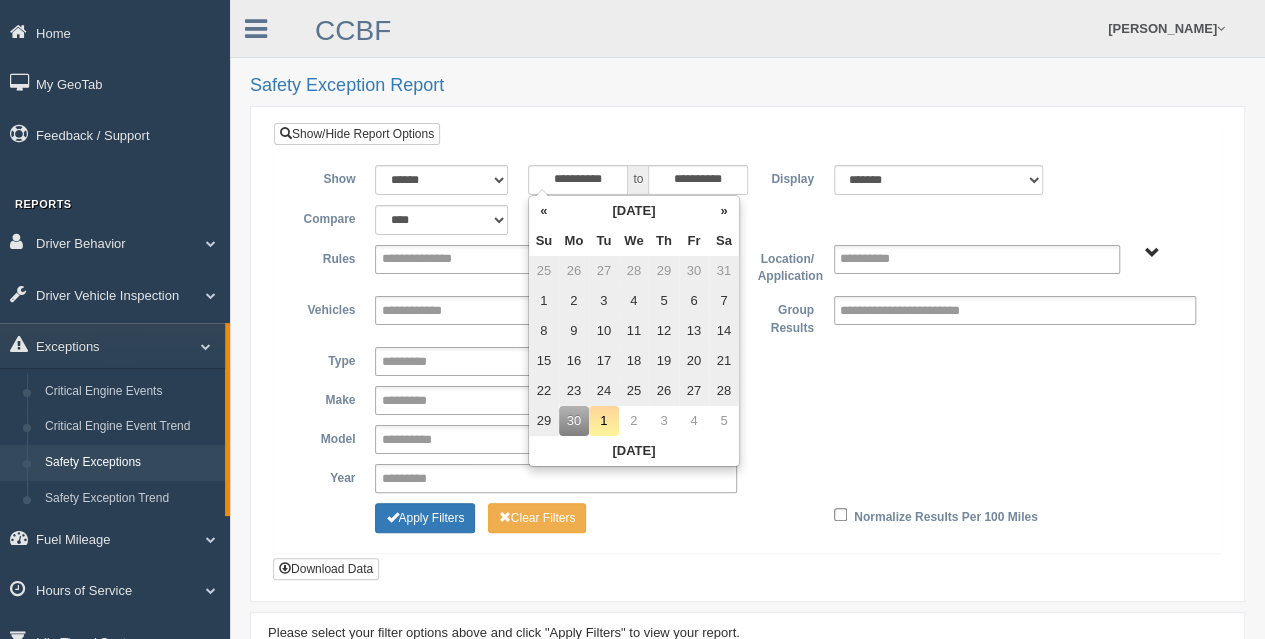 click on "1" at bounding box center (544, 301) 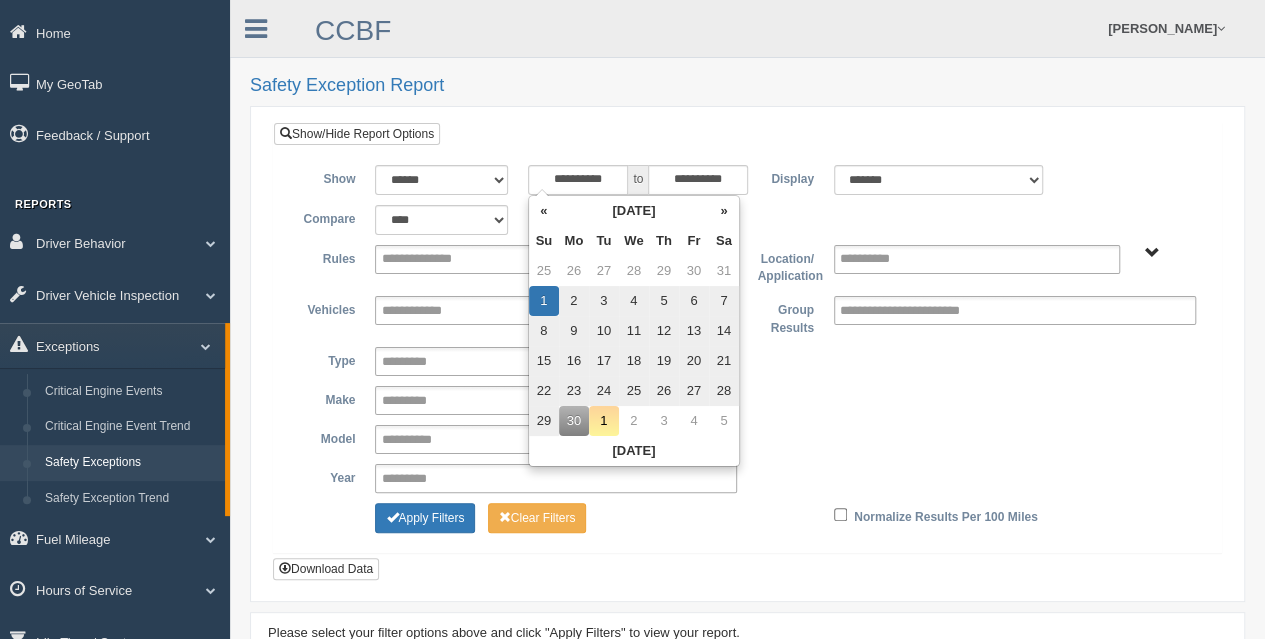 click on "**********" at bounding box center [747, 400] 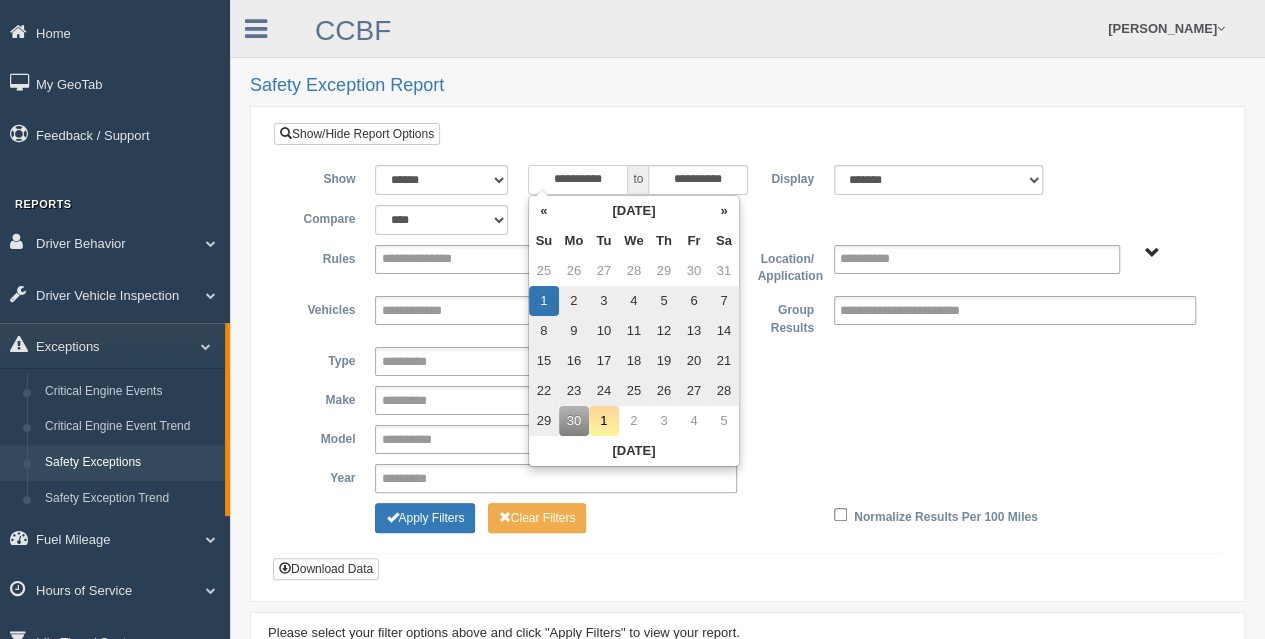 drag, startPoint x: 602, startPoint y: 178, endPoint x: 512, endPoint y: 181, distance: 90.04999 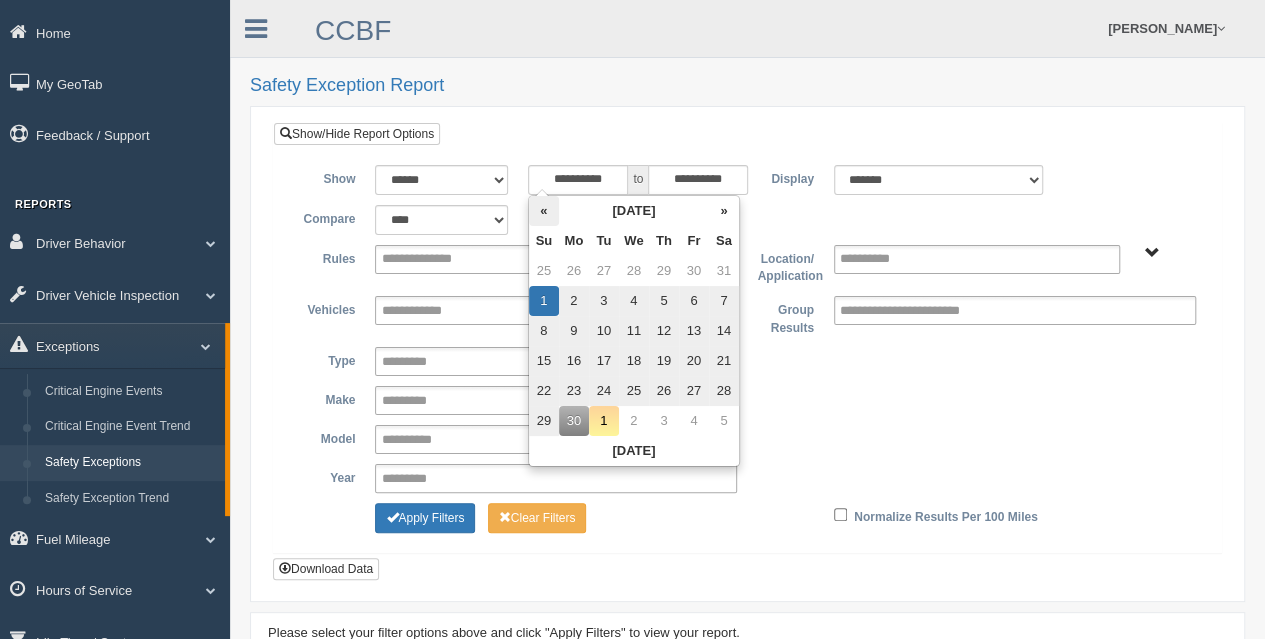 click on "«" at bounding box center (544, 211) 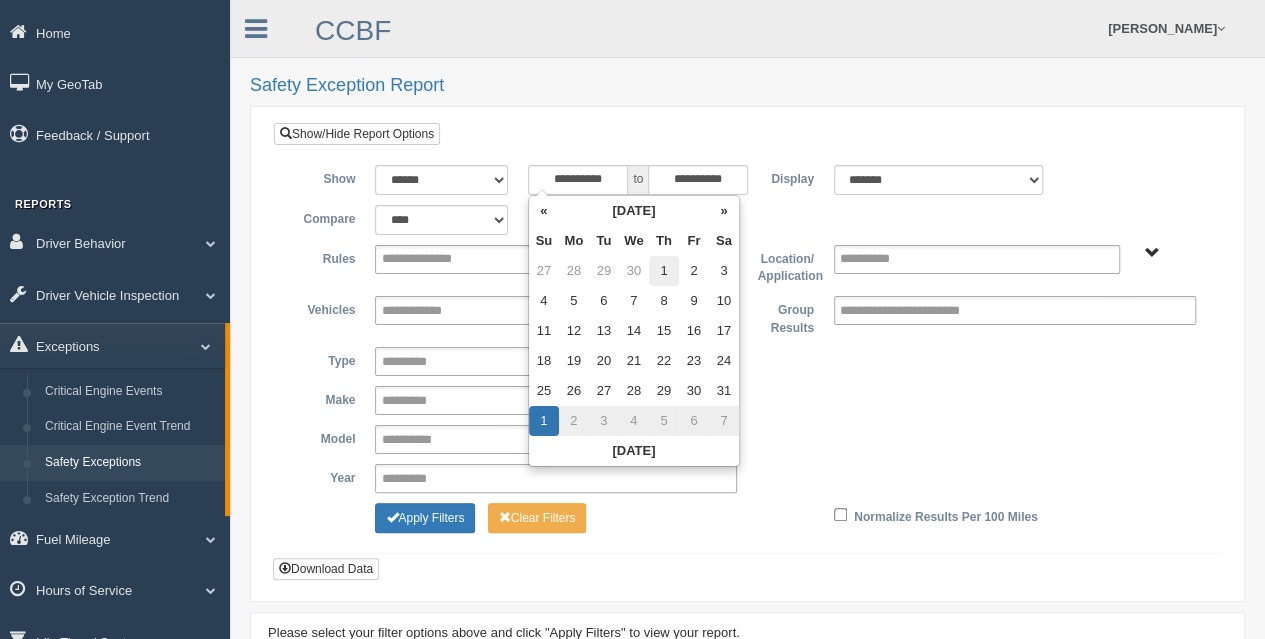 click on "1" at bounding box center [664, 271] 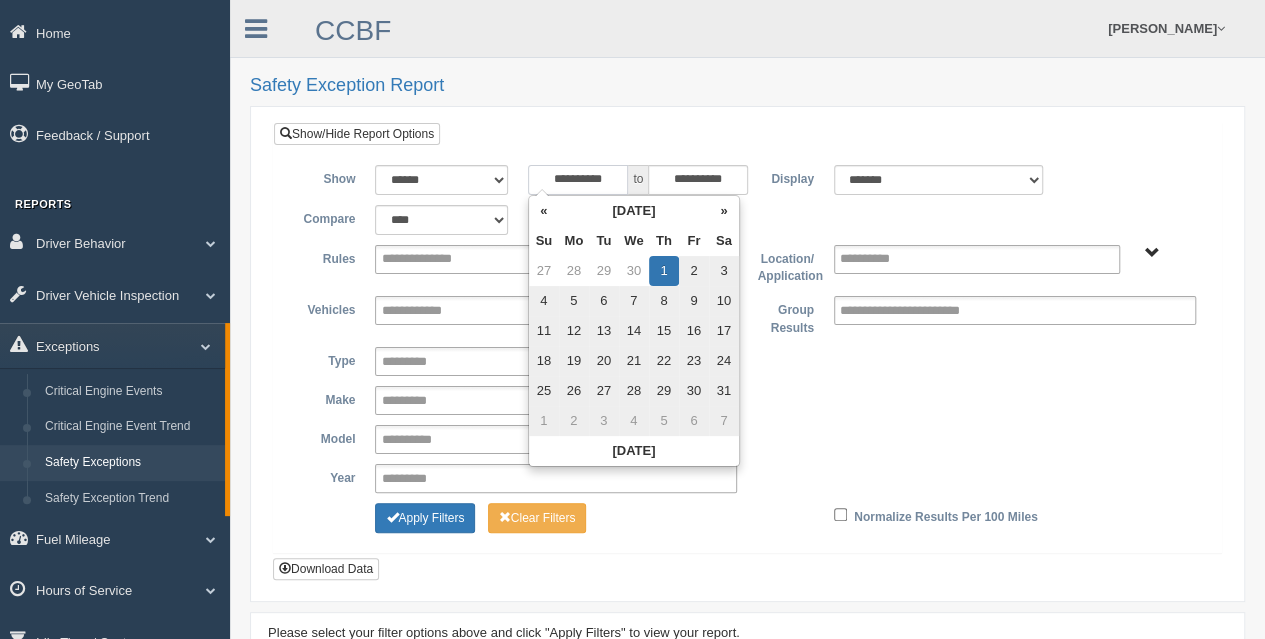 type on "**********" 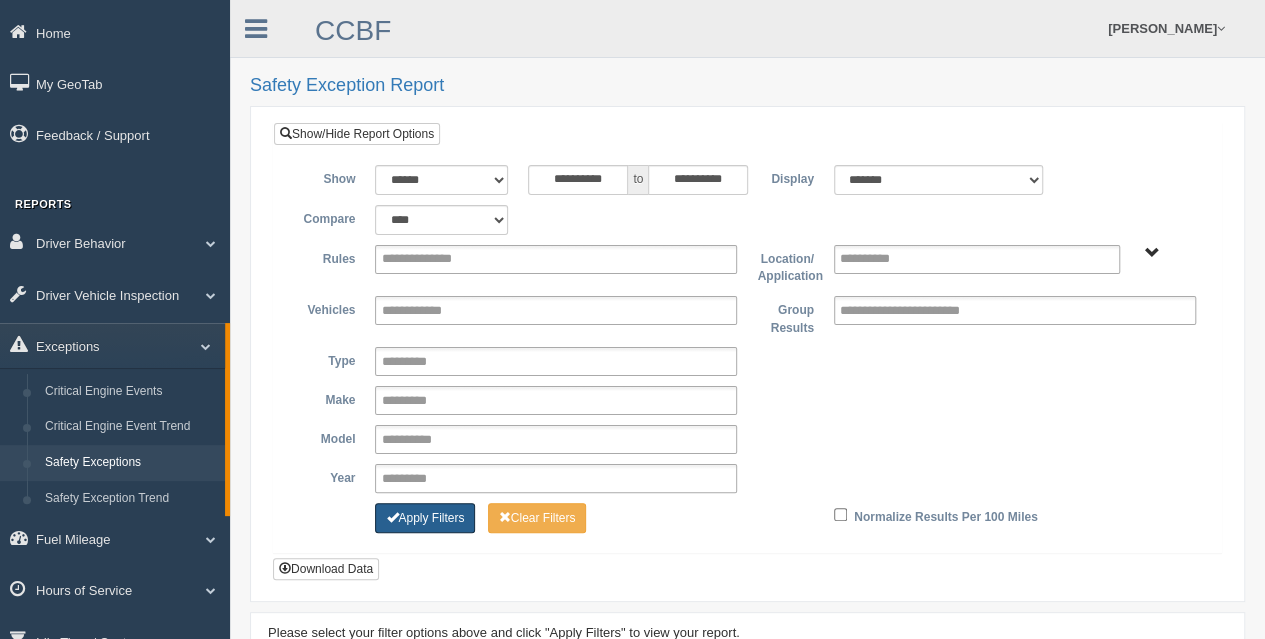 drag, startPoint x: 460, startPoint y: 509, endPoint x: 748, endPoint y: 497, distance: 288.24988 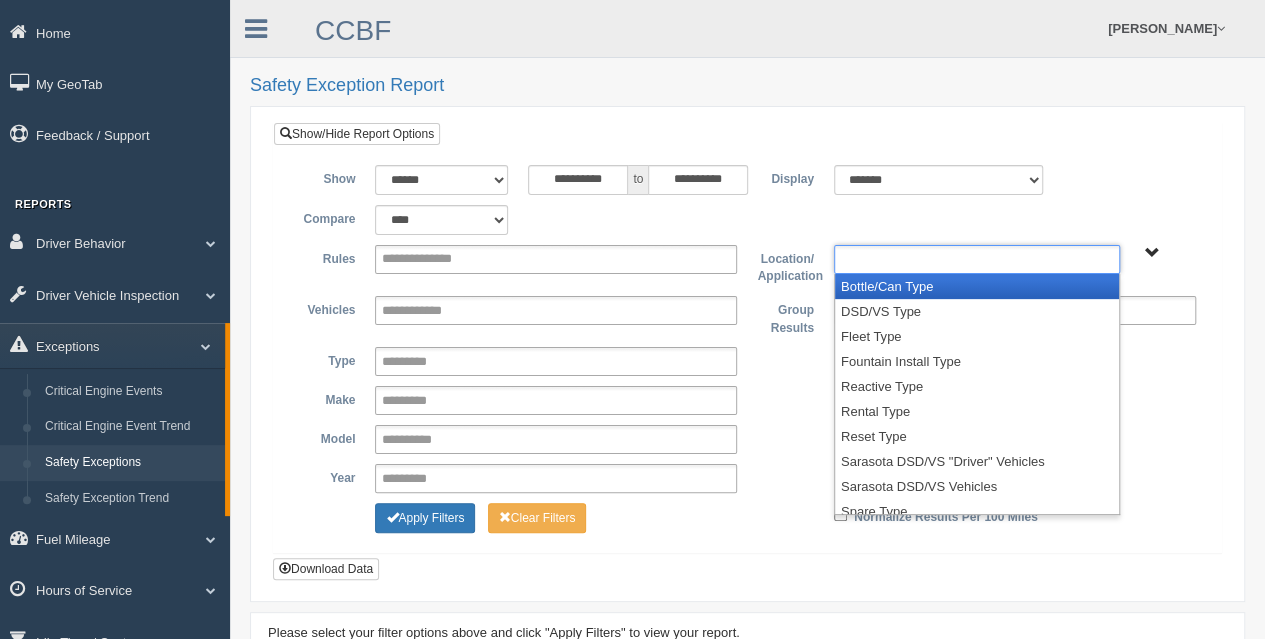 click at bounding box center [977, 259] 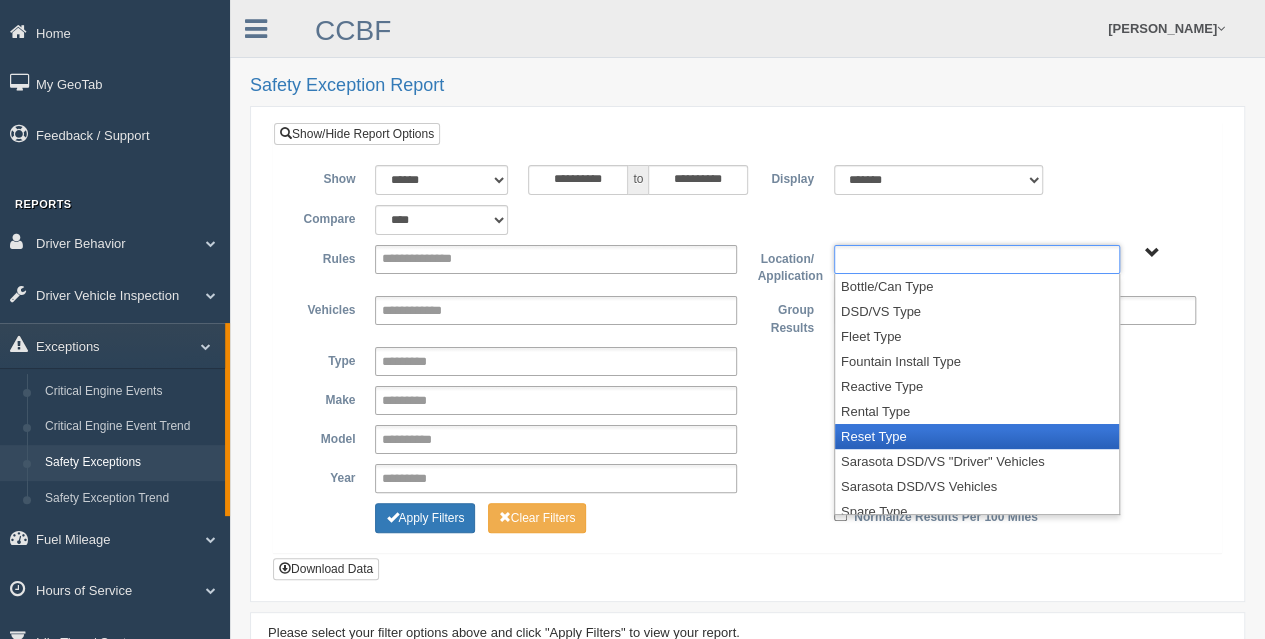scroll, scrollTop: 85, scrollLeft: 0, axis: vertical 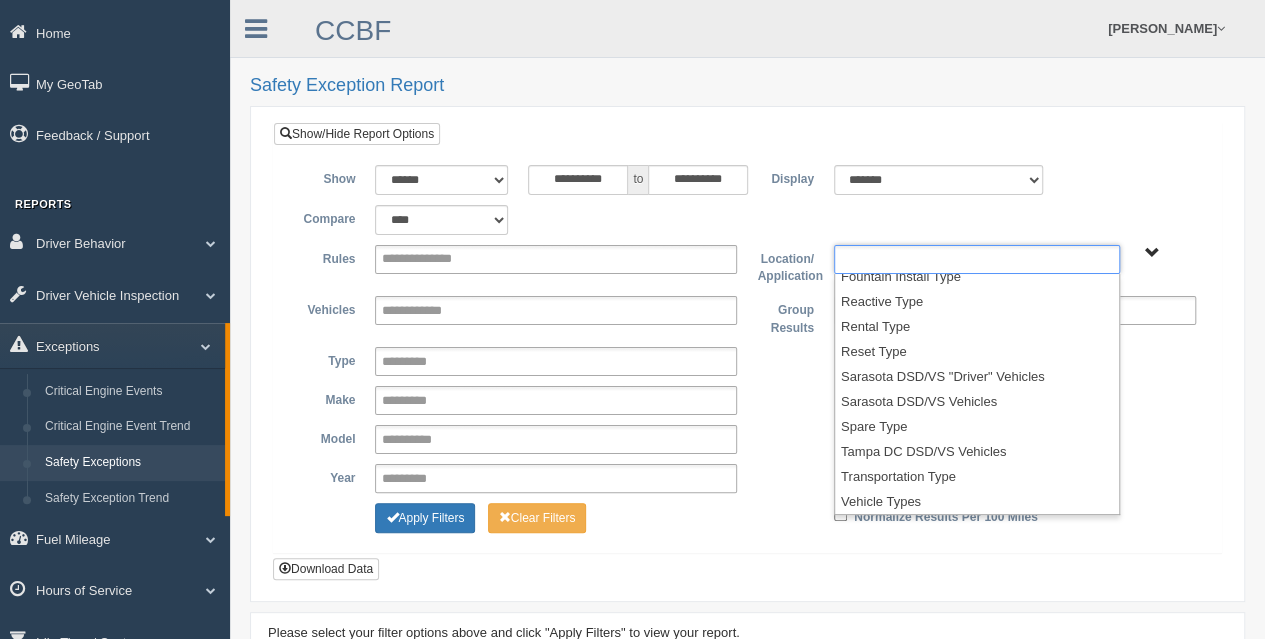 click on "Safety Exceptions" at bounding box center (130, 463) 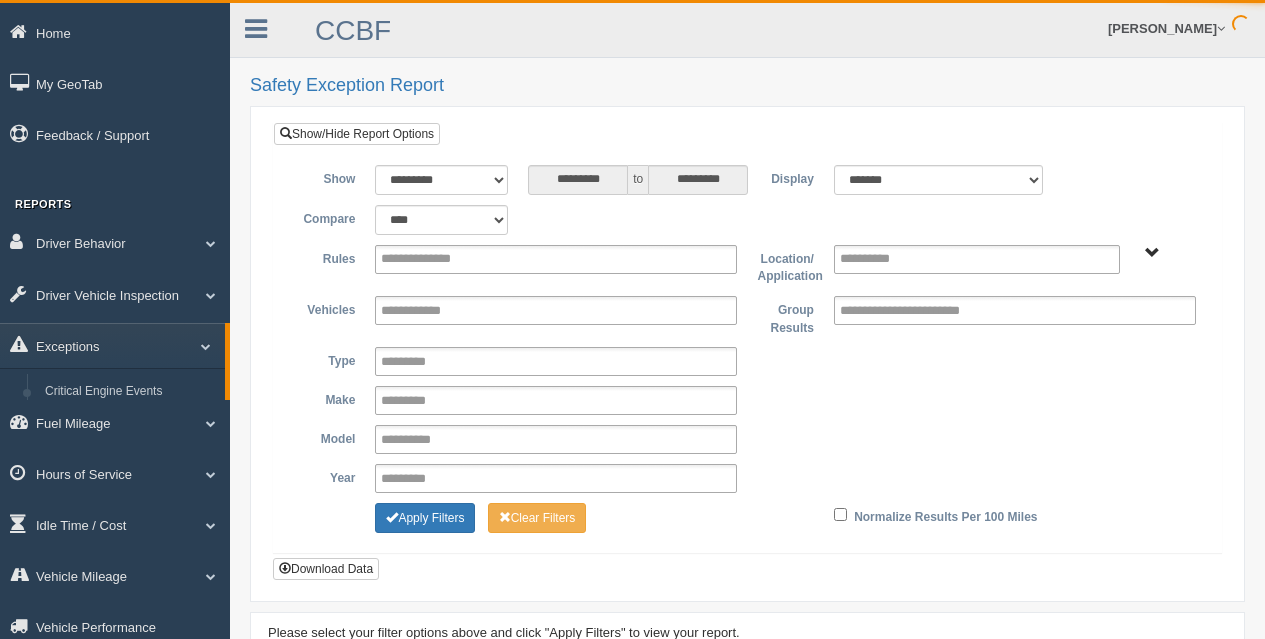 scroll, scrollTop: 0, scrollLeft: 0, axis: both 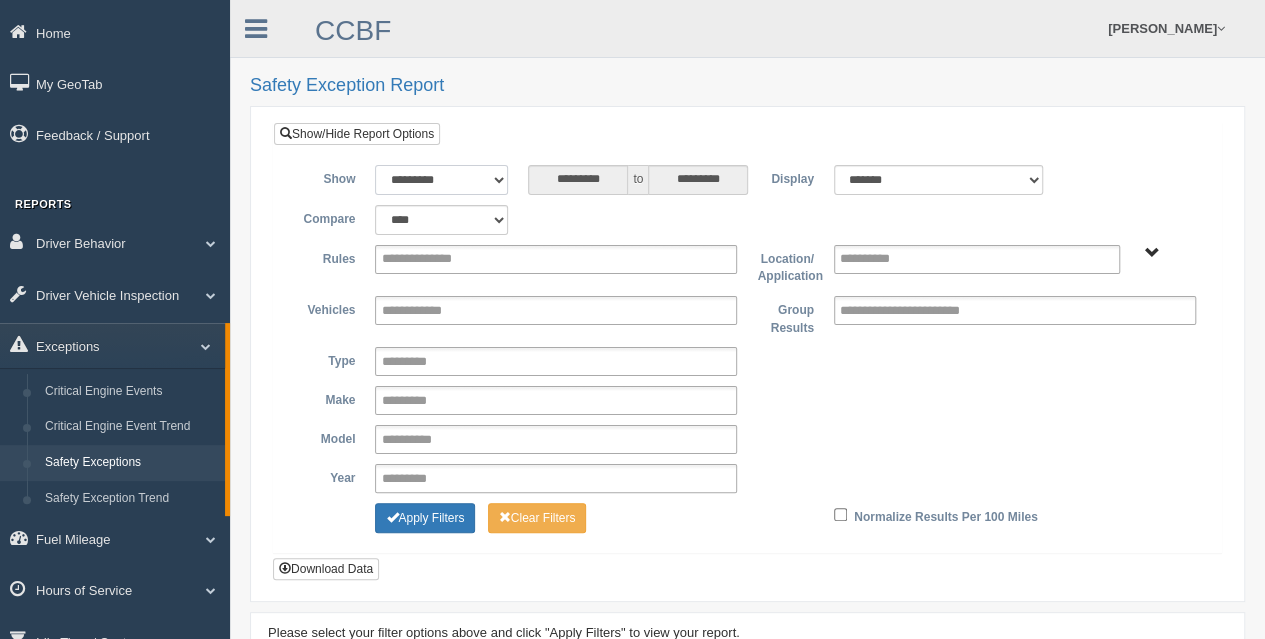 click on "**********" at bounding box center [441, 180] 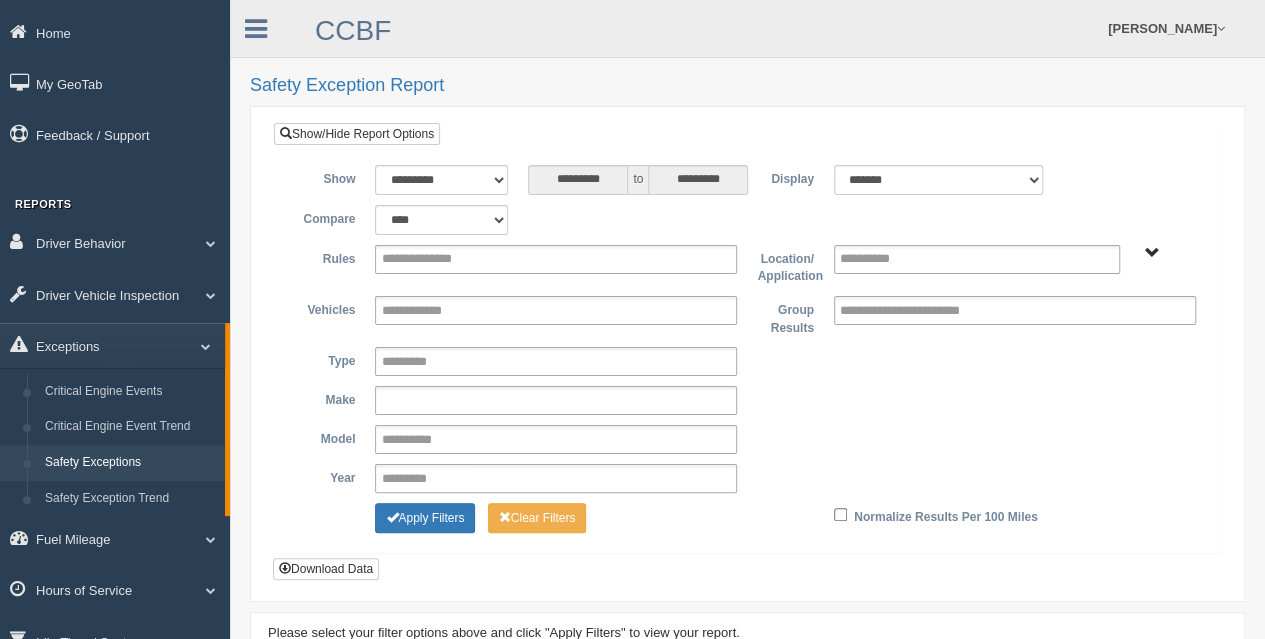 click at bounding box center (421, 400) 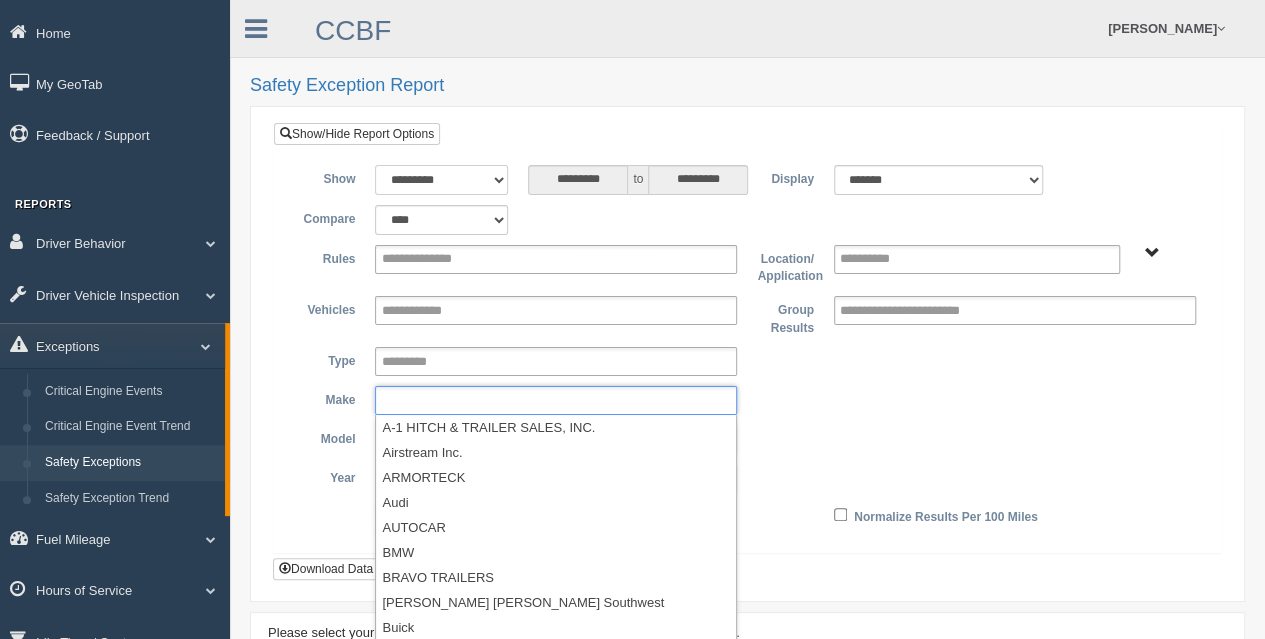 click on "**********" at bounding box center (441, 180) 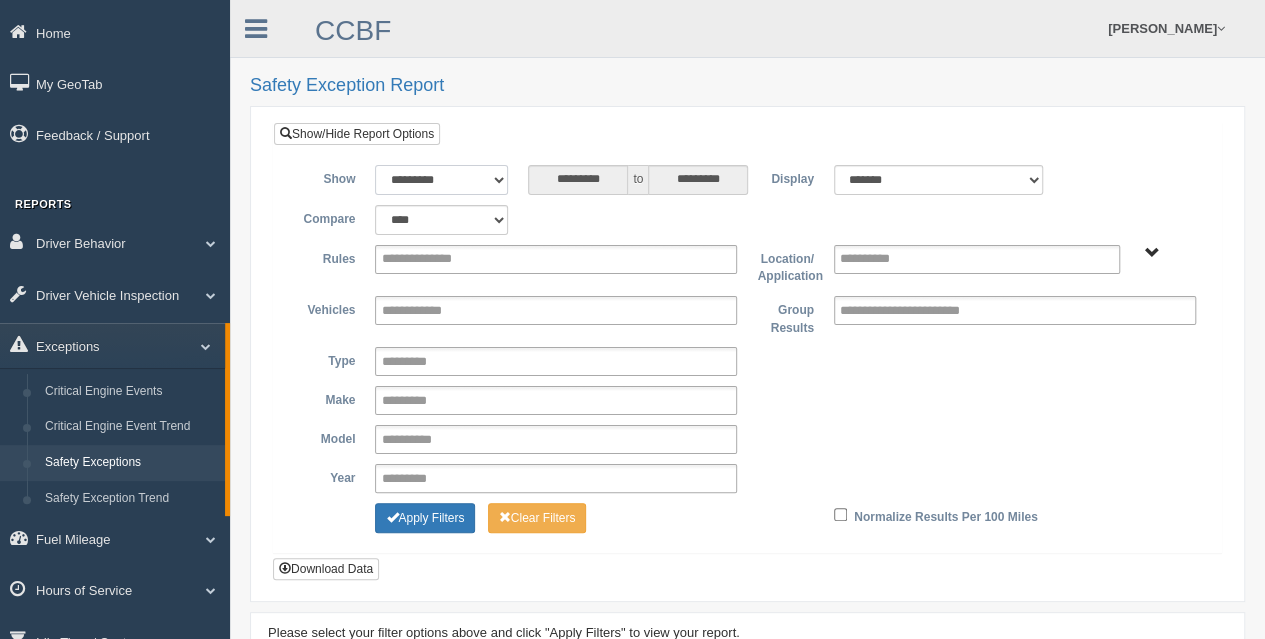 select on "******" 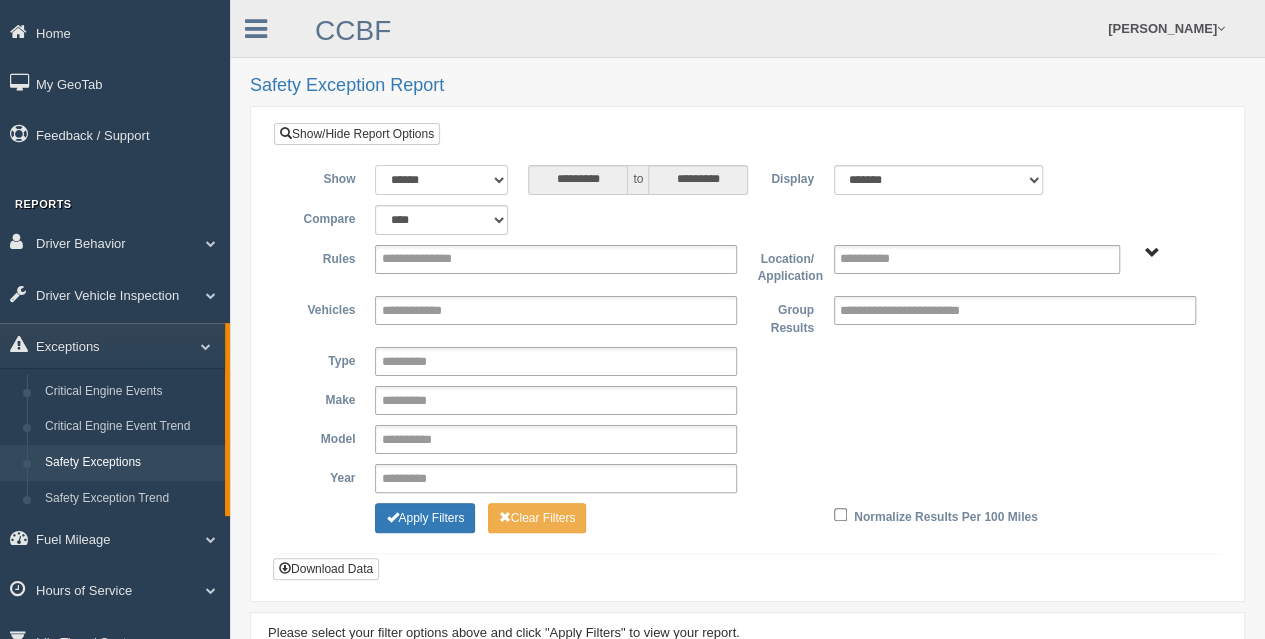 click on "**********" at bounding box center (441, 180) 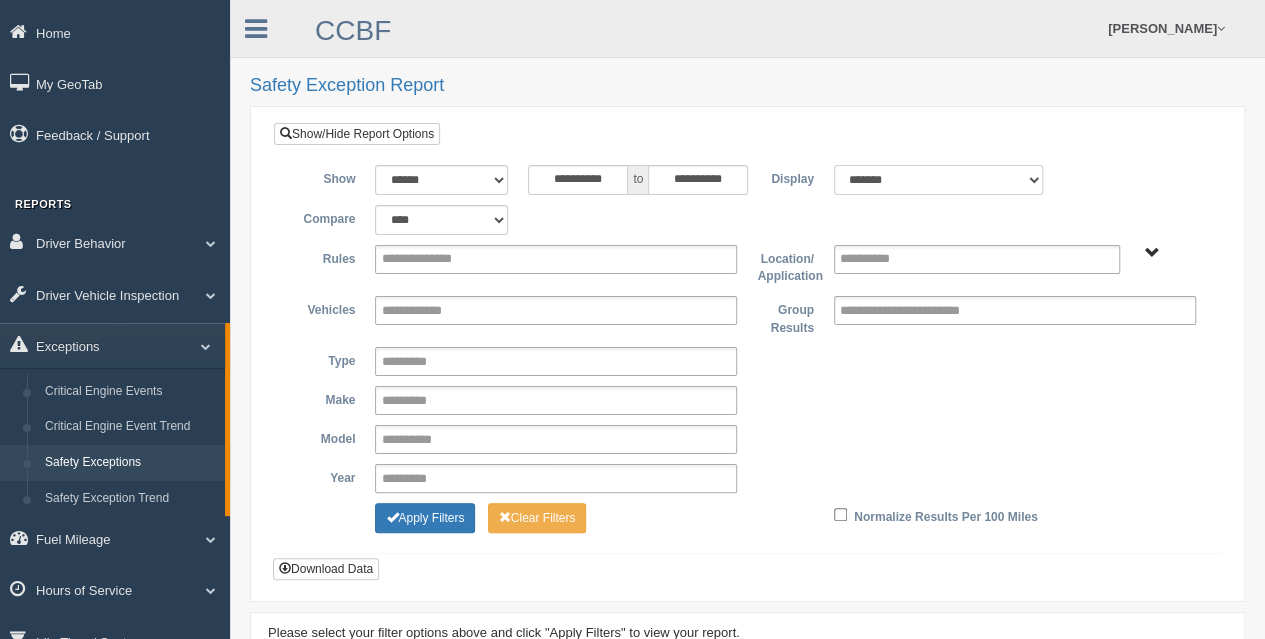click on "*******
******" at bounding box center (939, 180) 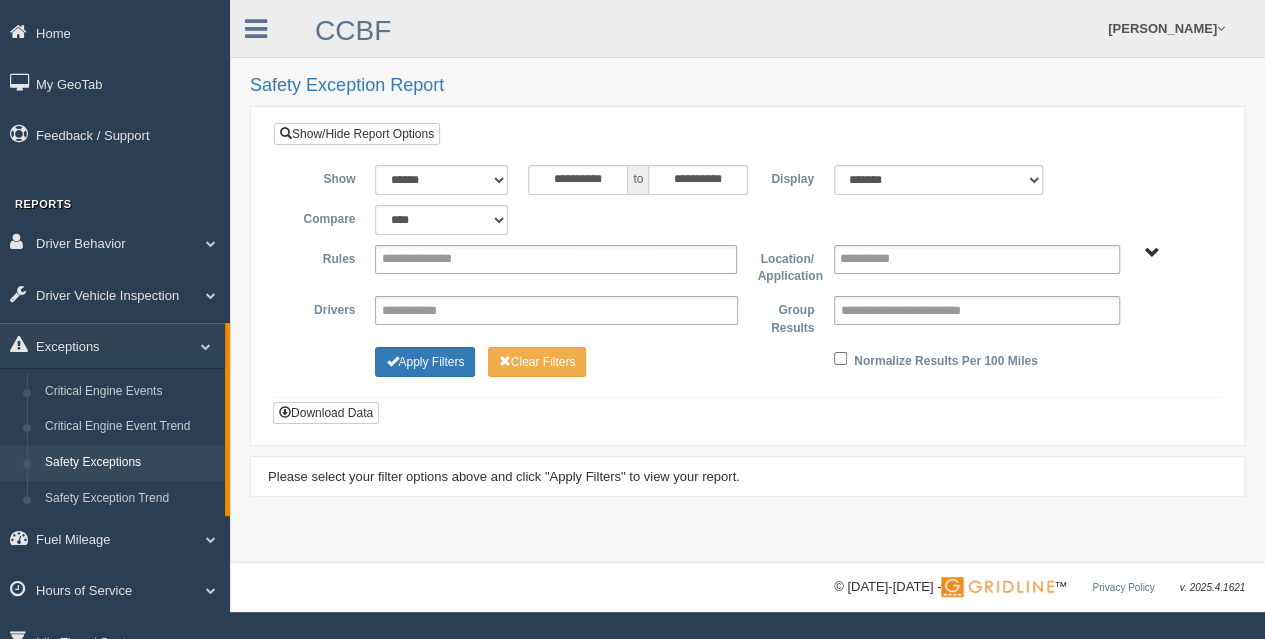 type 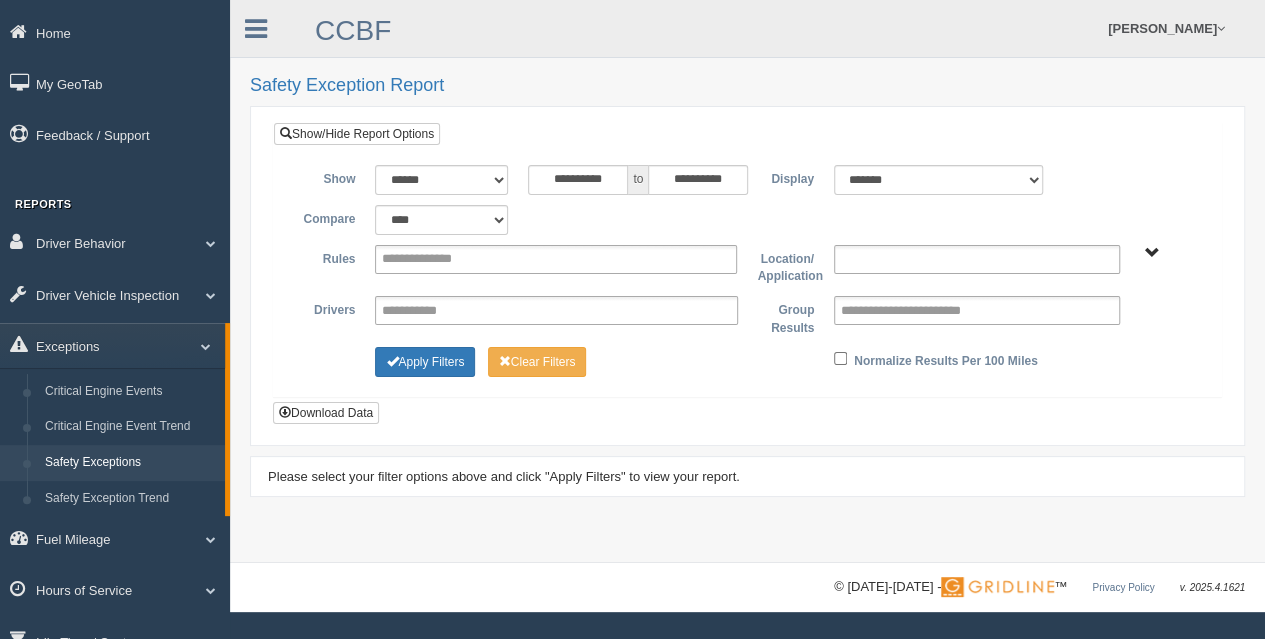 click at bounding box center (883, 259) 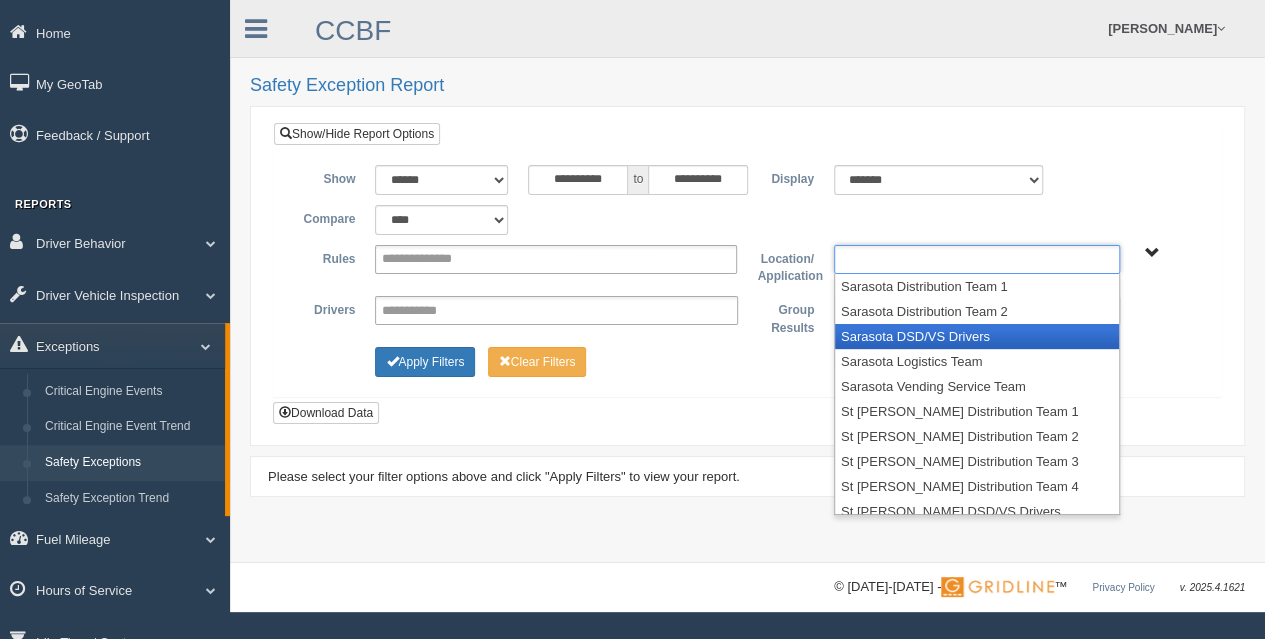 scroll, scrollTop: 335, scrollLeft: 0, axis: vertical 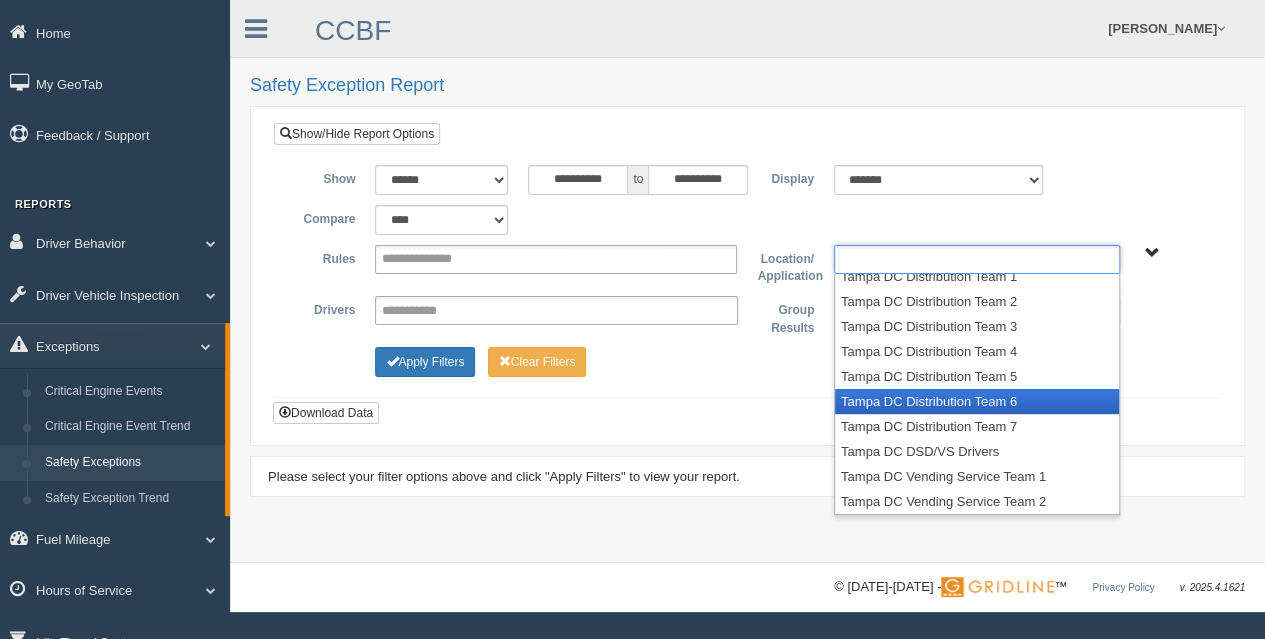 click on "Tampa DC Distribution Team 6" at bounding box center [977, 401] 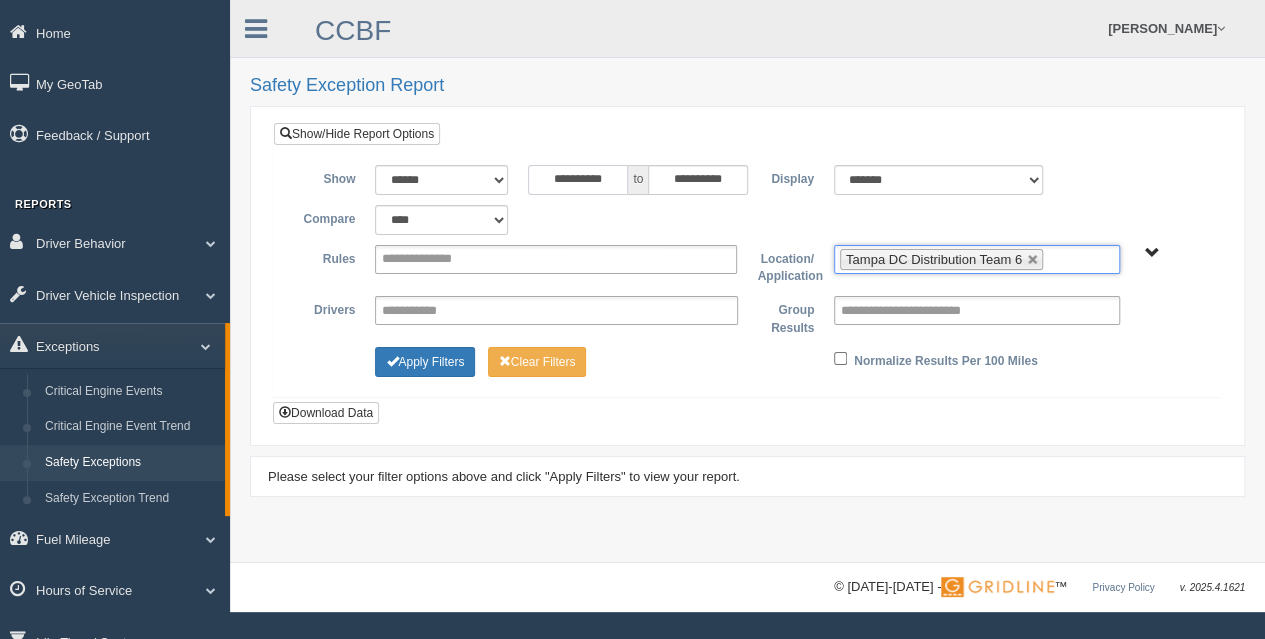 click on "**********" at bounding box center (578, 180) 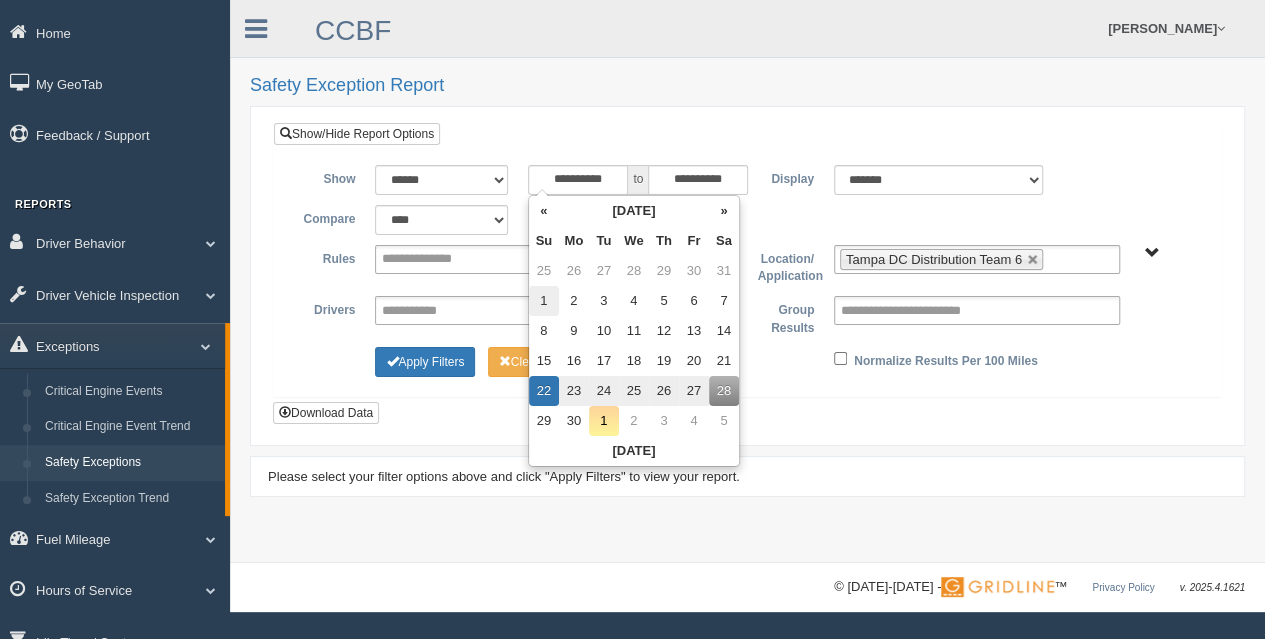 click on "1" at bounding box center (544, 301) 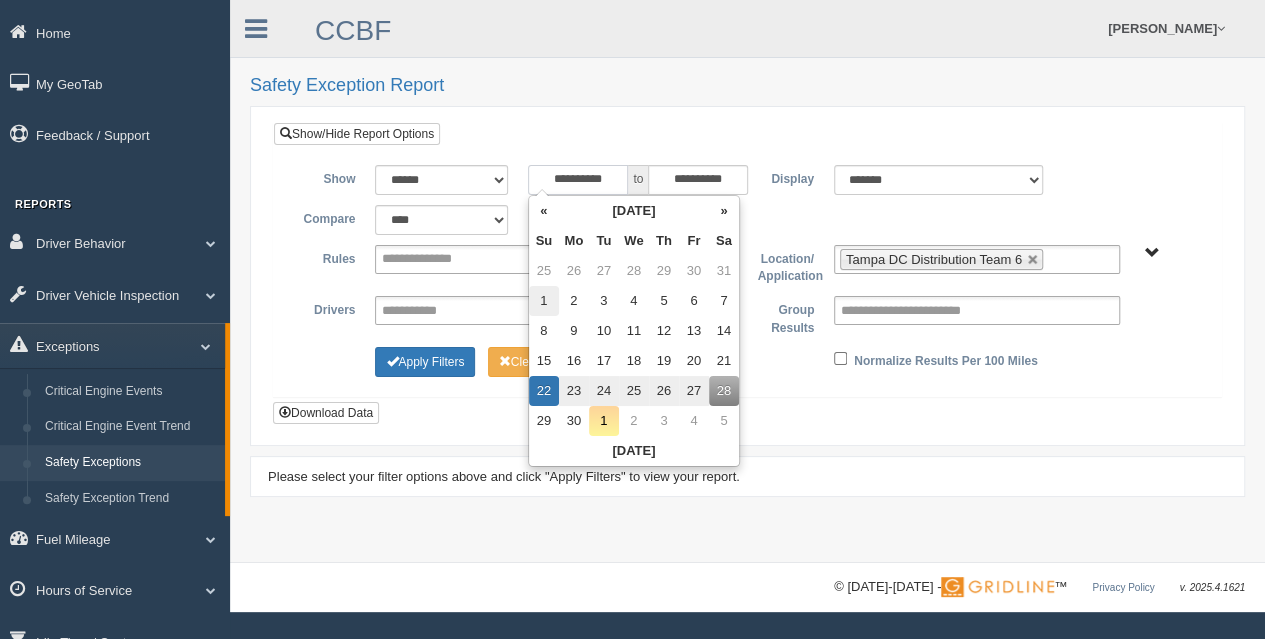 type on "**********" 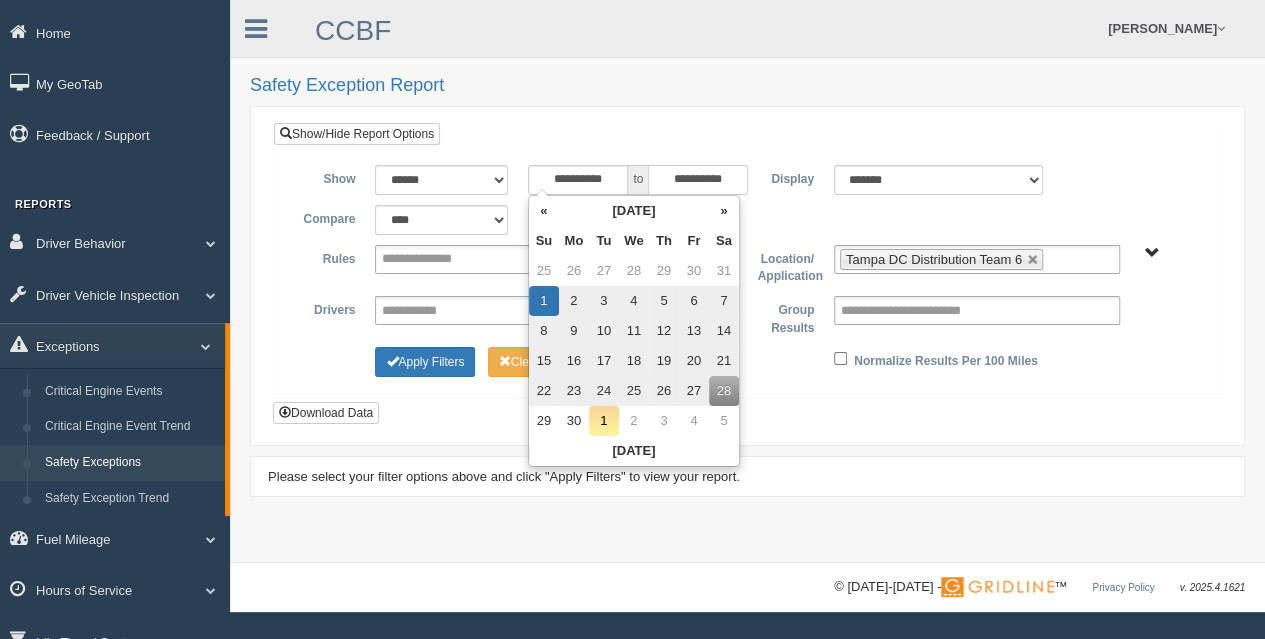 click on "**********" at bounding box center [698, 180] 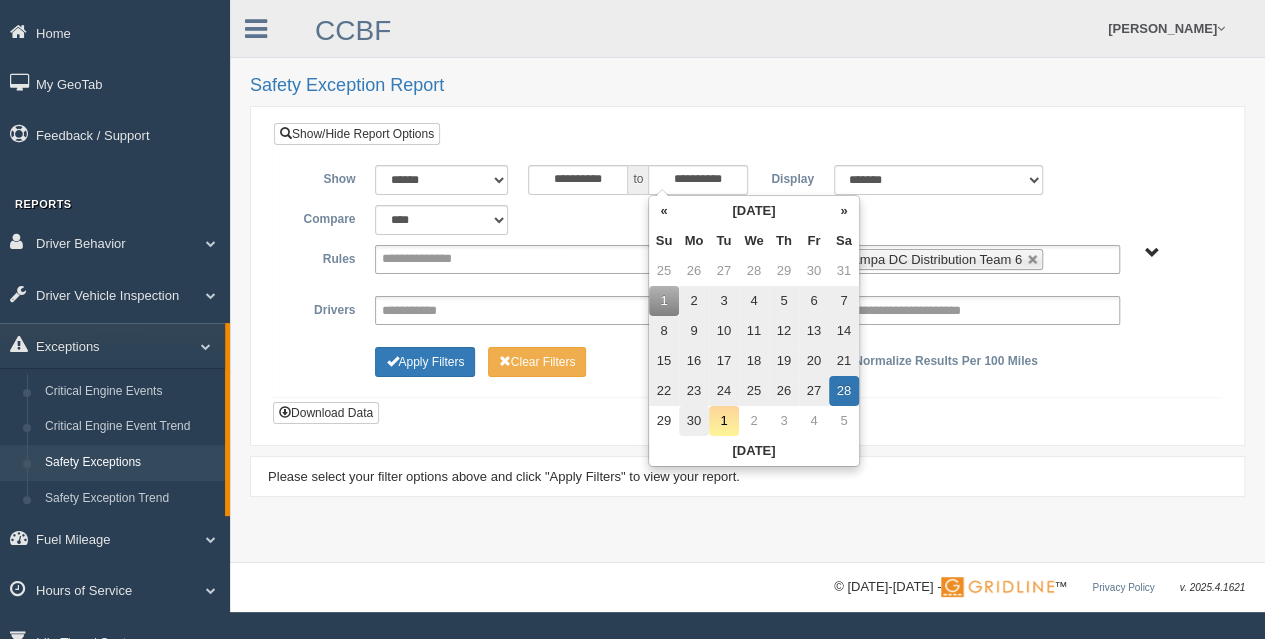 click on "30" at bounding box center (694, 421) 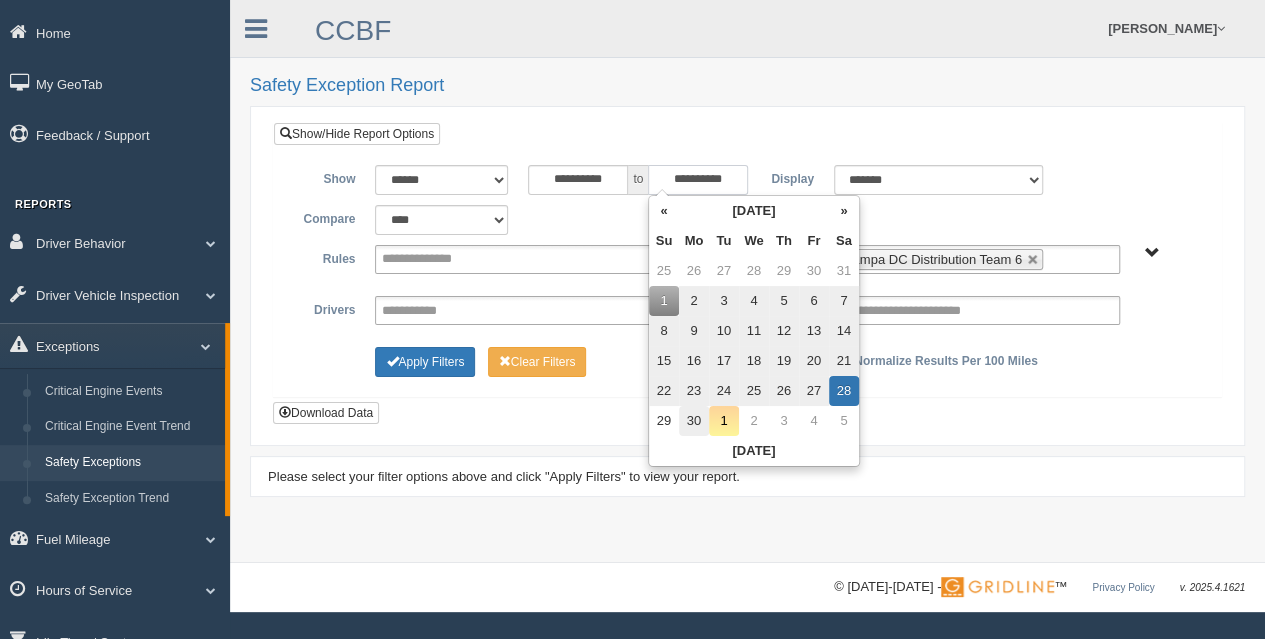 type on "**********" 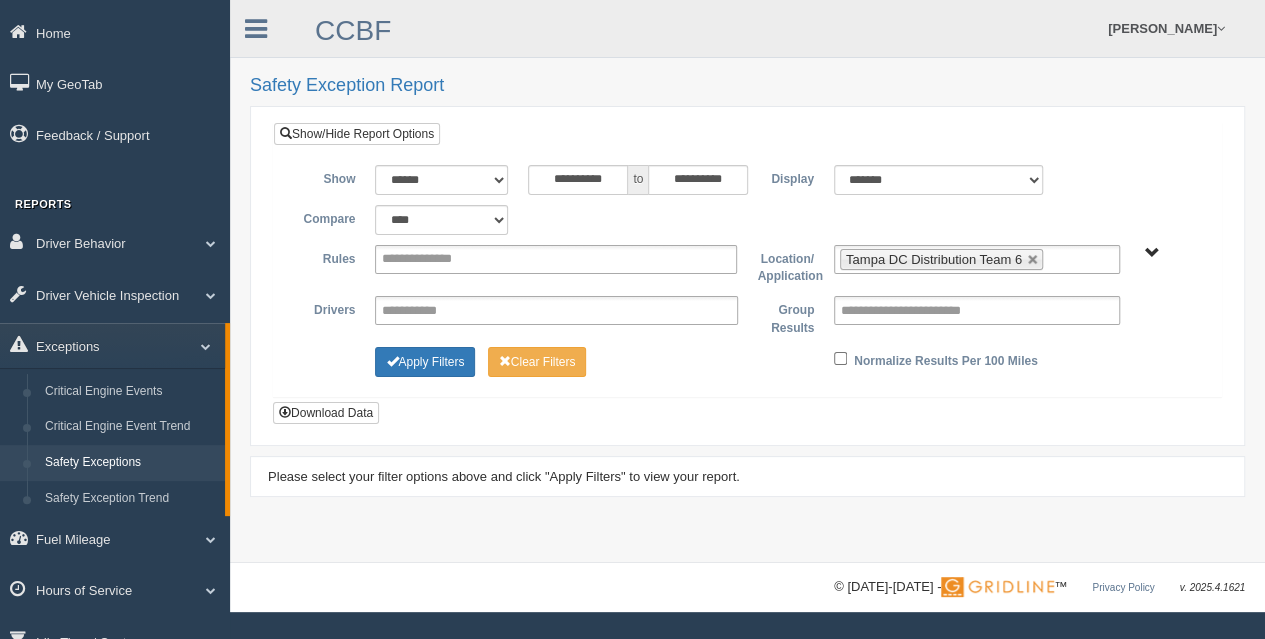 click on "**********" at bounding box center [747, 260] 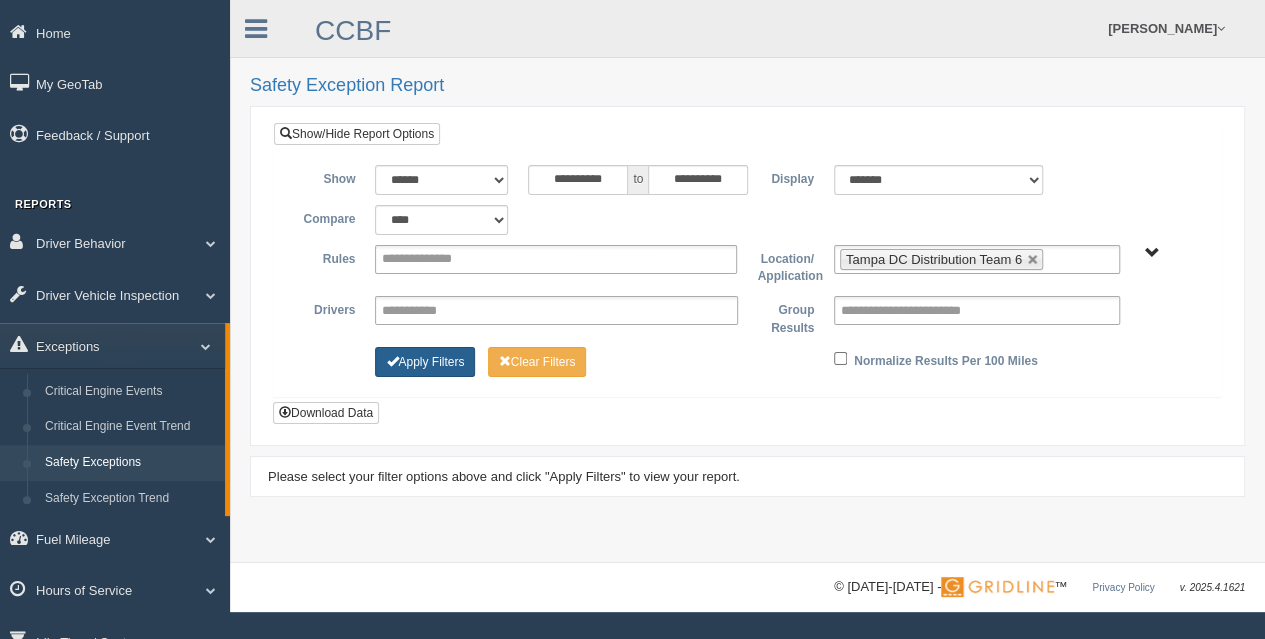 click on "Apply Filters" at bounding box center [425, 362] 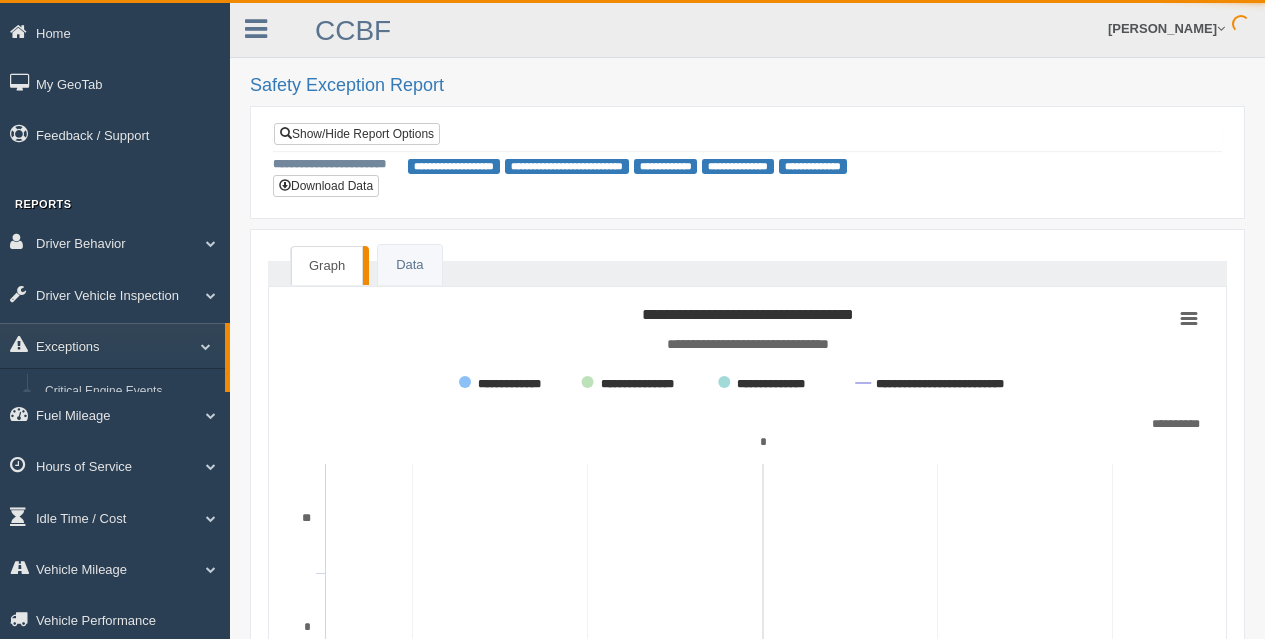 scroll, scrollTop: 0, scrollLeft: 0, axis: both 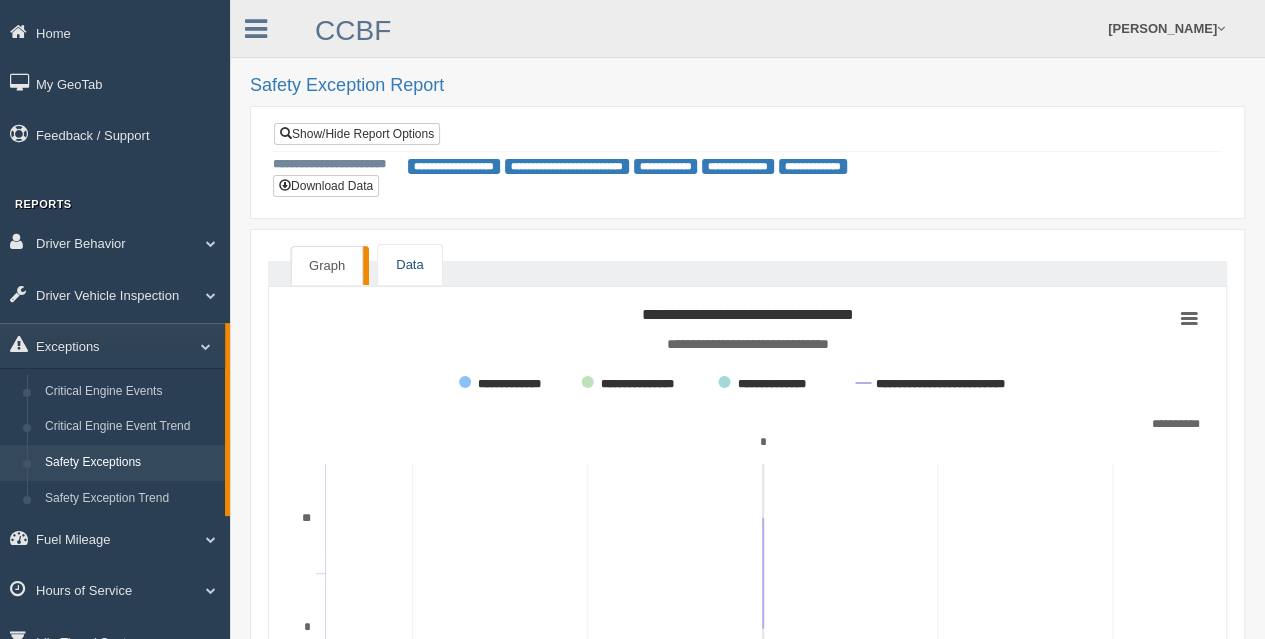 click on "Data" at bounding box center (409, 265) 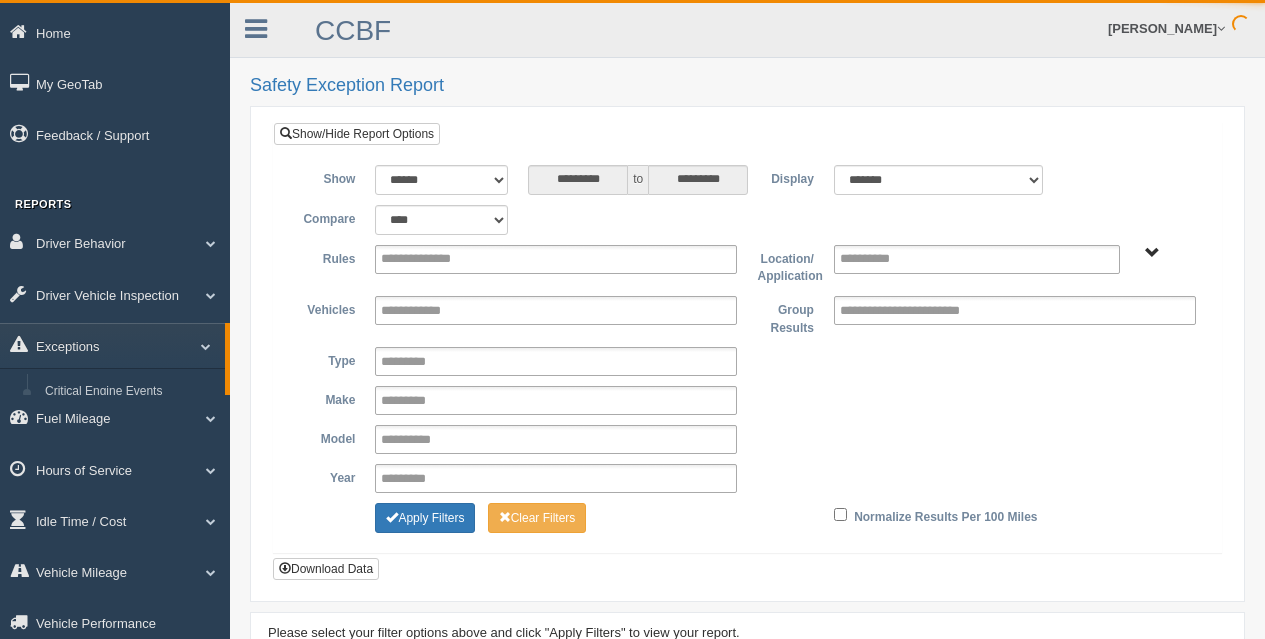 select on "******" 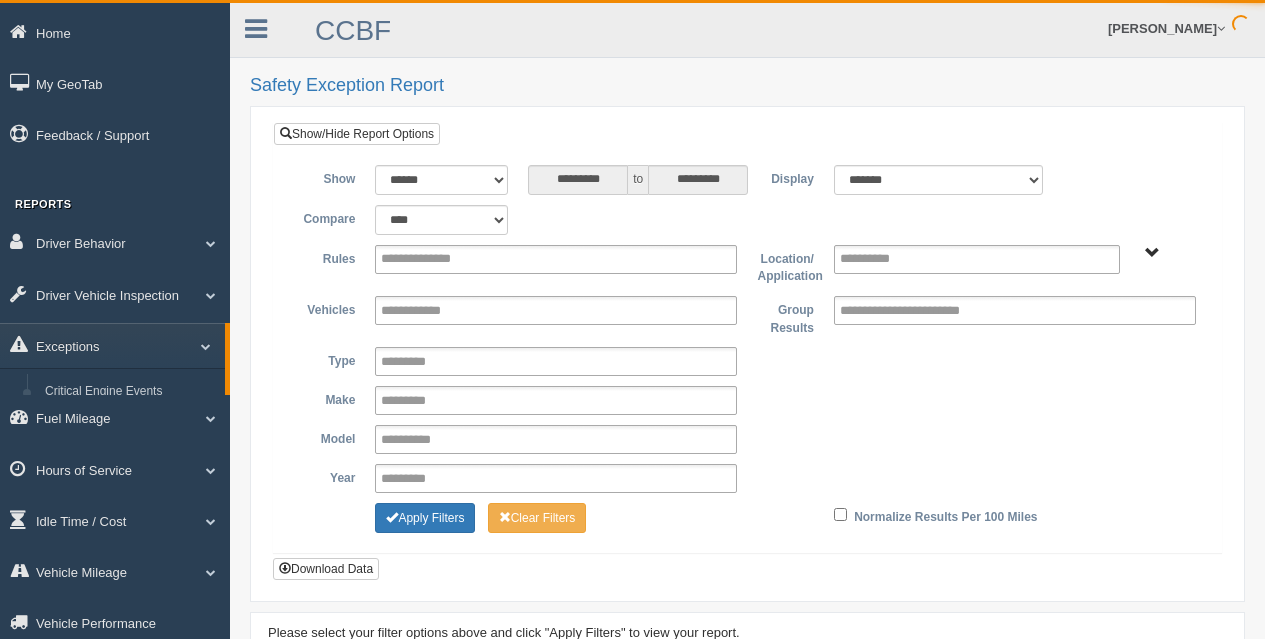 scroll, scrollTop: 0, scrollLeft: 0, axis: both 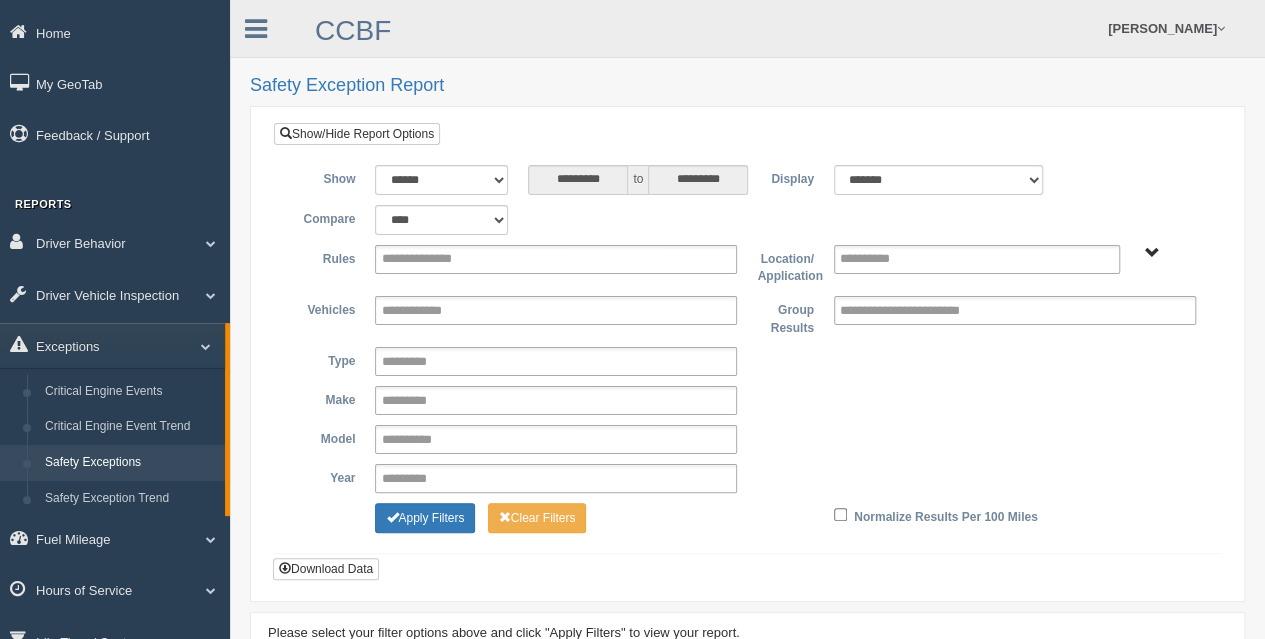 click on "Safety Exceptions" at bounding box center [130, 463] 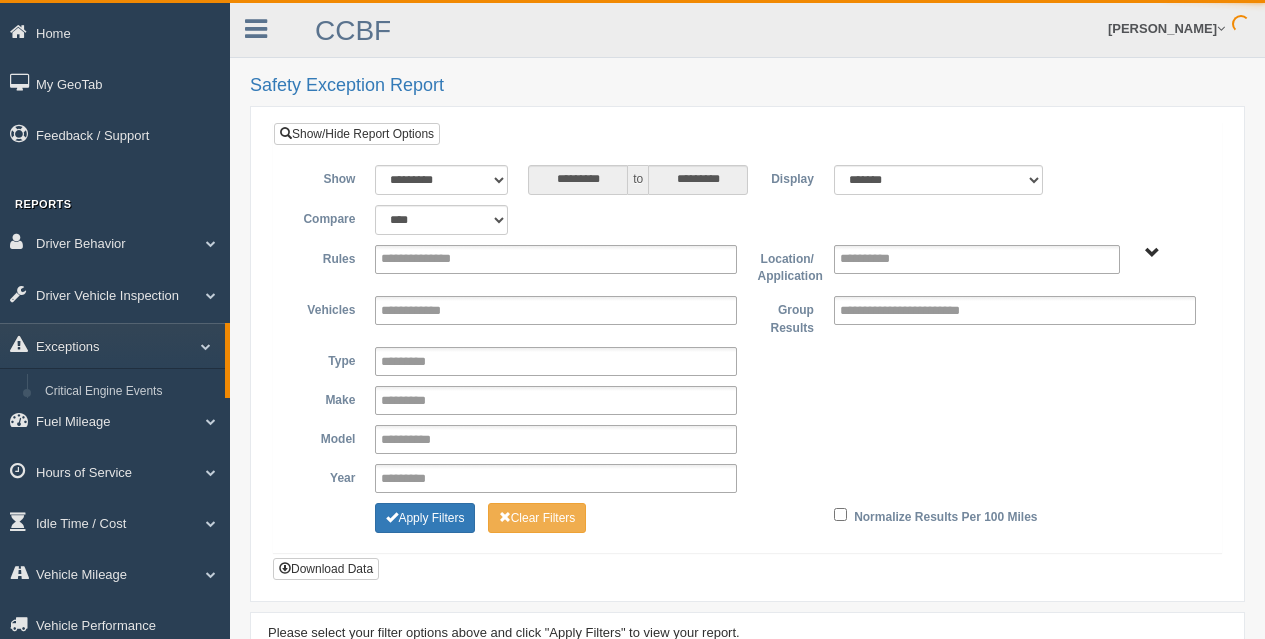 scroll, scrollTop: 0, scrollLeft: 0, axis: both 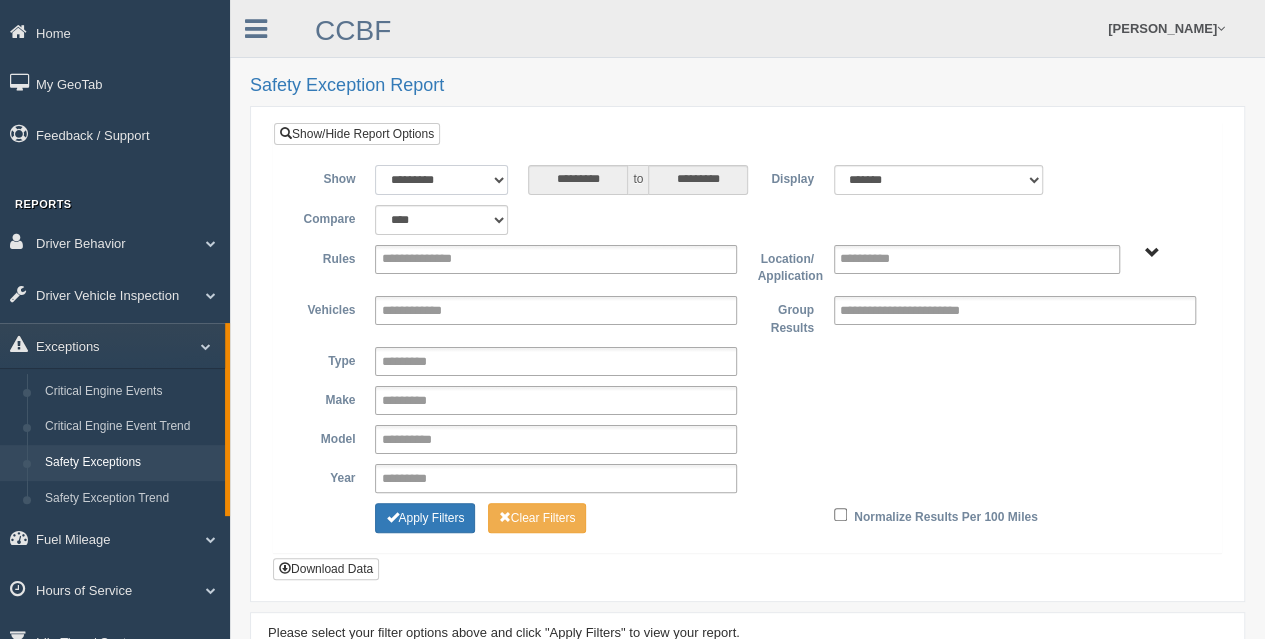 click on "**********" at bounding box center (441, 180) 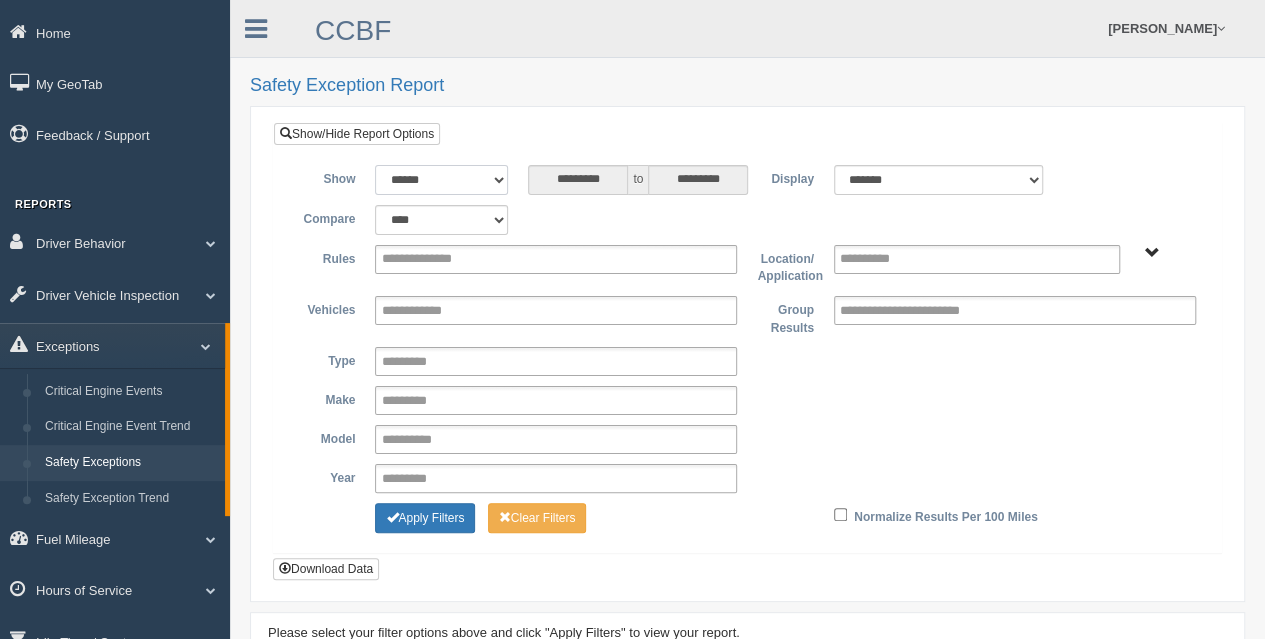 click on "**********" at bounding box center [441, 180] 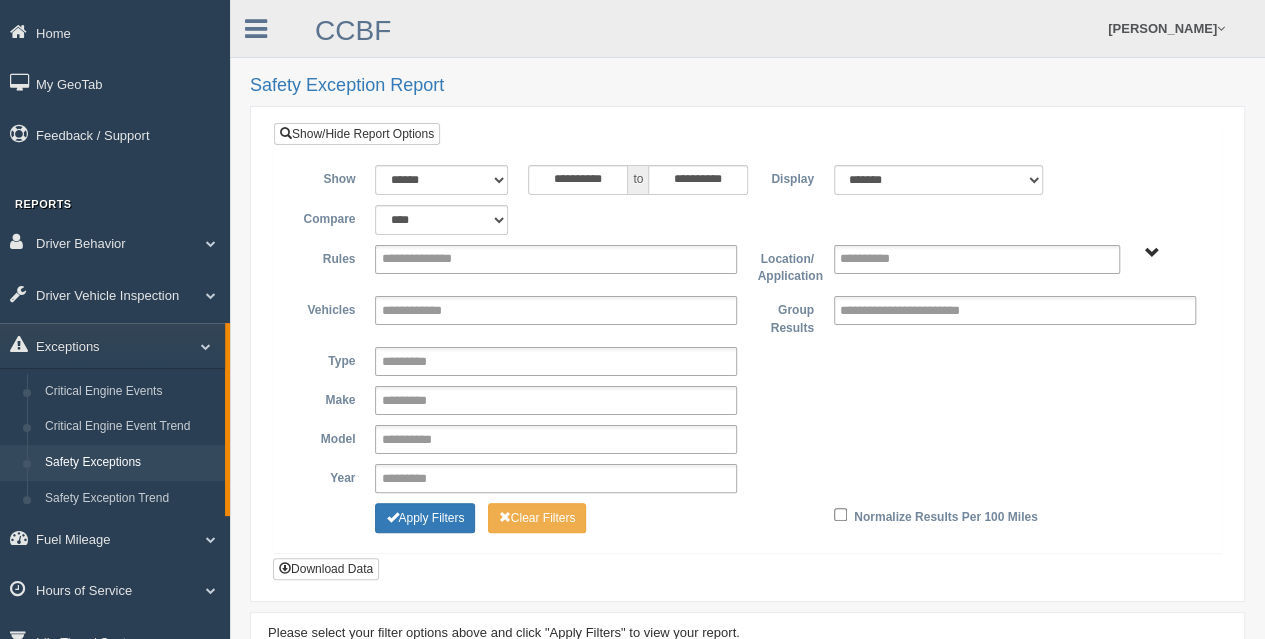 click on "to" at bounding box center (638, 180) 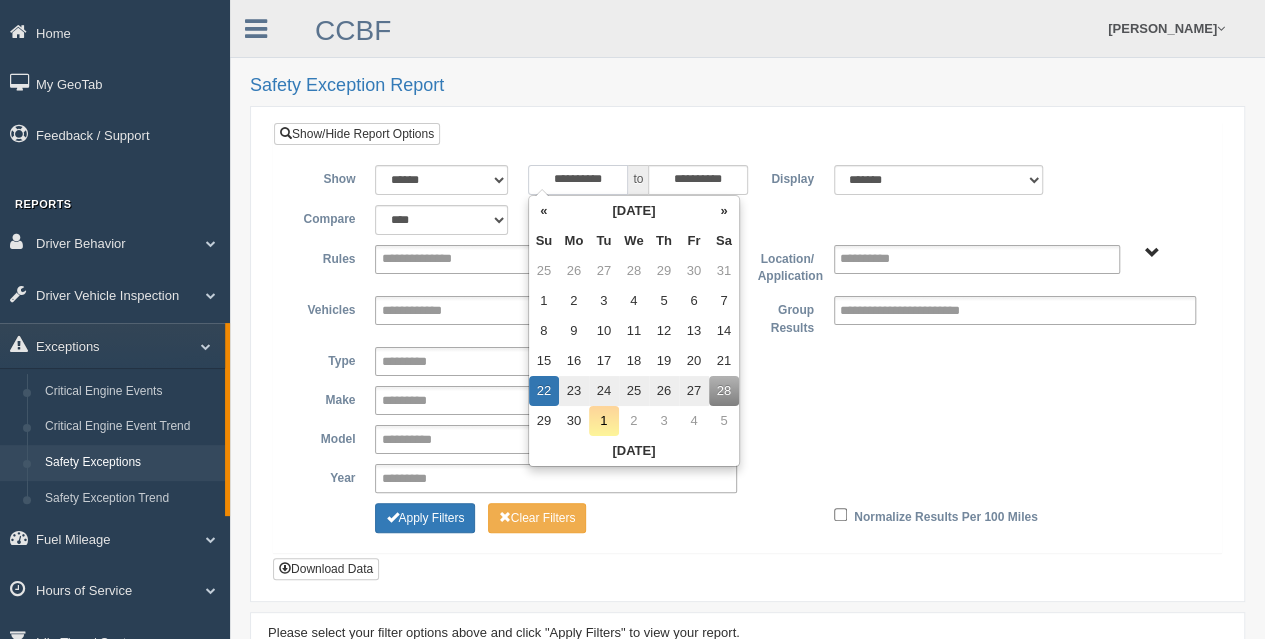 click on "**********" at bounding box center (578, 180) 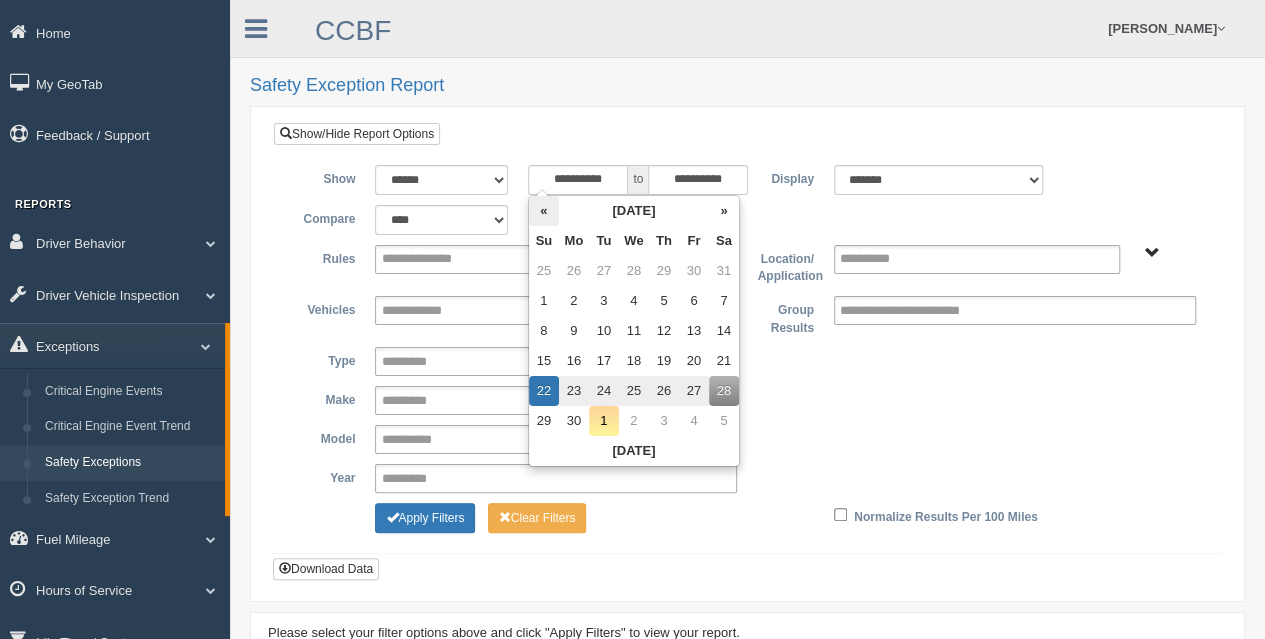 click on "«" at bounding box center [544, 211] 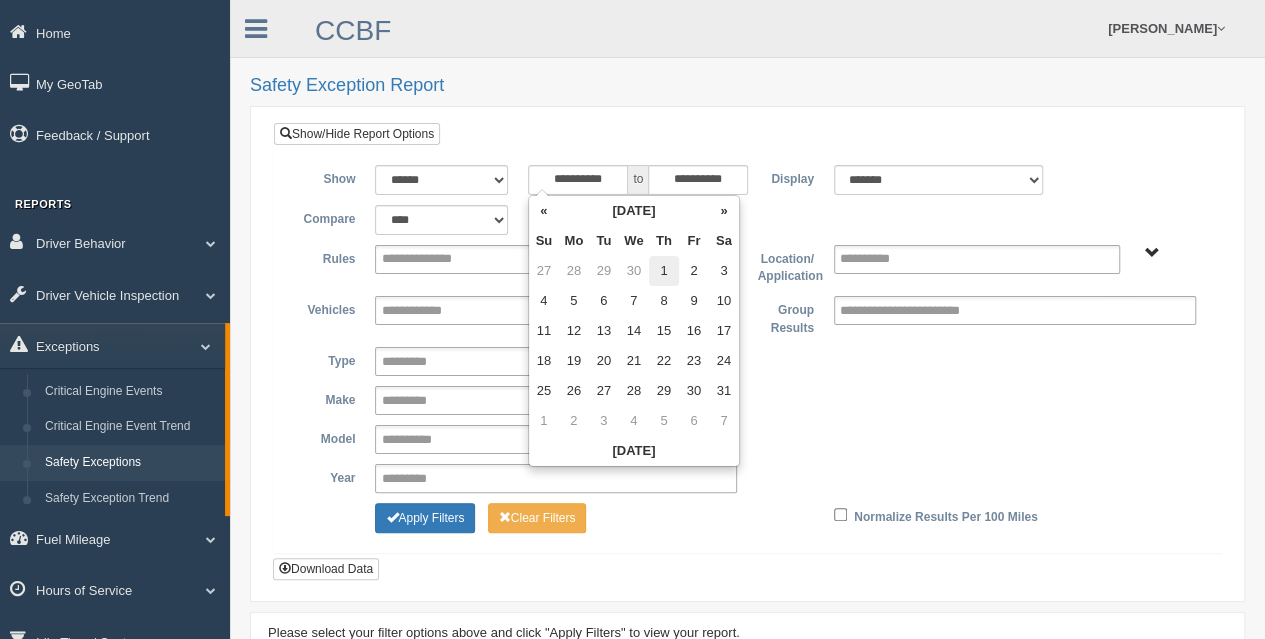 click on "1" at bounding box center (664, 271) 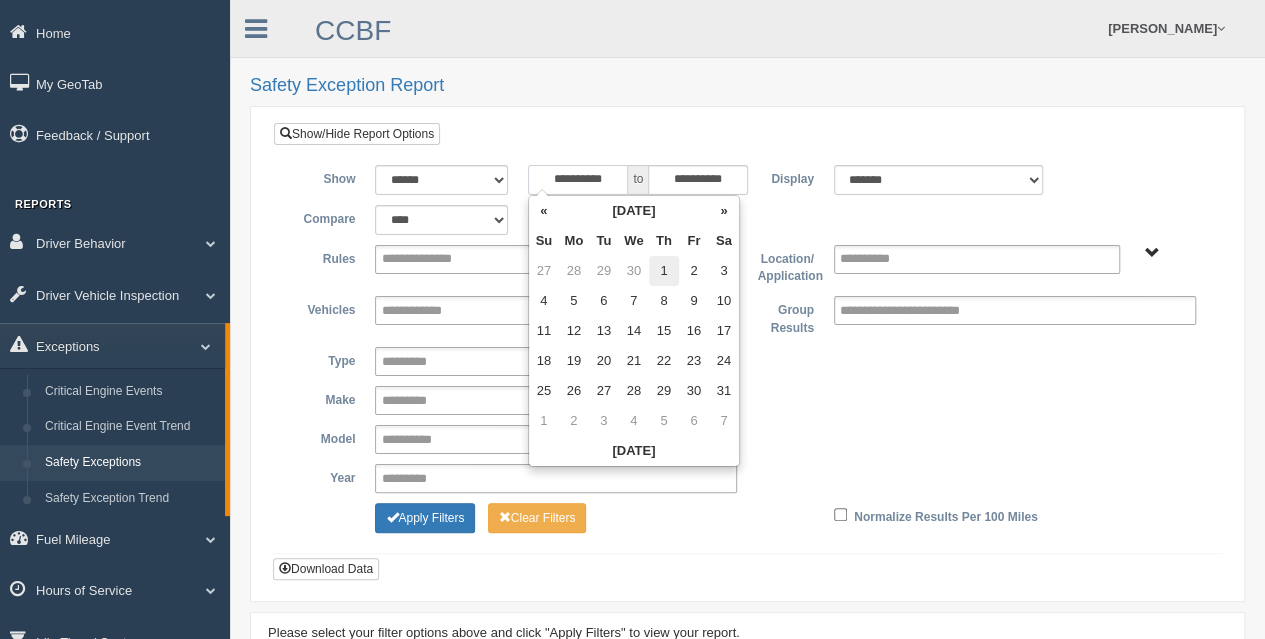 type on "**********" 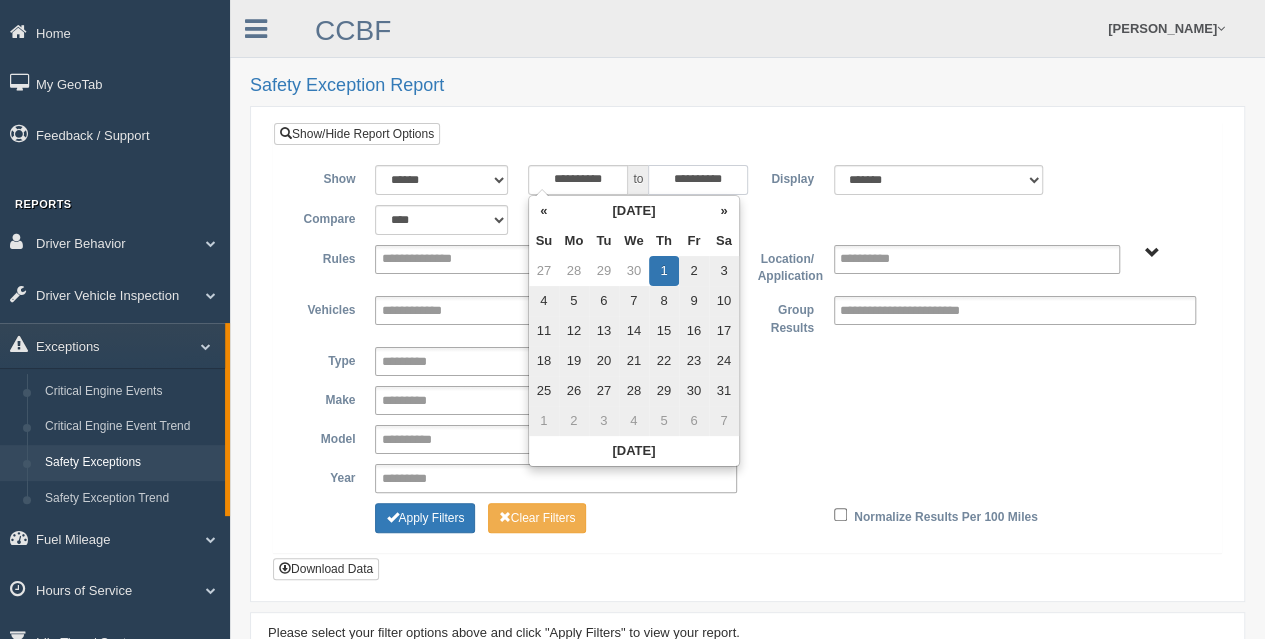 click on "**********" at bounding box center [698, 180] 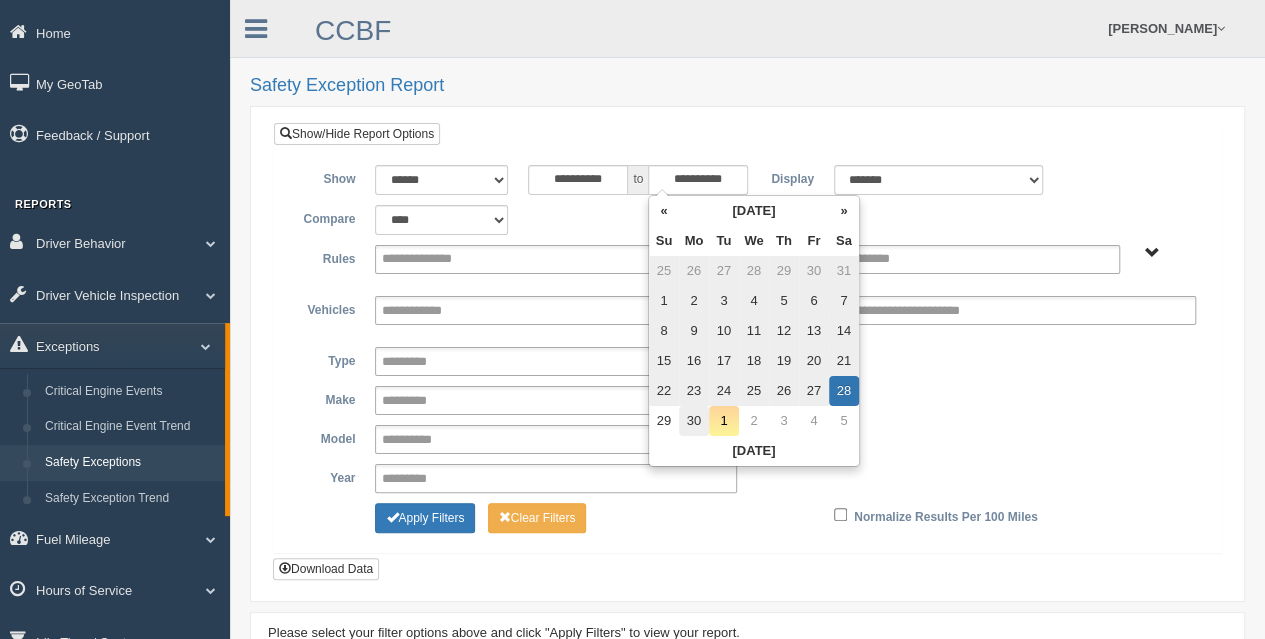 click on "30" at bounding box center (694, 421) 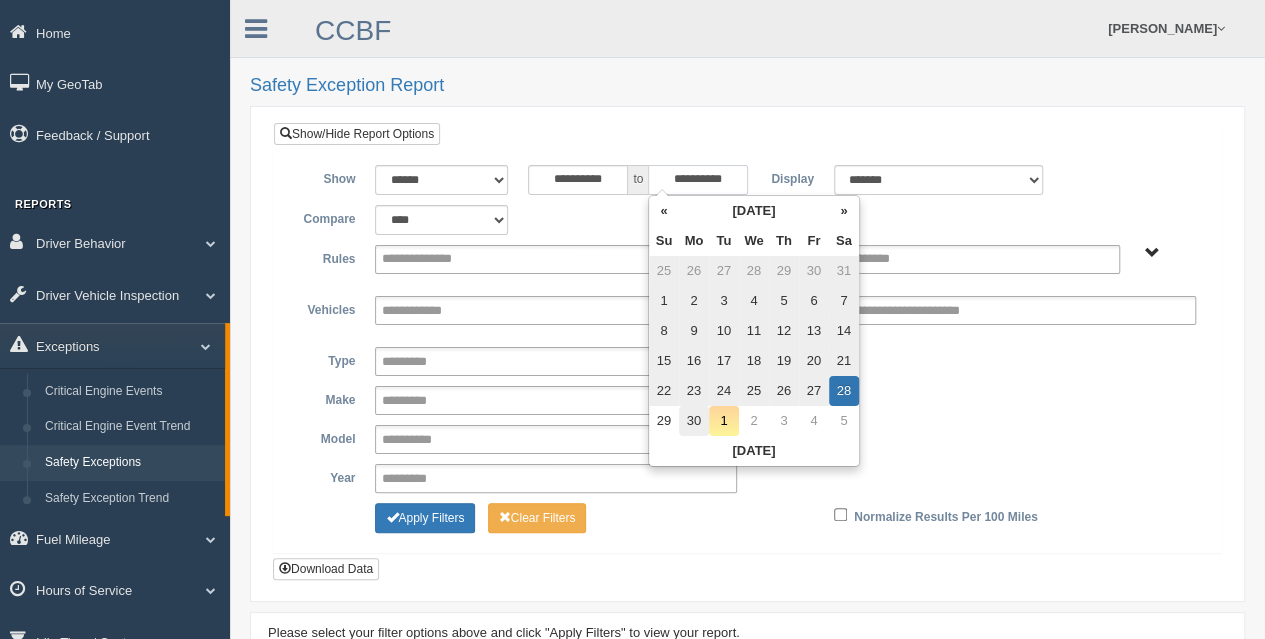 type on "**********" 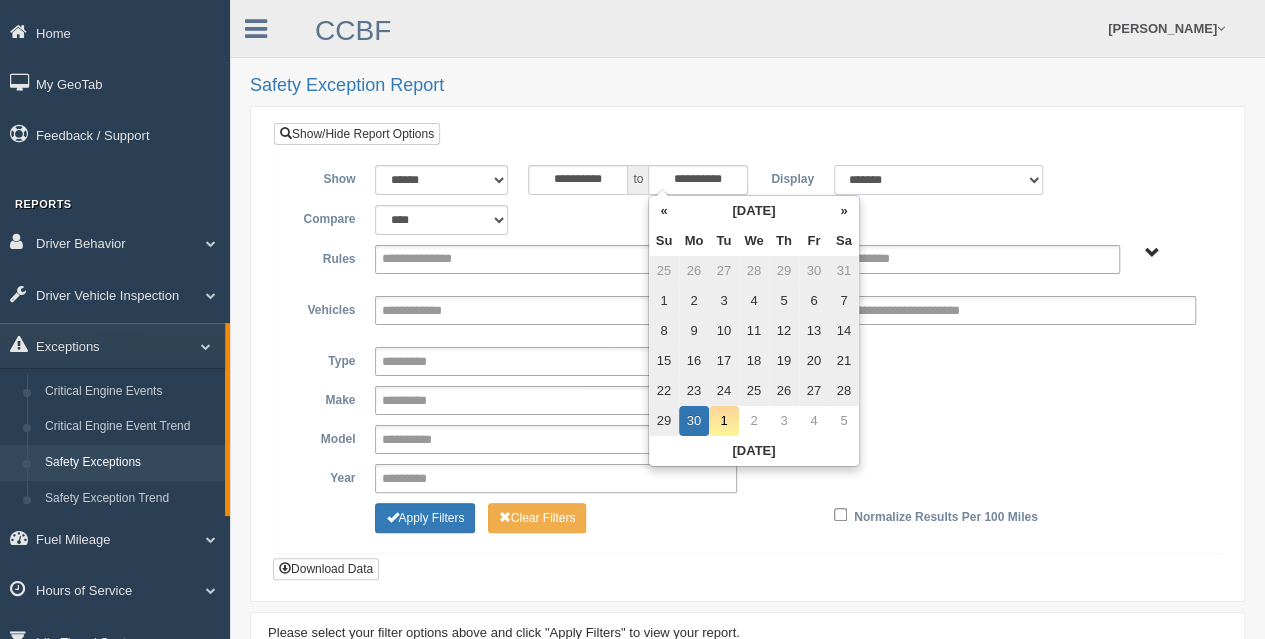 click on "*******
******" at bounding box center (939, 180) 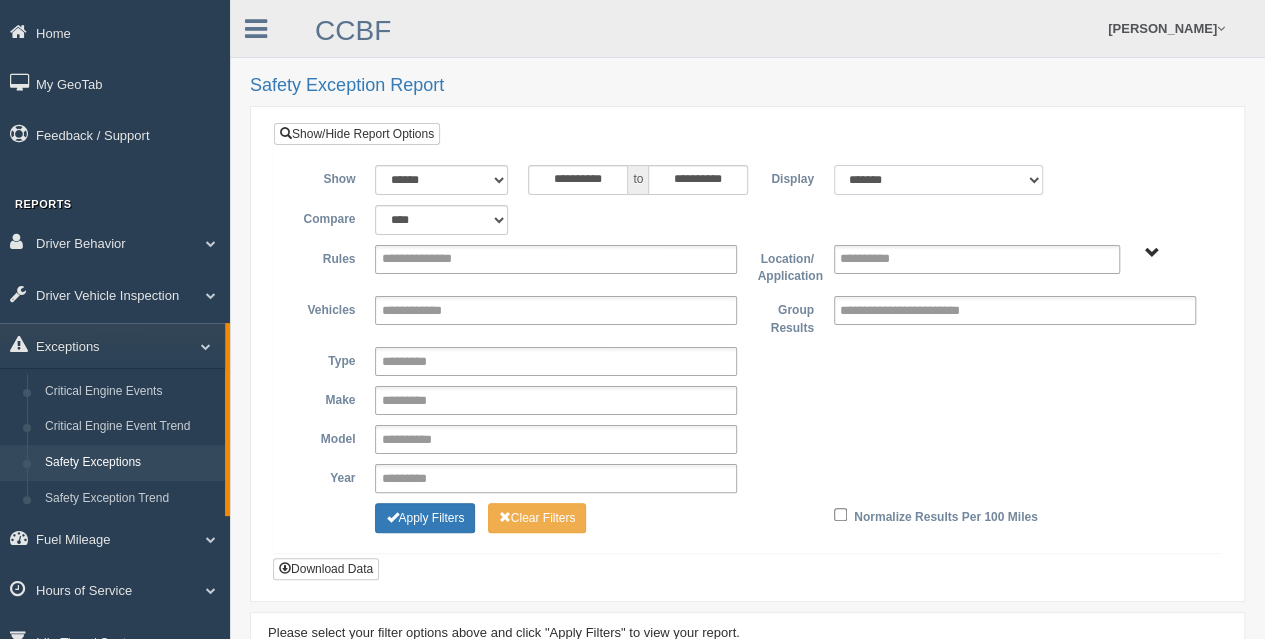 select on "**" 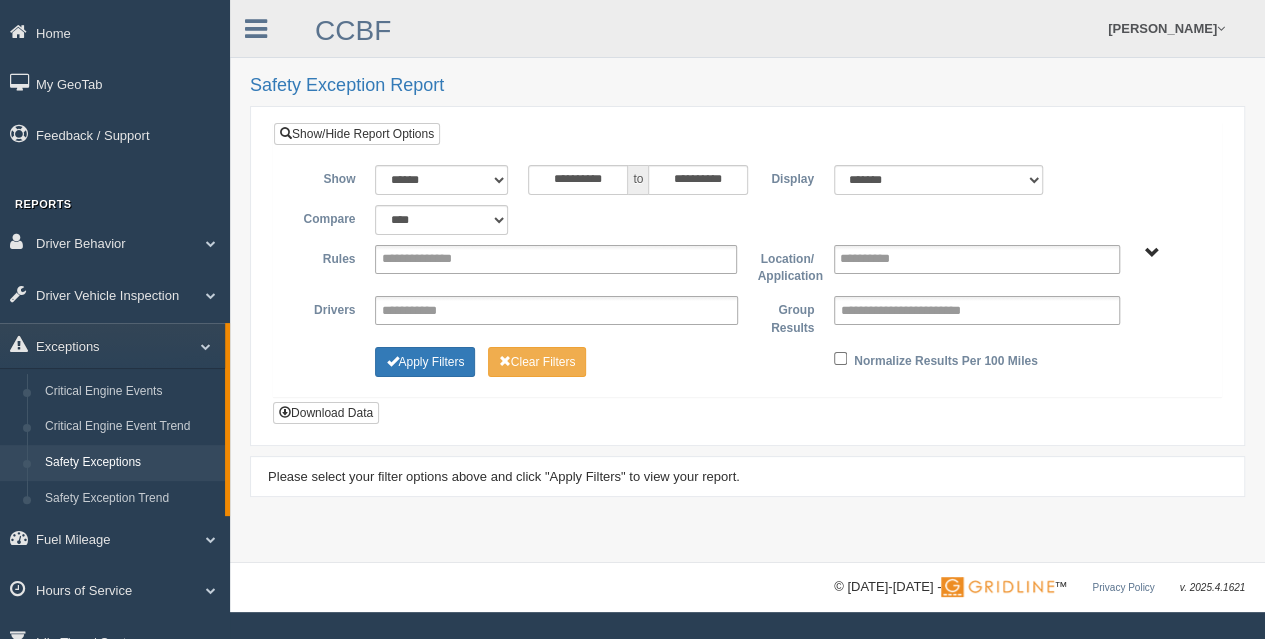 type 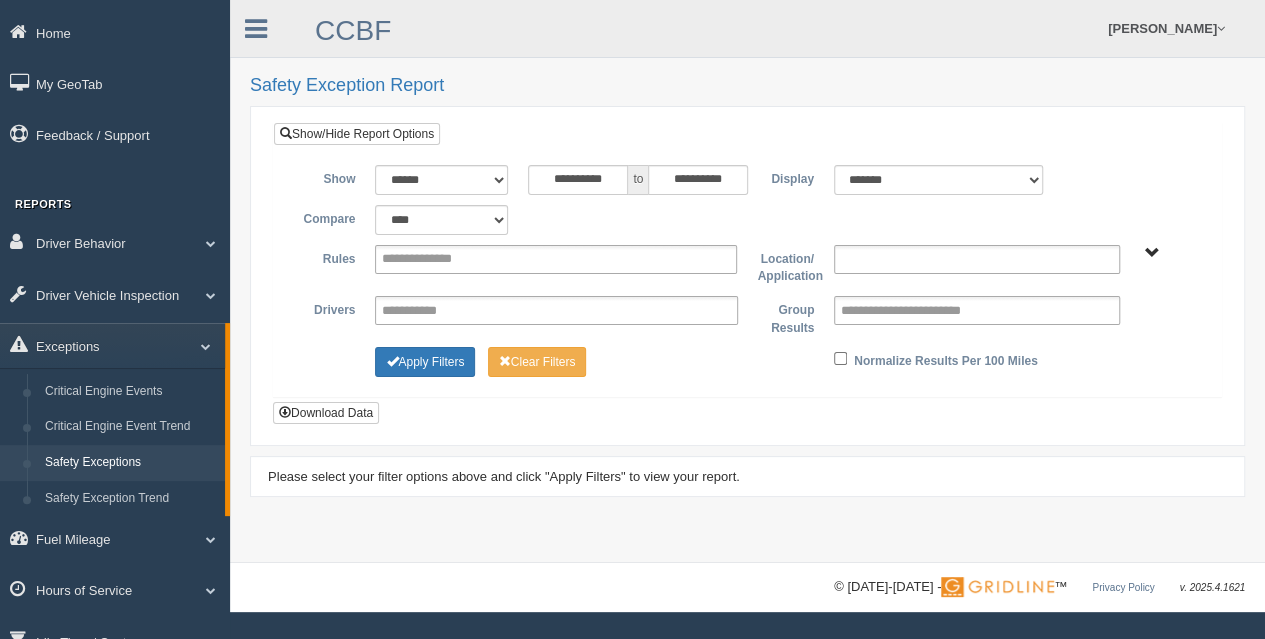 click at bounding box center [977, 259] 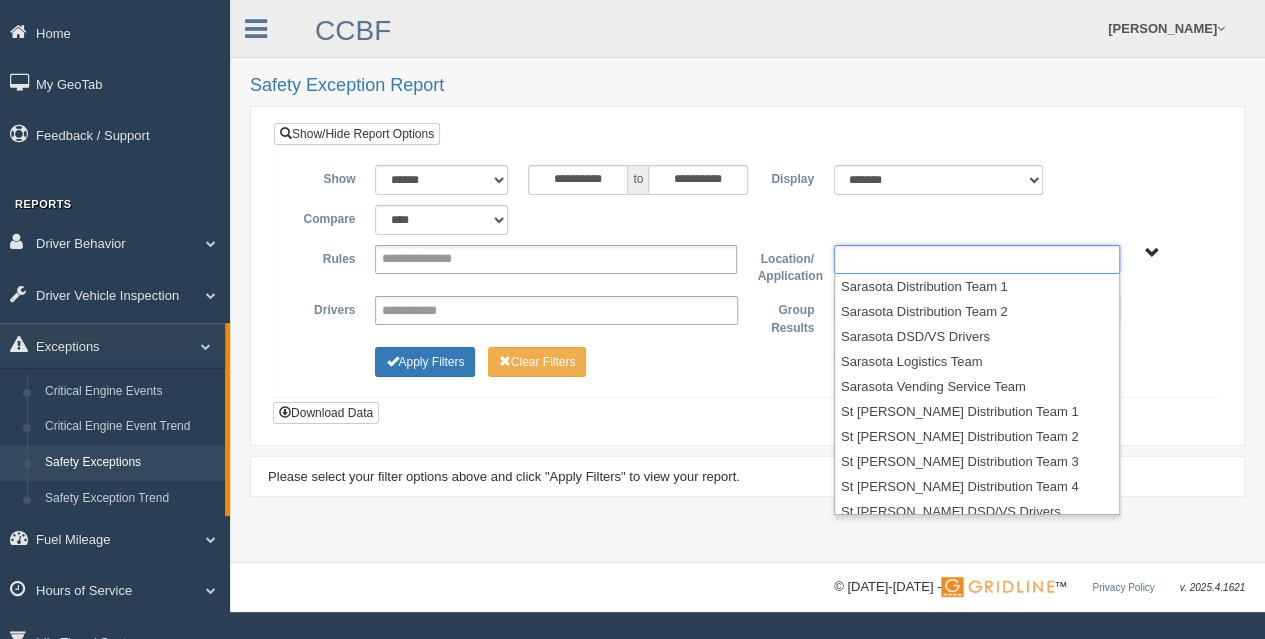 scroll, scrollTop: 335, scrollLeft: 0, axis: vertical 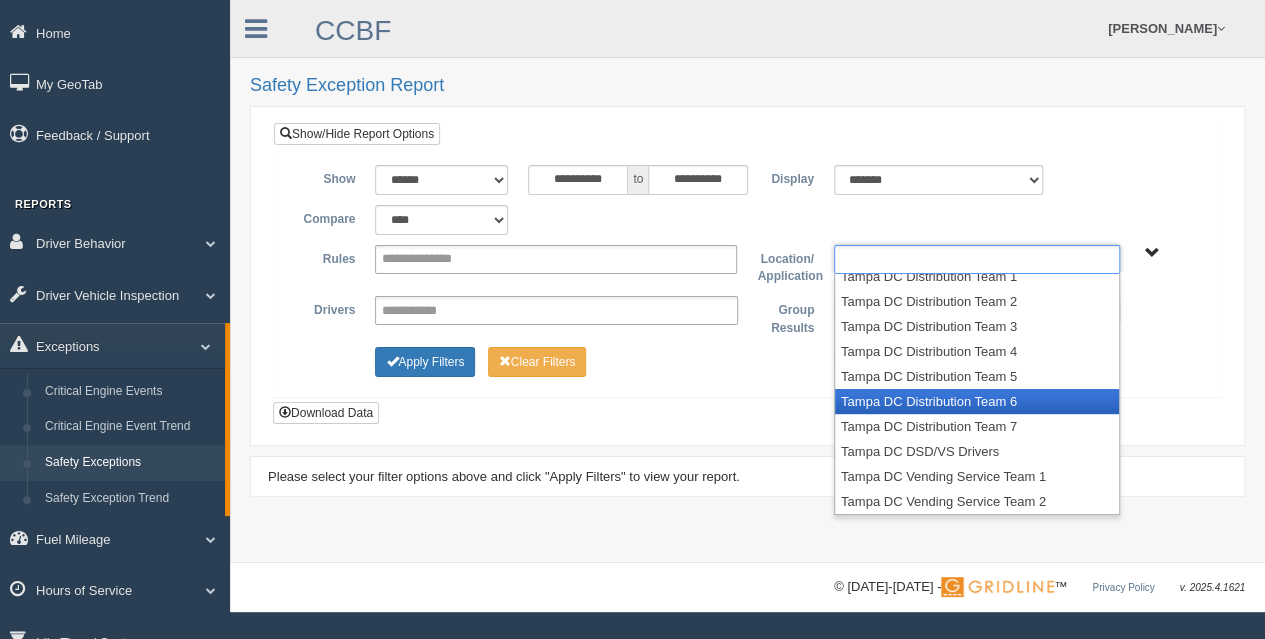 click on "Tampa DC Distribution Team 6" at bounding box center [977, 401] 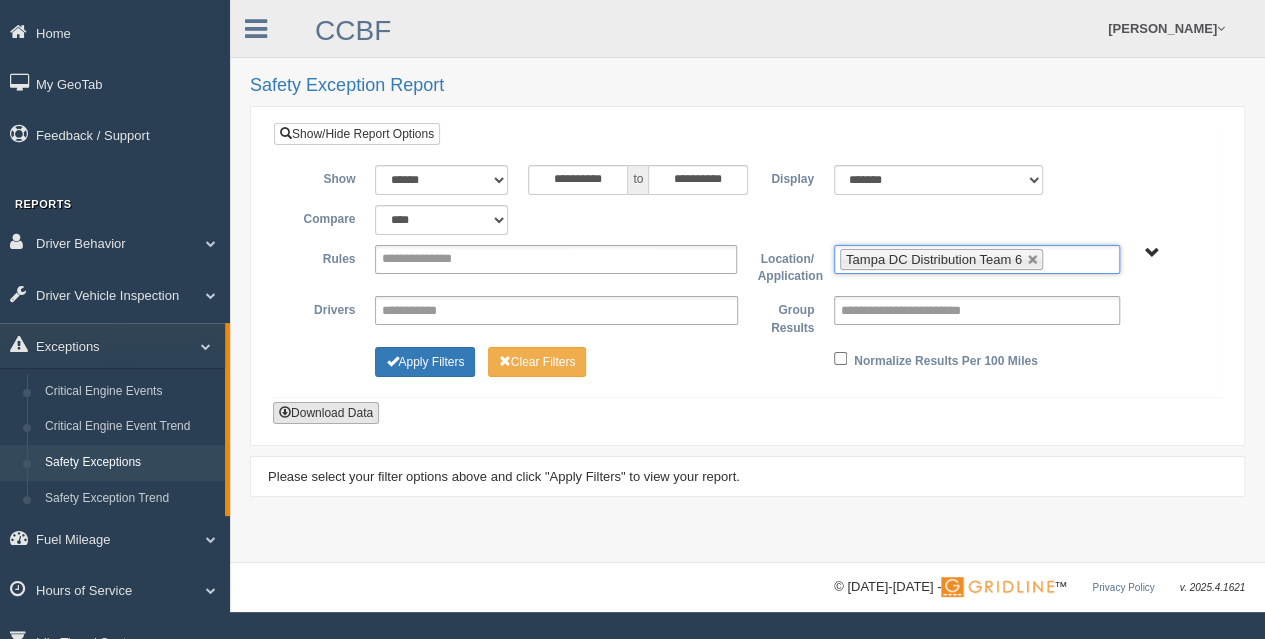 click on "Download Data" at bounding box center [326, 413] 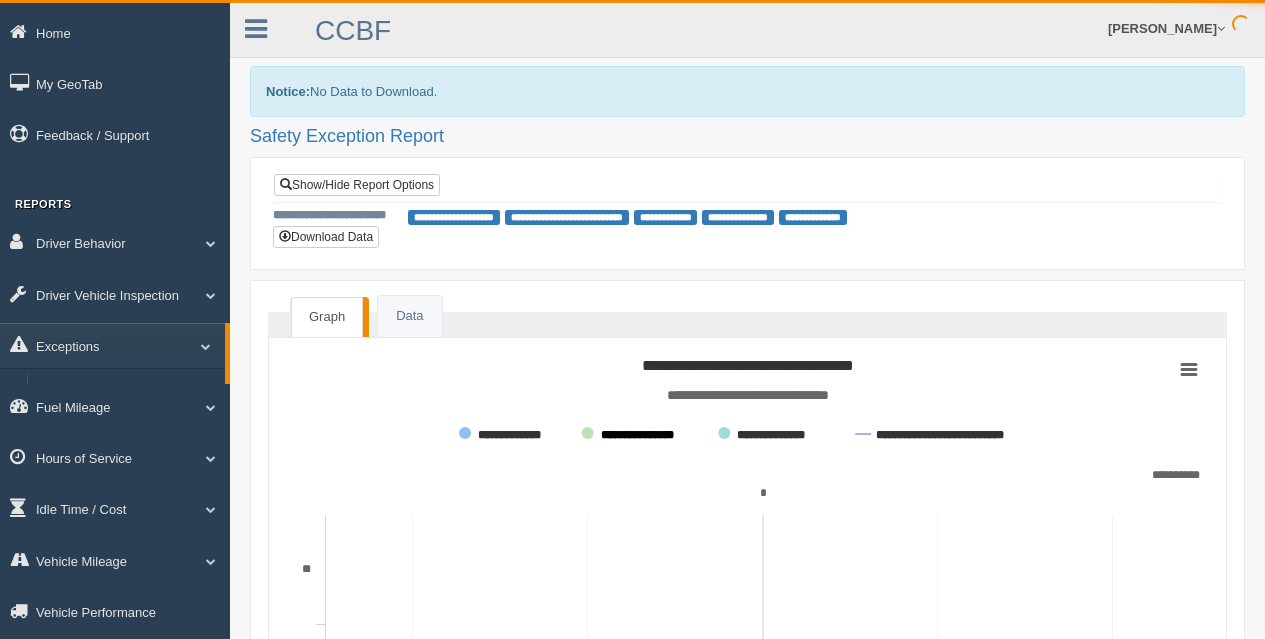 scroll, scrollTop: 0, scrollLeft: 0, axis: both 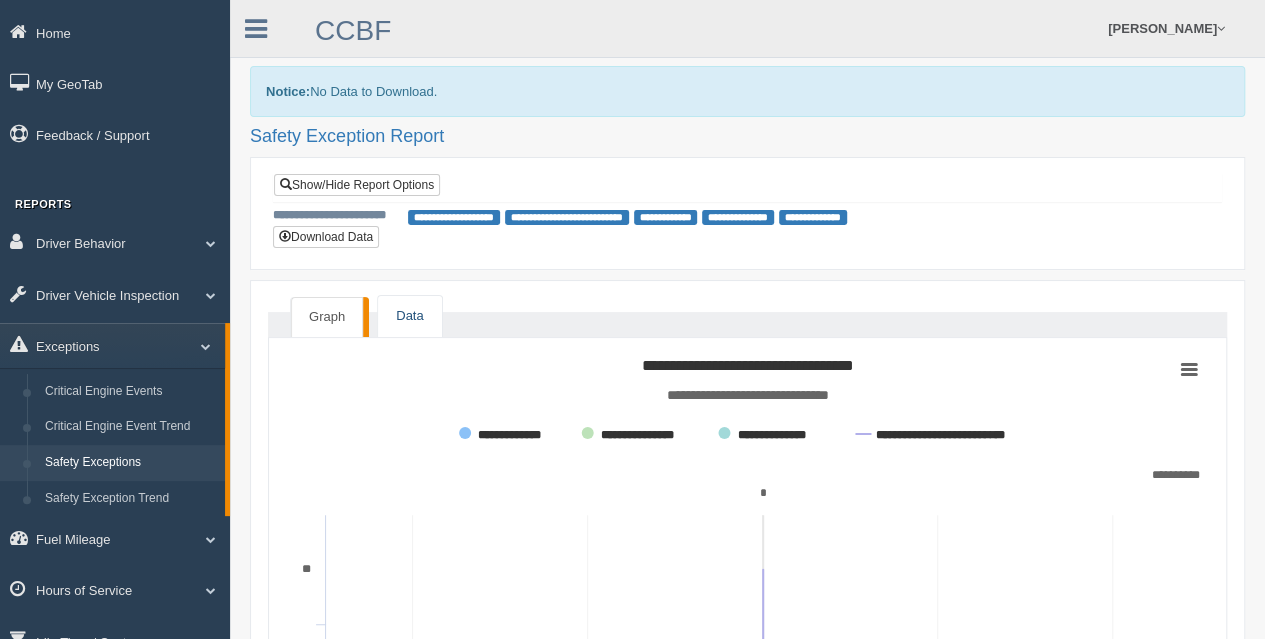 click on "Data" at bounding box center (409, 316) 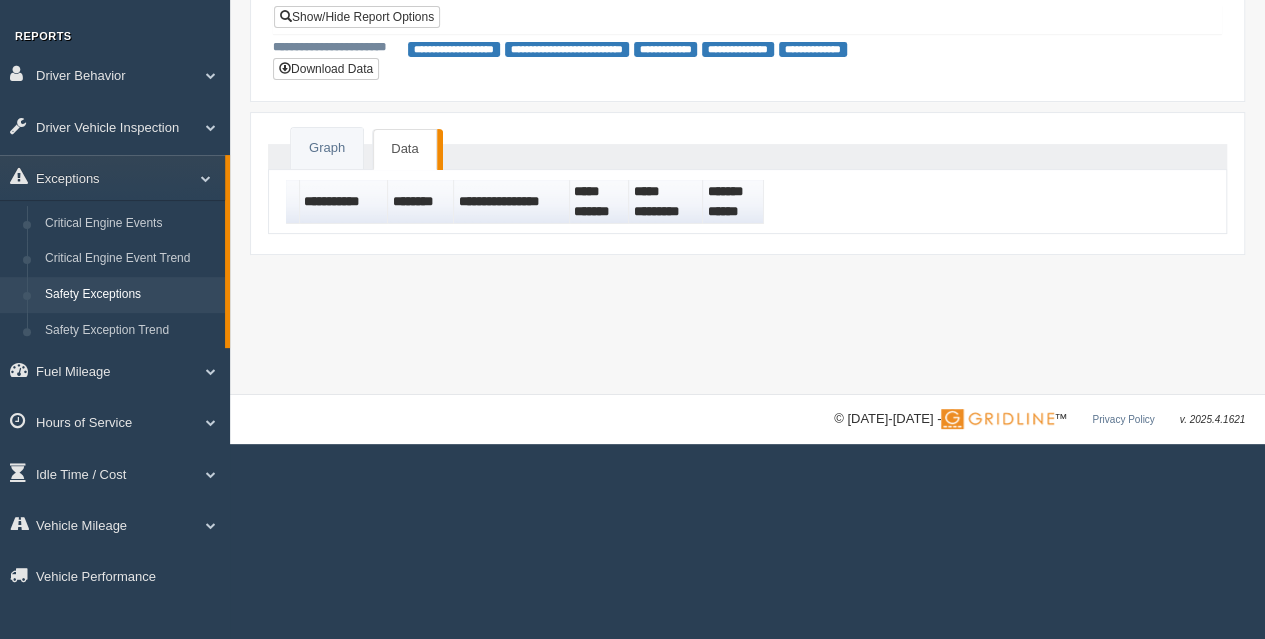 scroll, scrollTop: 0, scrollLeft: 0, axis: both 